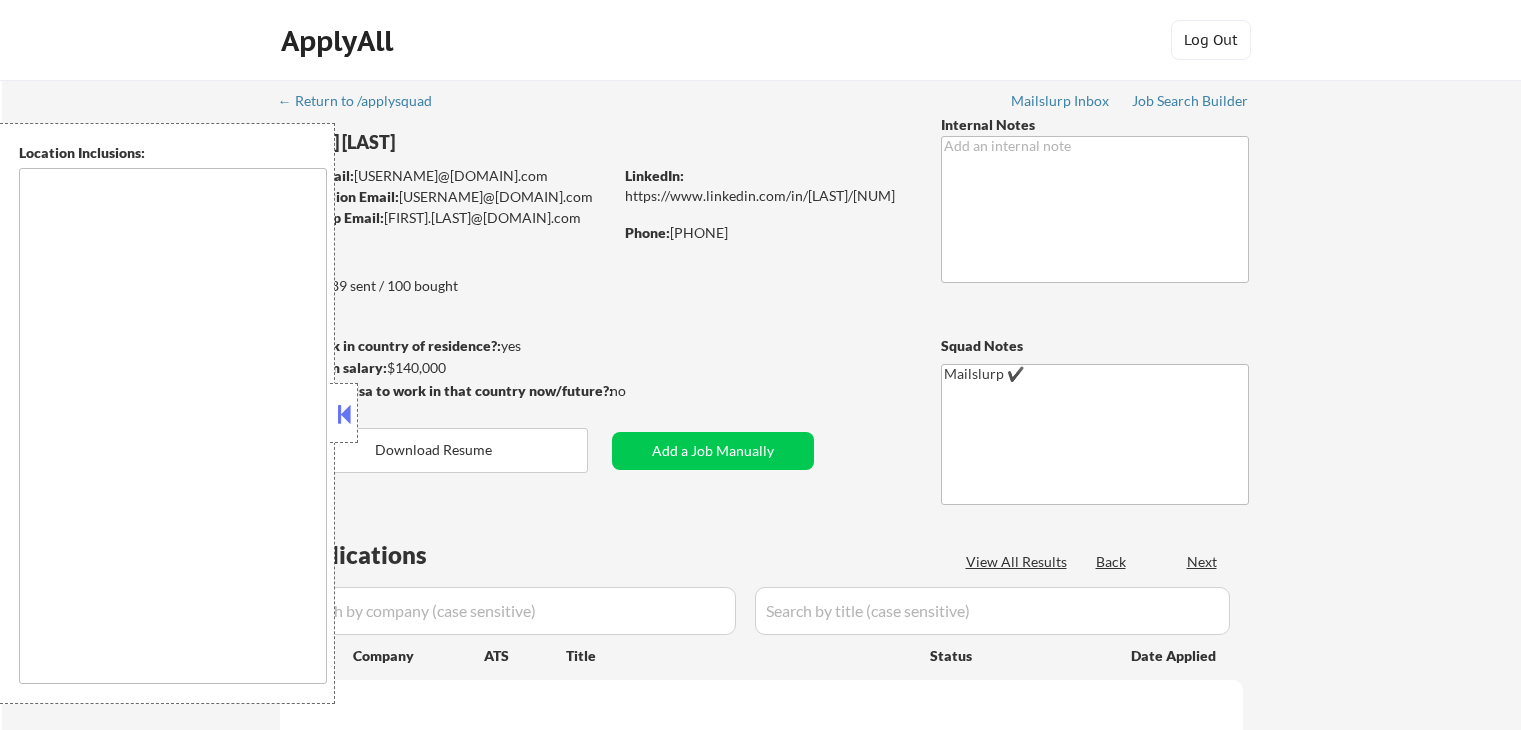 scroll, scrollTop: 0, scrollLeft: 0, axis: both 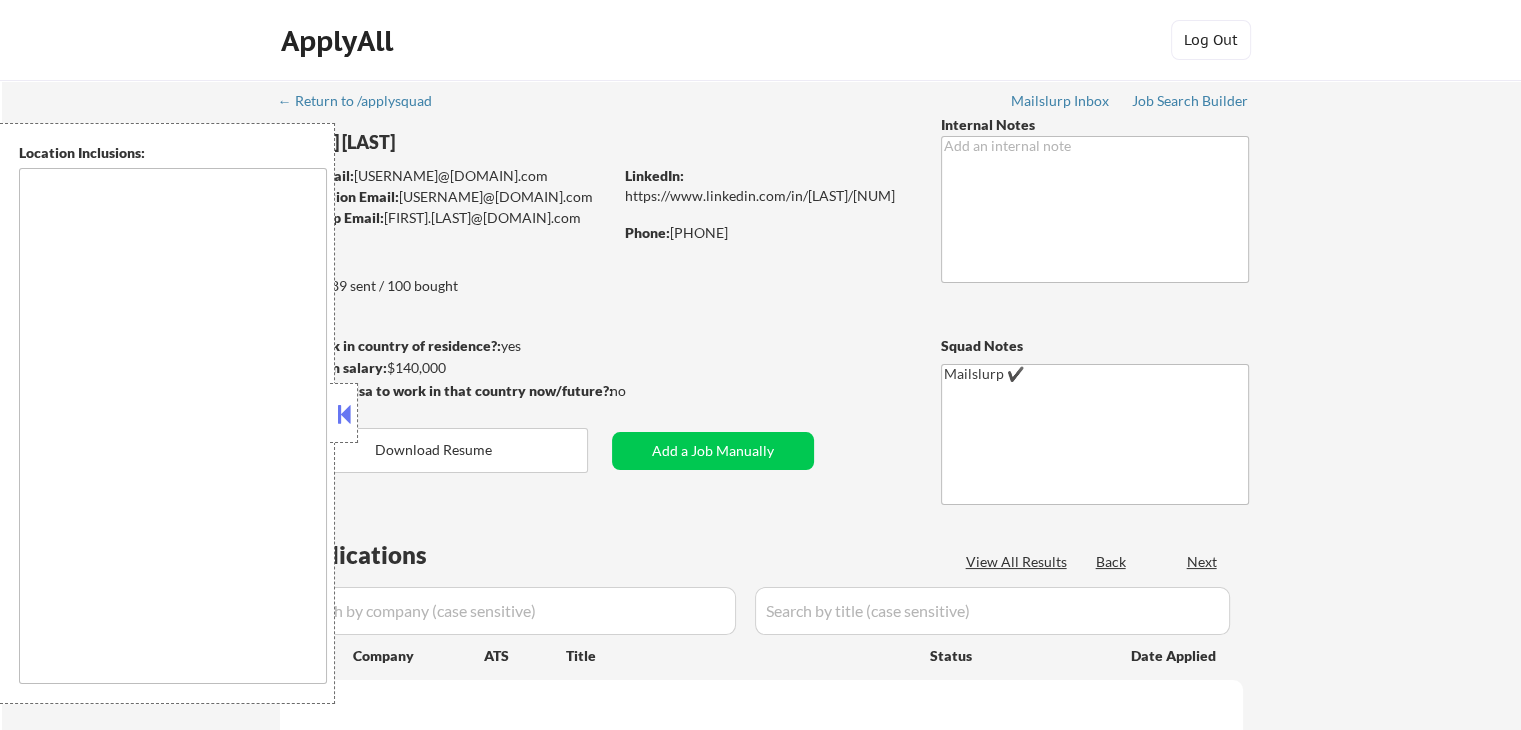 select on ""pending"" 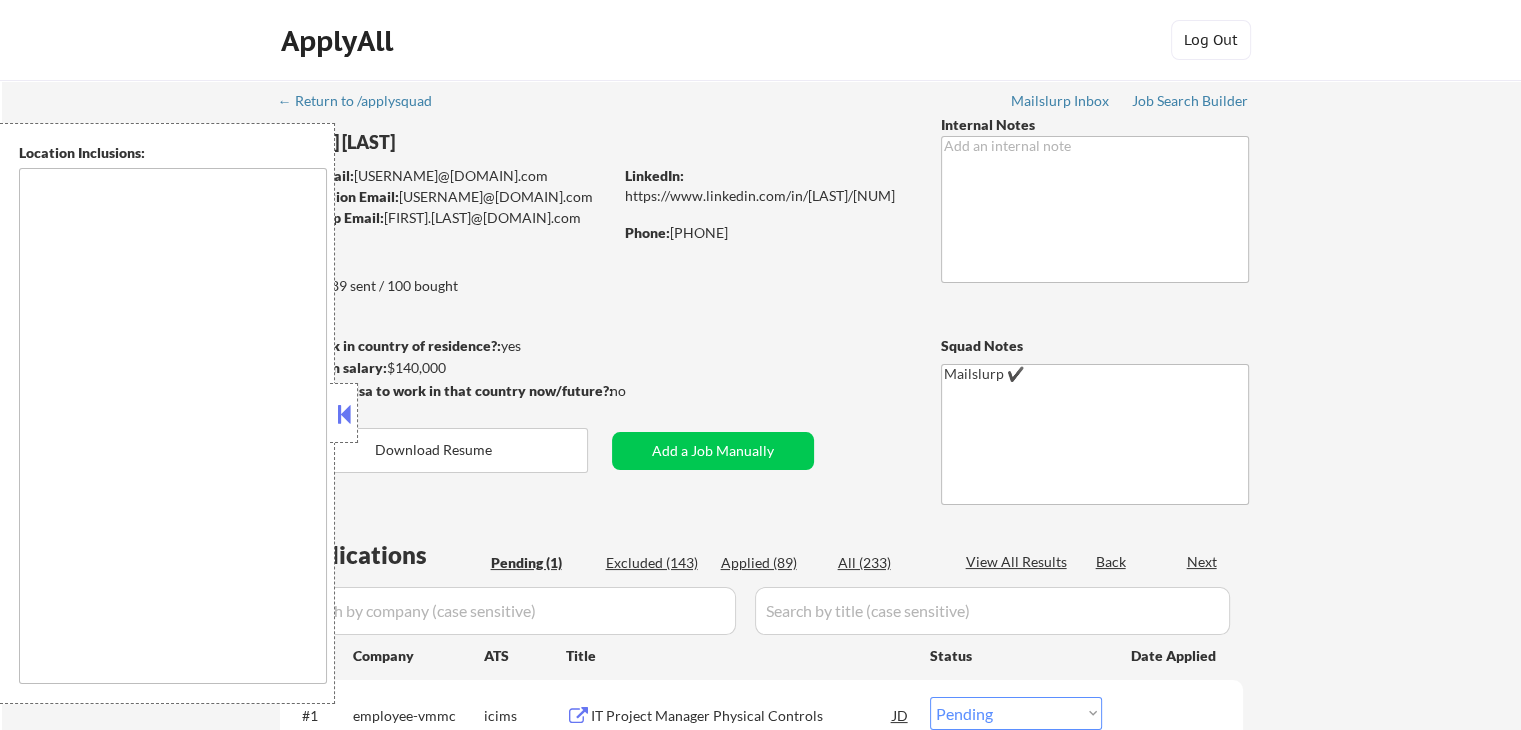 type on "[CITY], [STATE]   [CITY], [STATE]   [CITY], [STATE]   [CITY], [STATE]   [CITY], [STATE]   [CITY], [STATE]   [CITY], [STATE]   [CITY], [STATE]   [CITY], [STATE]   [CITY], [STATE]   [CITY], [STATE]   [CITY], [STATE]   [CITY], [STATE]   [CITY], [STATE]   [CITY], [STATE]   [CITY], [STATE]   [CITY], [STATE]   [CITY], [STATE]   [CITY], [STATE]   [CITY], [STATE] [CITY], [STATE]   [CITY], [STATE]   [CITY], [STATE]   [CITY], [STATE]   [CITY], [STATE]" 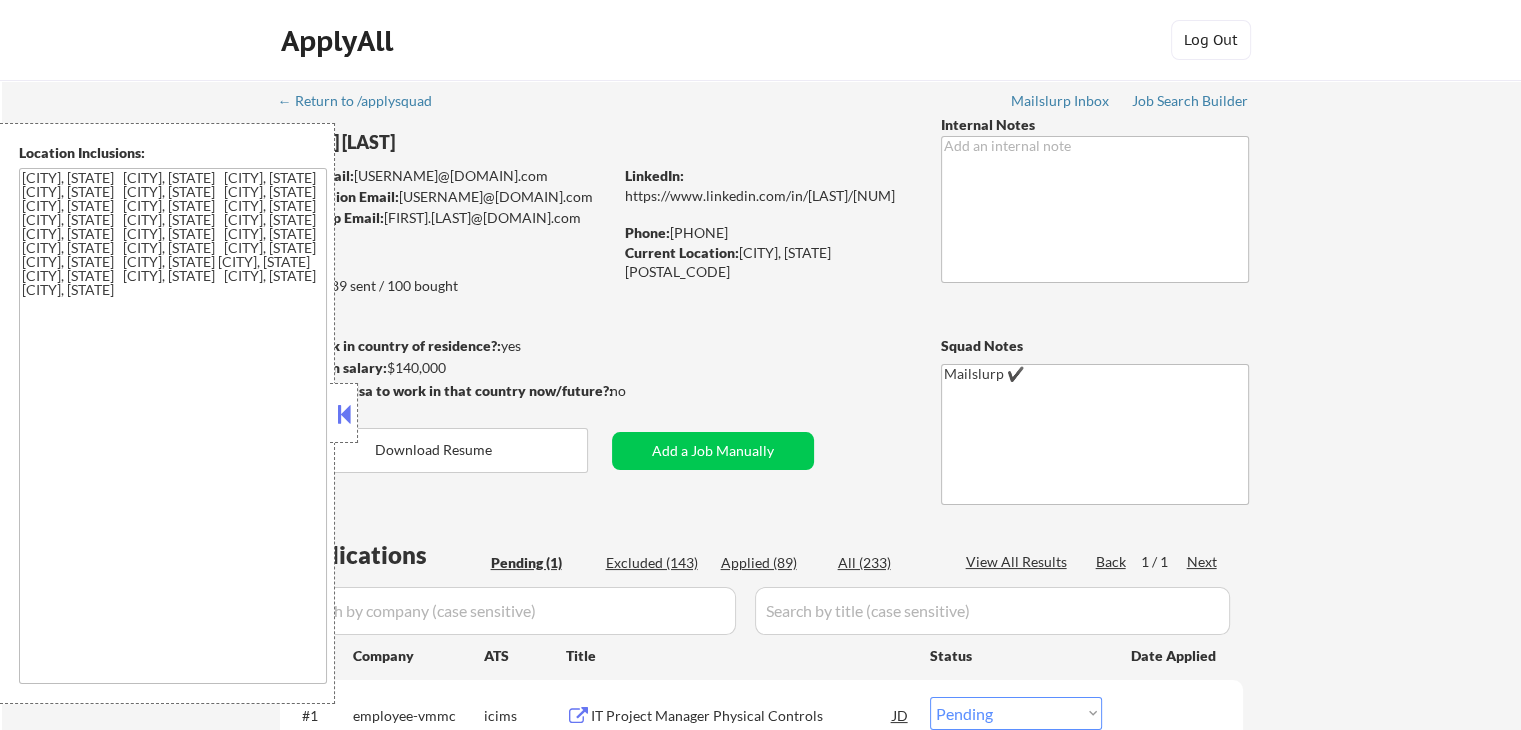 click at bounding box center [344, 414] 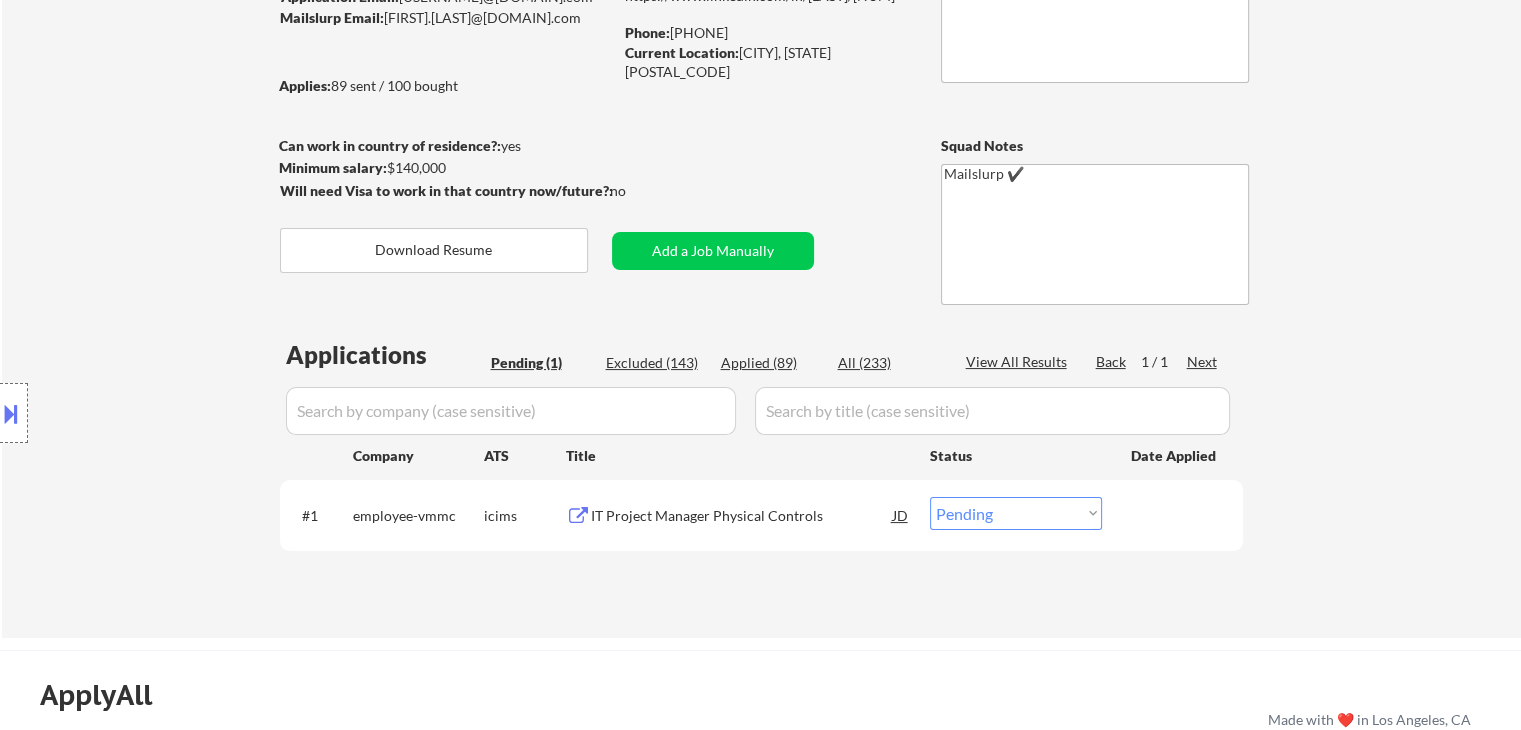 click on "Location Inclusions: [CITY], [STATE]   [CITY], [STATE]   [CITY], [STATE]   [CITY], [STATE]   [CITY], [STATE]   [CITY], [STATE]   [CITY], [STATE]   [CITY], [STATE]   [CITY], [STATE]   [CITY], [STATE]   [CITY], [STATE]   [CITY], [STATE]   [CITY], [STATE]   [CITY], [STATE]   [CITY], [STATE]   [CITY], [STATE]   [CITY], [STATE]   [CITY], [STATE]   [CITY], [STATE]   [CITY], [STATE] [CITY], [STATE]   [CITY], [STATE]   [CITY], [STATE]   [CITY], [STATE]   [CITY], [STATE]" at bounding box center [179, 413] 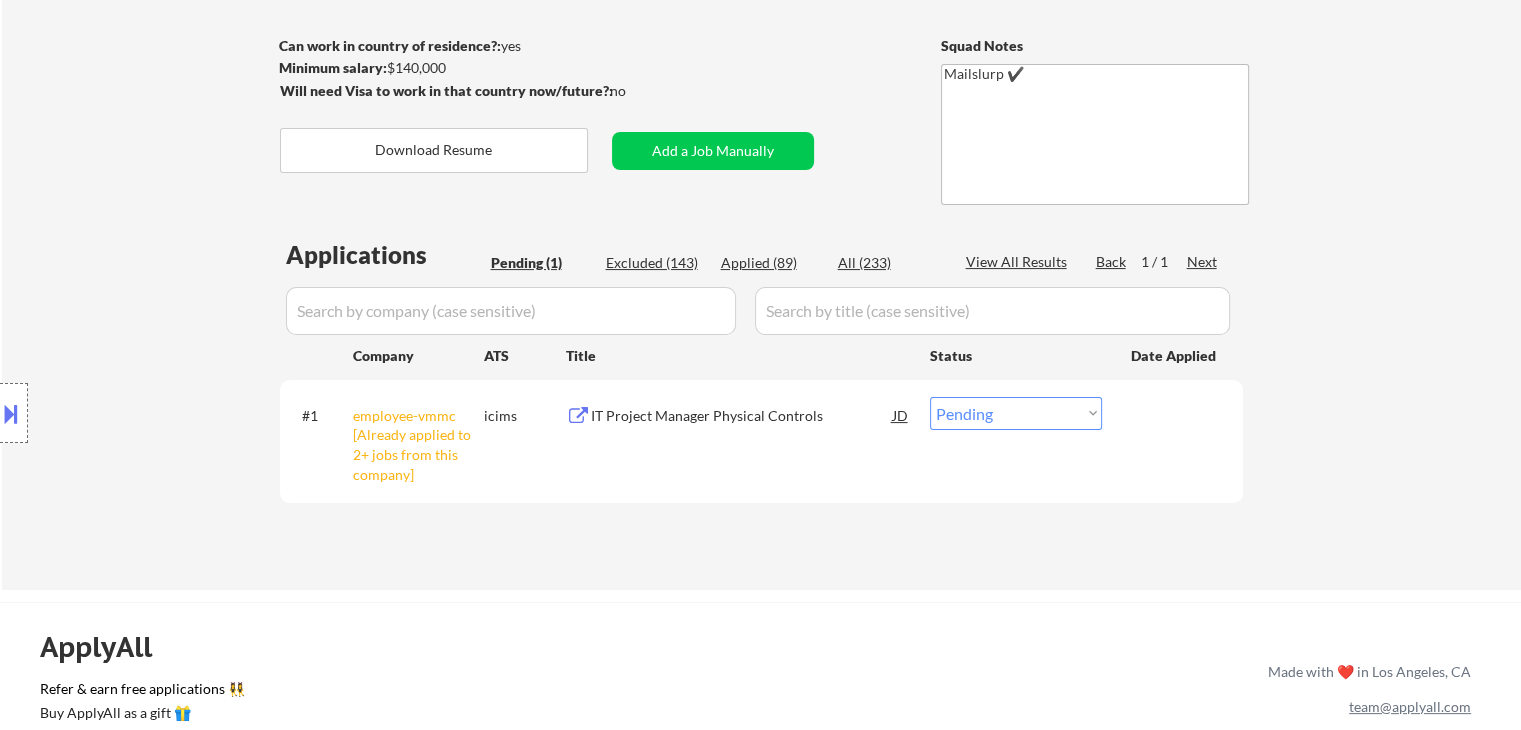 click on "#1 employee-vmmc [Already applied to 2+ jobs from this company] icims IT Project Manager Physical Controls JD Choose an option... Pending Applied Excluded (Questions) Excluded (Expired) Excluded (Location) Excluded (Bad Match) Excluded (Blocklist) Excluded (Salary) Excluded (Other)" at bounding box center [761, 441] 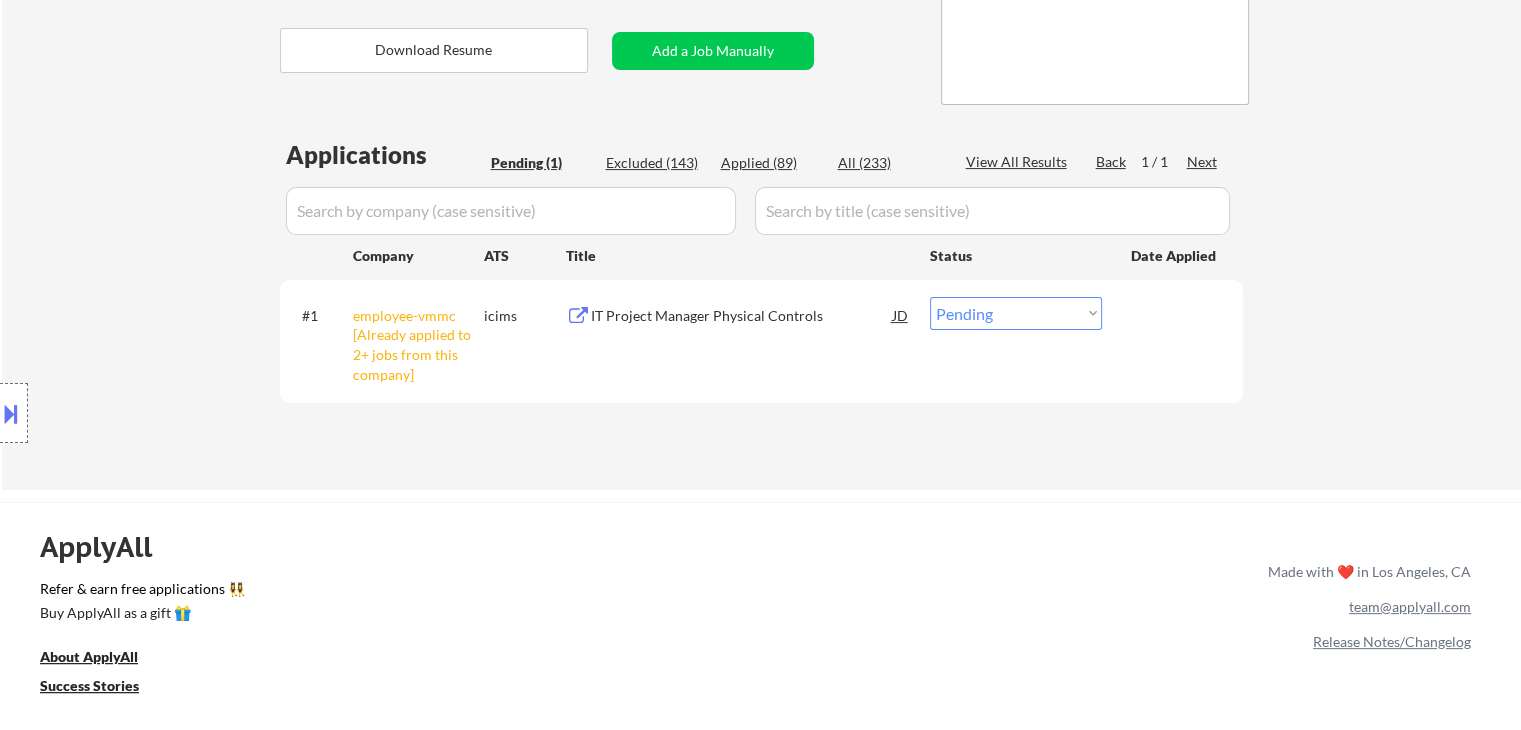 click on "Location Inclusions: Webster, [STATE]   Penfield, [STATE]   Irondequoit, [STATE]   East Rochester, [STATE]   Fairport, [STATE]   Rochester, [STATE]   Pittsford, [STATE]   Brighton, [STATE]   Greece, [STATE]   Henrietta, [STATE]   Victor, [STATE]   Perinton, [STATE]   Gates, [STATE]   Chili, [STATE]   Macedon, [STATE]   Ontario, [STATE]   Farmington, [STATE]   Spencerport, [STATE]   Brockport, [STATE]   Honeoye Falls, [STATE] Mendon, [STATE]   Honeoye Falls, [STATE]   Scottsville, [STATE]   Churchville, [STATE]   Canandaigua, [STATE]" at bounding box center [179, 413] 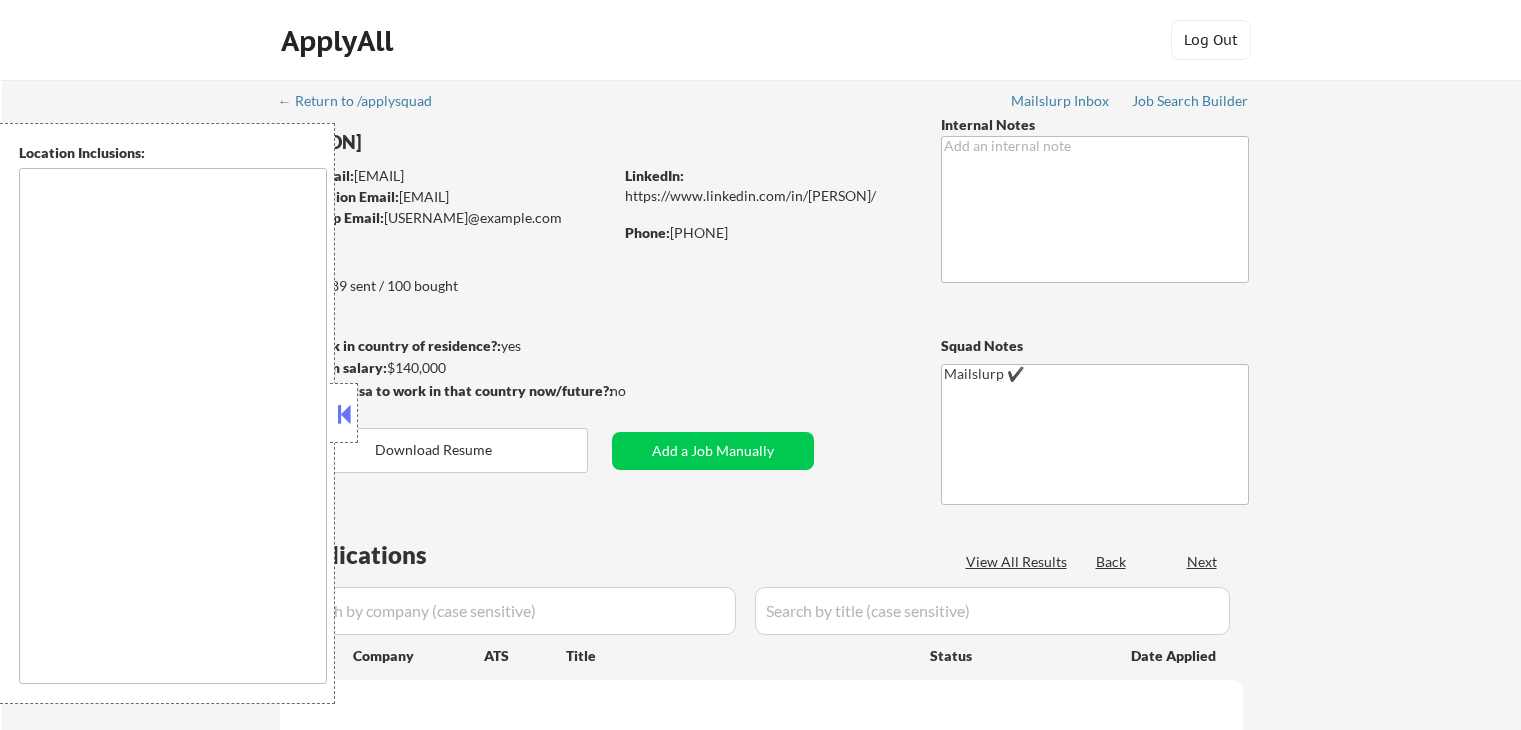 scroll, scrollTop: 400, scrollLeft: 0, axis: vertical 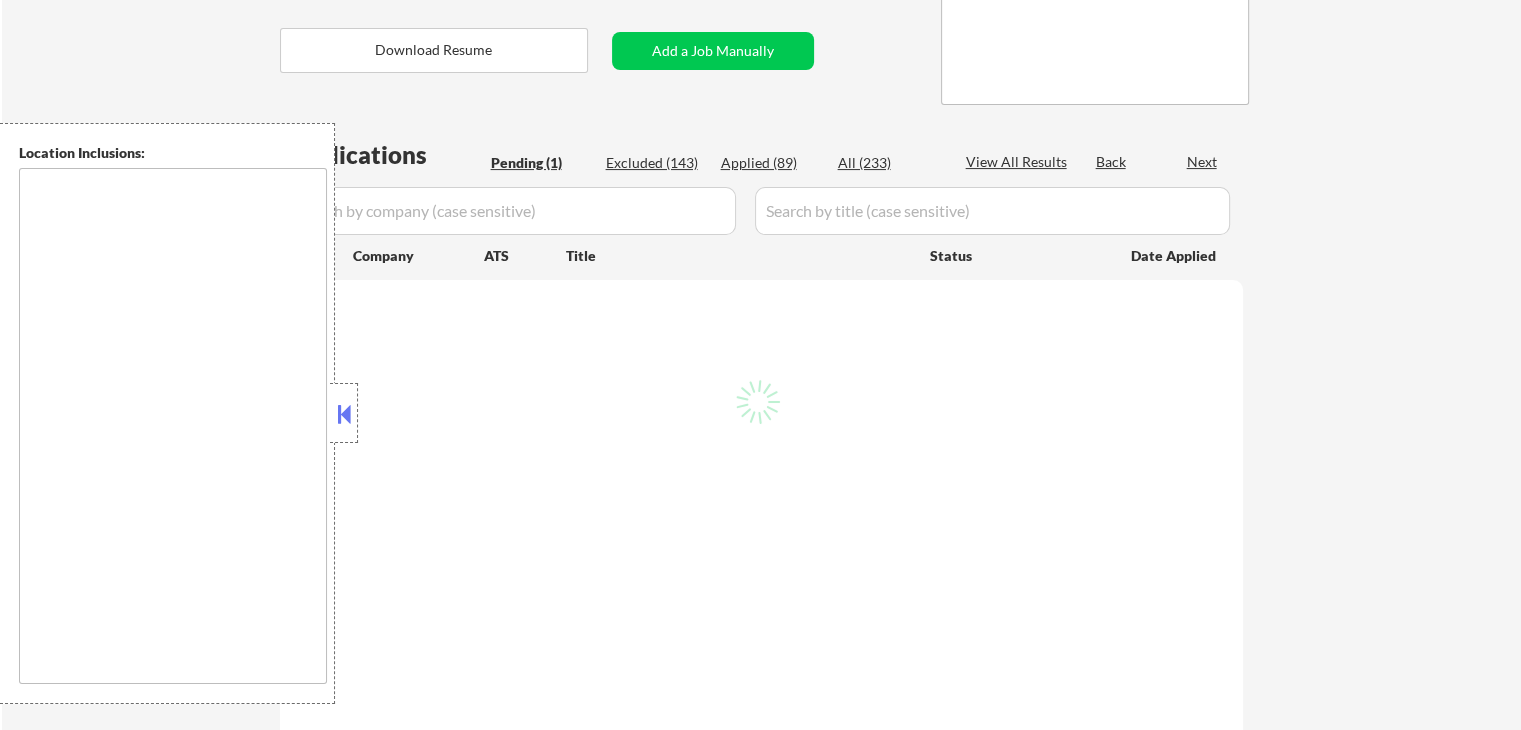 select on ""pending"" 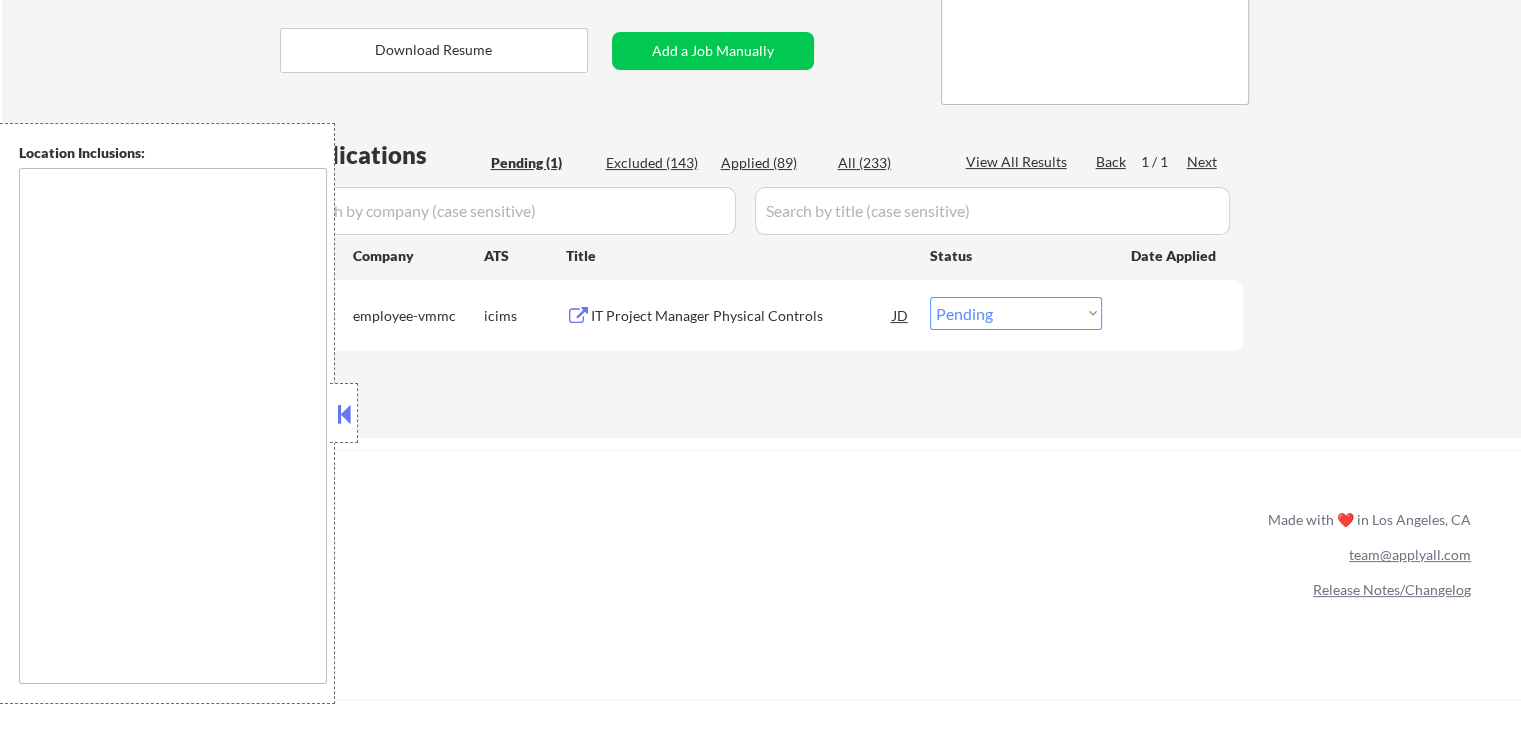type on "[CITY], [STATE]   [CITY], [STATE]   [CITY], [STATE]   [CITY], [STATE]   [CITY], [STATE]   [CITY], [STATE]   [CITY], [STATE]   [CITY], [STATE]   [CITY], [STATE]   [CITY], [STATE]   [CITY], [STATE]   [CITY], [STATE]   [CITY], [STATE]   [CITY], [STATE]   [CITY], [STATE]   [CITY], [STATE]   [CITY], [STATE]   [CITY], [STATE]   [CITY], [STATE]   [CITY], [STATE] [CITY], [STATE]   [CITY], [STATE]   [CITY], [STATE]   [CITY], [STATE]   [CITY], [STATE]" 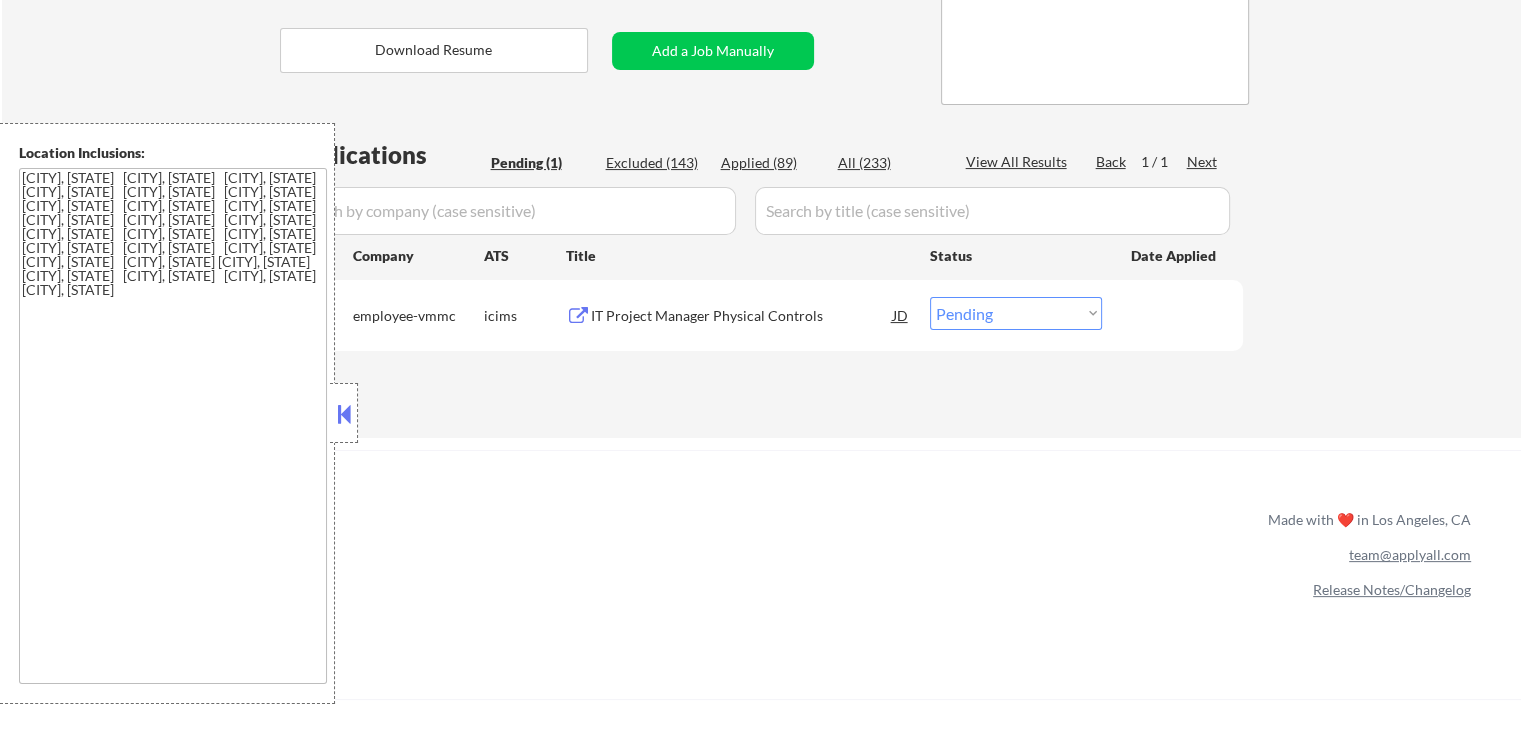 drag, startPoint x: 352, startPoint y: 421, endPoint x: 366, endPoint y: 416, distance: 14.866069 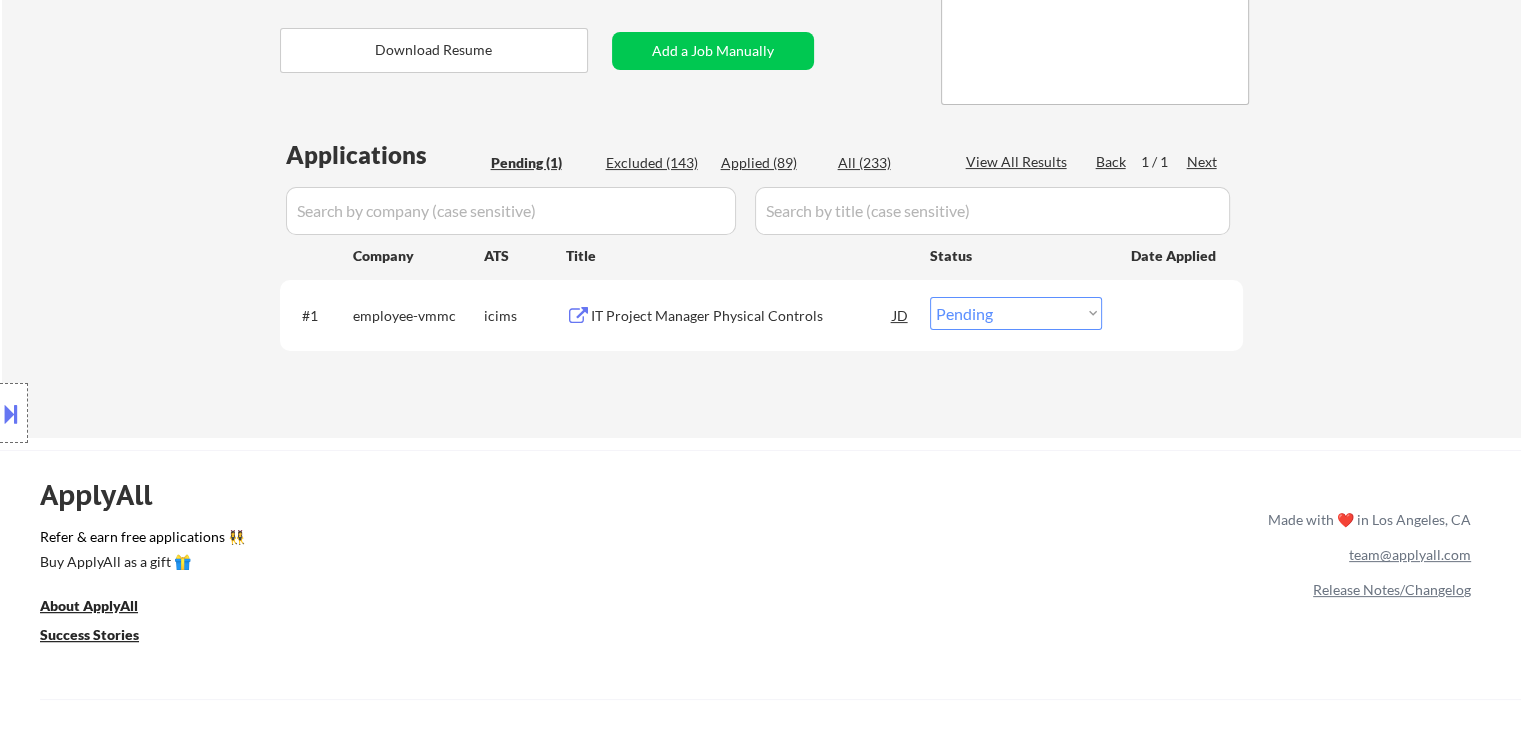 click on "← Return to /applysquad Mailslurp Inbox Job Search Builder [PERSON] User Email:  [EMAIL] Application Email:  [EMAIL] Mailslurp Email:  [EMAIL] LinkedIn:   https://www.linkedin.com/in/[PERSON]/
Phone:  [PHONE] Current Location:  [CITY], [STATE] [POSTAL_CODE] Applies:  89 sent / 100 bought Internal Notes Can work in country of residence?:  yes Squad Notes Minimum salary:  $140,000 Will need Visa to work in that country now/future?:   no Download Resume Add a Job Manually Mailslurp ✔️ Applications Pending (1) Excluded (143) Applied (89) All (233) View All Results Back 1 / 1
Next Company ATS Title Status Date Applied #1 employee-vmmc [Already applied to 2+ jobs from this company] icims IT Project Manager Physical Controls JD Choose an option... Pending Applied Excluded (Questions) Excluded (Expired) Excluded (Location) Excluded (Bad Match) Excluded (Blocklist) Excluded (Salary) Excluded (Other) ApplyAll Refer & earn free applications 👯‍♀️ Buy ApplyAll as a gift 🎁" at bounding box center [762, 51] 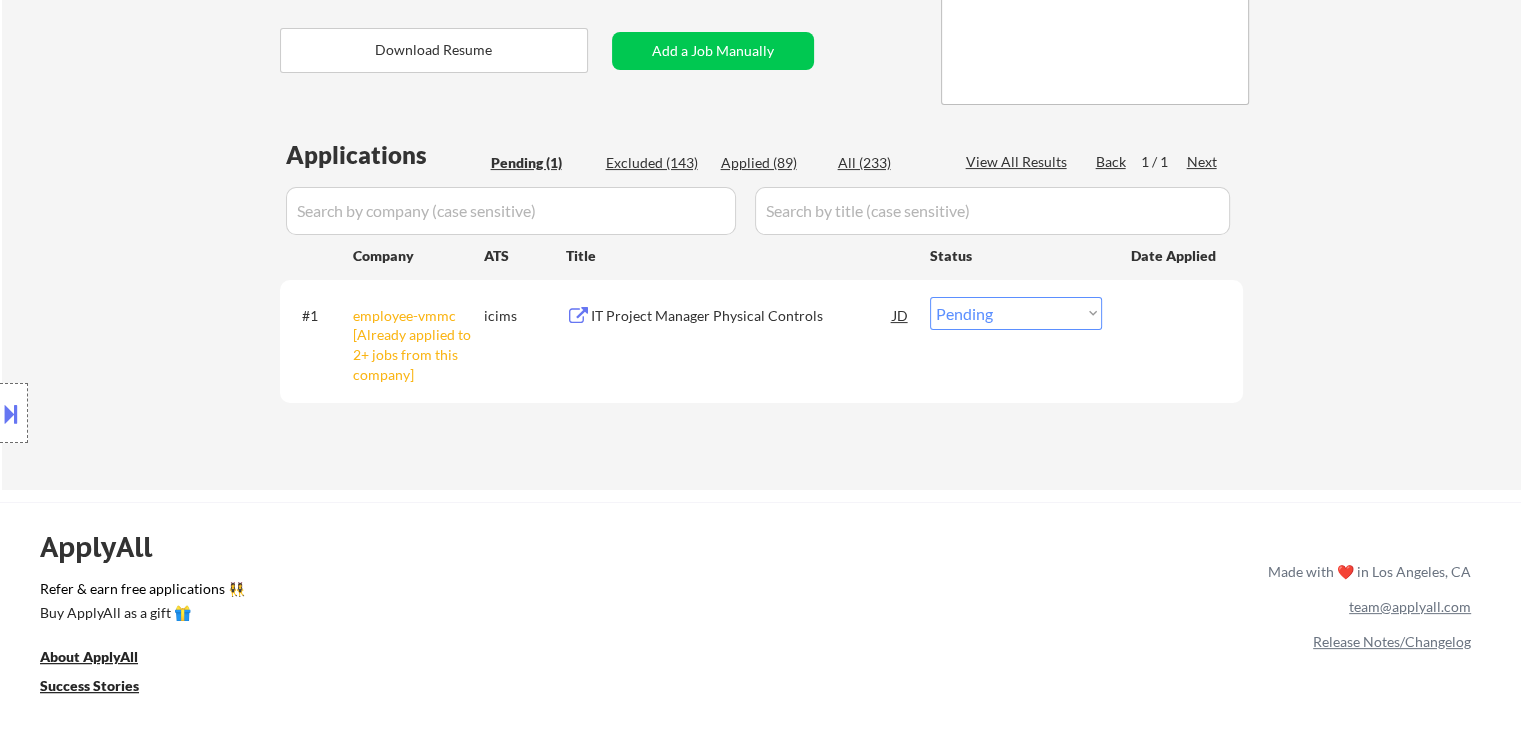click on "Location Inclusions: Webster, [STATE]   Penfield, [STATE]   Irondequoit, [STATE]   East Rochester, [STATE]   Fairport, [STATE]   Rochester, [STATE]   Pittsford, [STATE]   Brighton, [STATE]   Greece, [STATE]   Henrietta, [STATE]   Victor, [STATE]   Perinton, [STATE]   Gates, [STATE]   Chili, [STATE]   Macedon, [STATE]   Ontario, [STATE]   Farmington, [STATE]   Spencerport, [STATE]   Brockport, [STATE]   Honeoye Falls, [STATE] Mendon, [STATE]   Honeoye Falls, [STATE]   Scottsville, [STATE]   Churchville, [STATE]   Canandaigua, [STATE]" at bounding box center [179, 413] 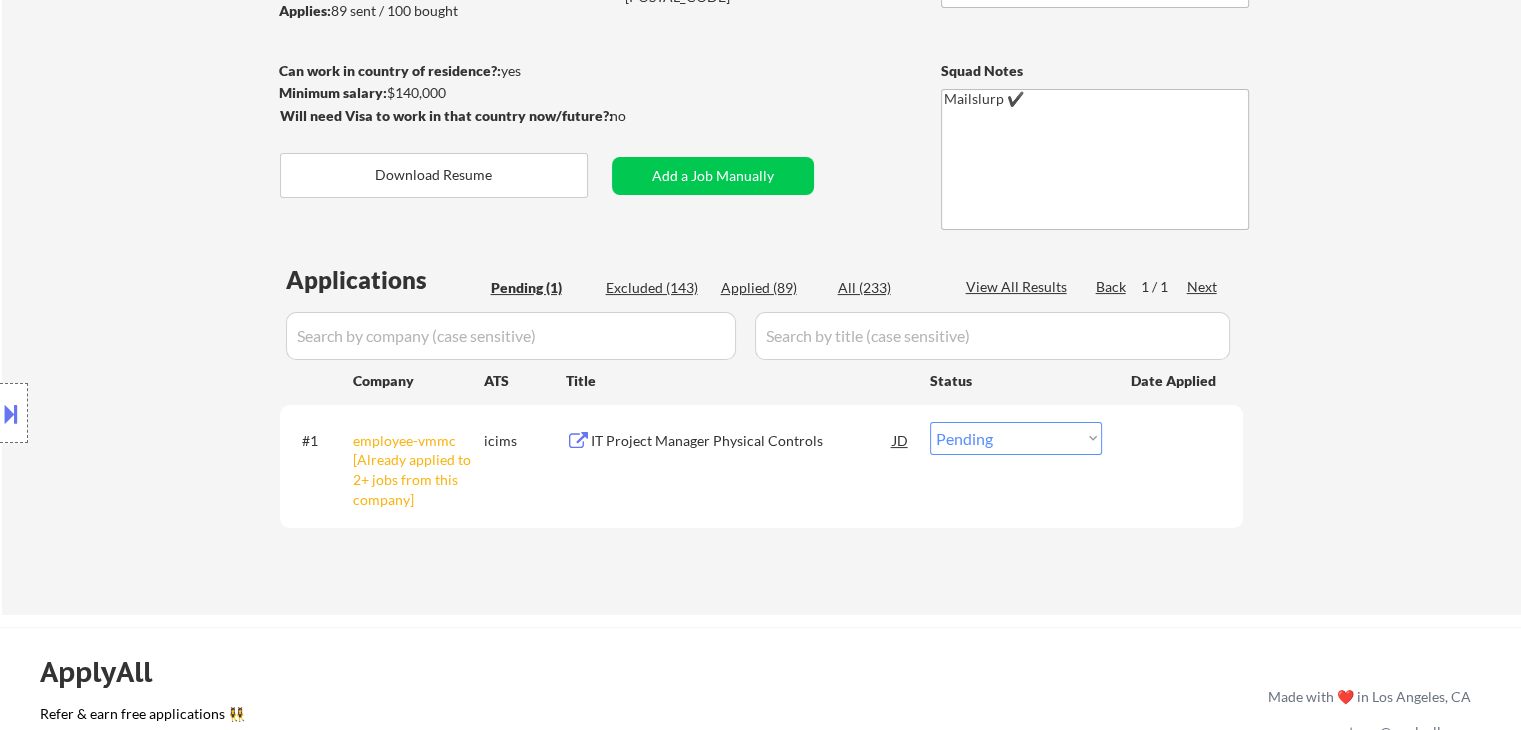 scroll, scrollTop: 200, scrollLeft: 0, axis: vertical 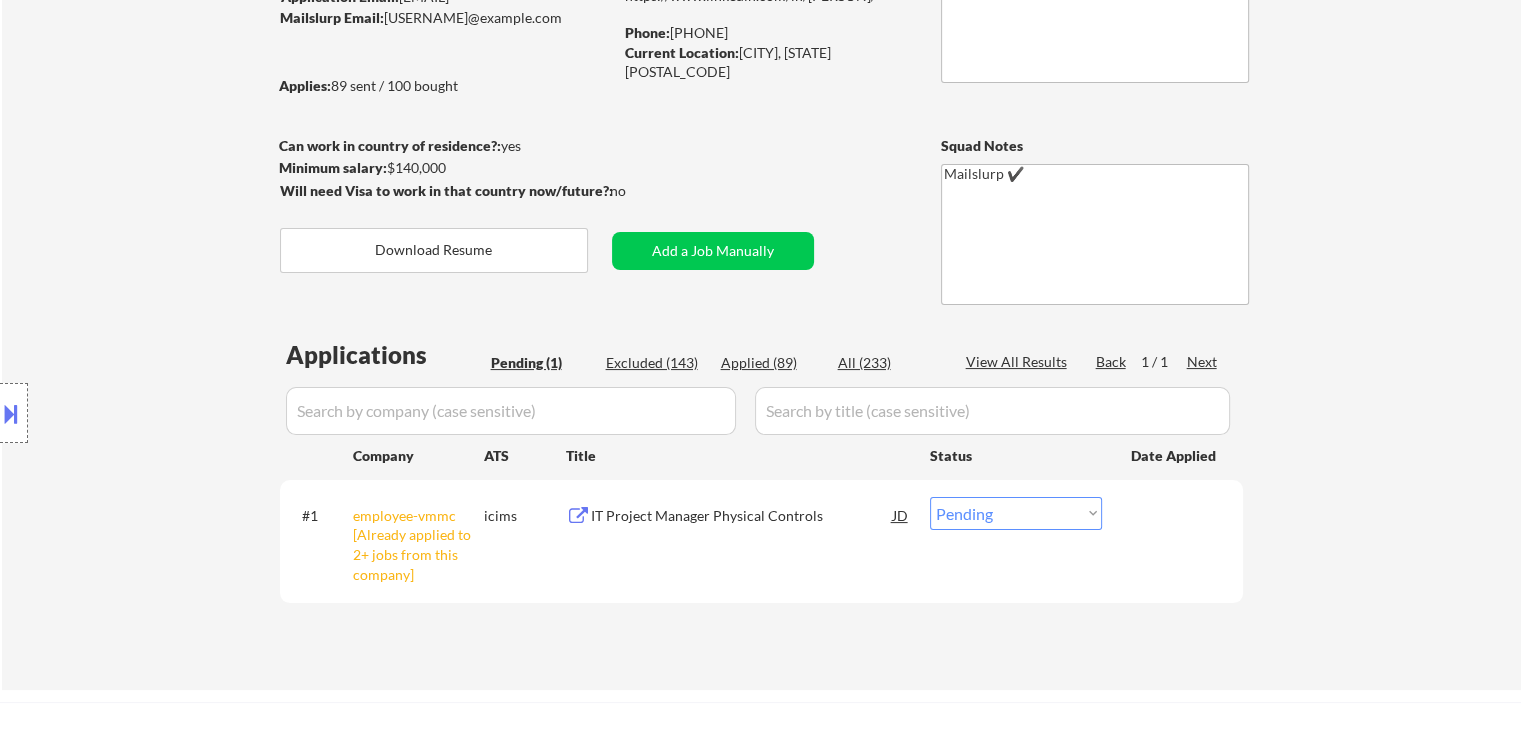 click on "Location Inclusions: Webster, [STATE]   Penfield, [STATE]   Irondequoit, [STATE]   East Rochester, [STATE]   Fairport, [STATE]   Rochester, [STATE]   Pittsford, [STATE]   Brighton, [STATE]   Greece, [STATE]   Henrietta, [STATE]   Victor, [STATE]   Perinton, [STATE]   Gates, [STATE]   Chili, [STATE]   Macedon, [STATE]   Ontario, [STATE]   Farmington, [STATE]   Spencerport, [STATE]   Brockport, [STATE]   Honeoye Falls, [STATE] Mendon, [STATE]   Honeoye Falls, [STATE]   Scottsville, [STATE]   Churchville, [STATE]   Canandaigua, [STATE]" at bounding box center [179, 413] 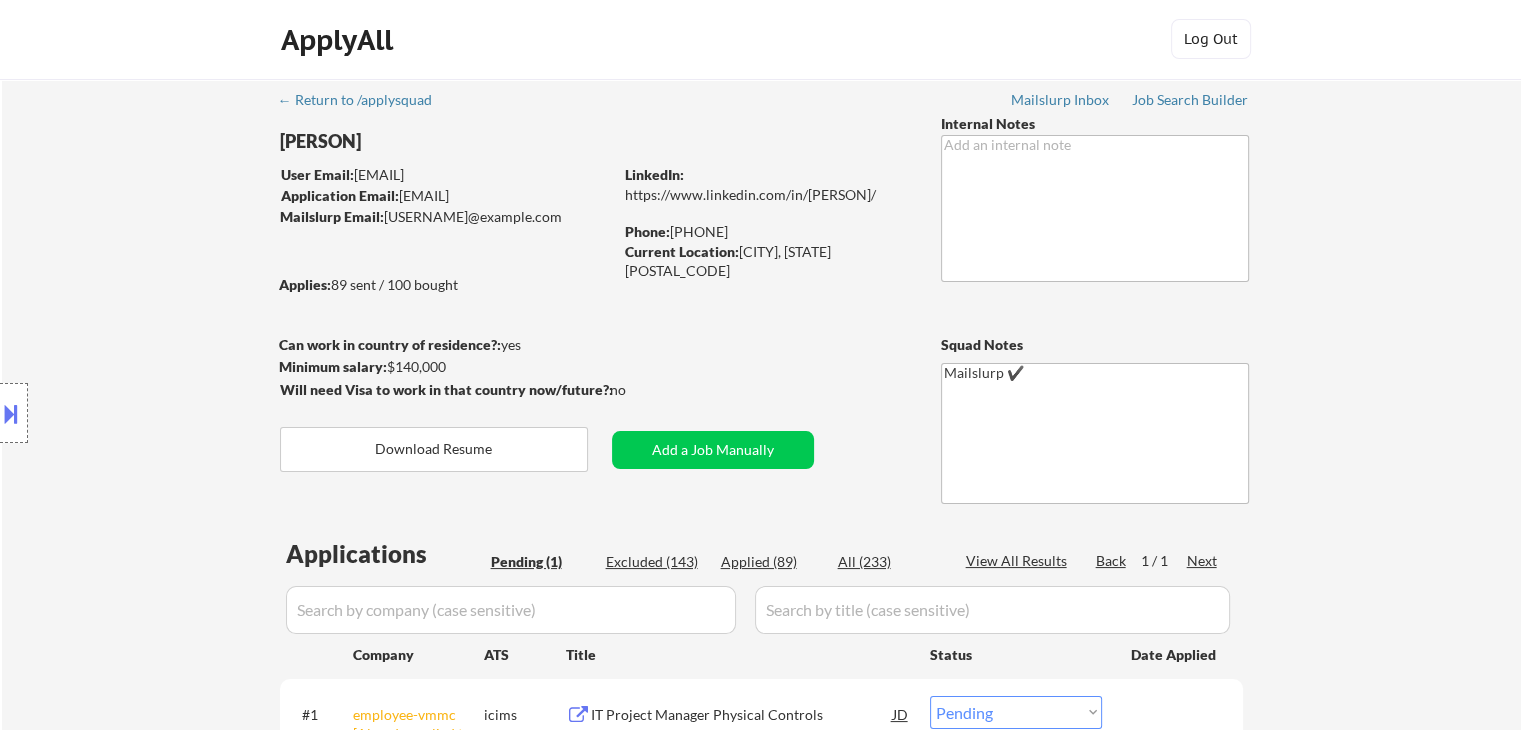scroll, scrollTop: 0, scrollLeft: 0, axis: both 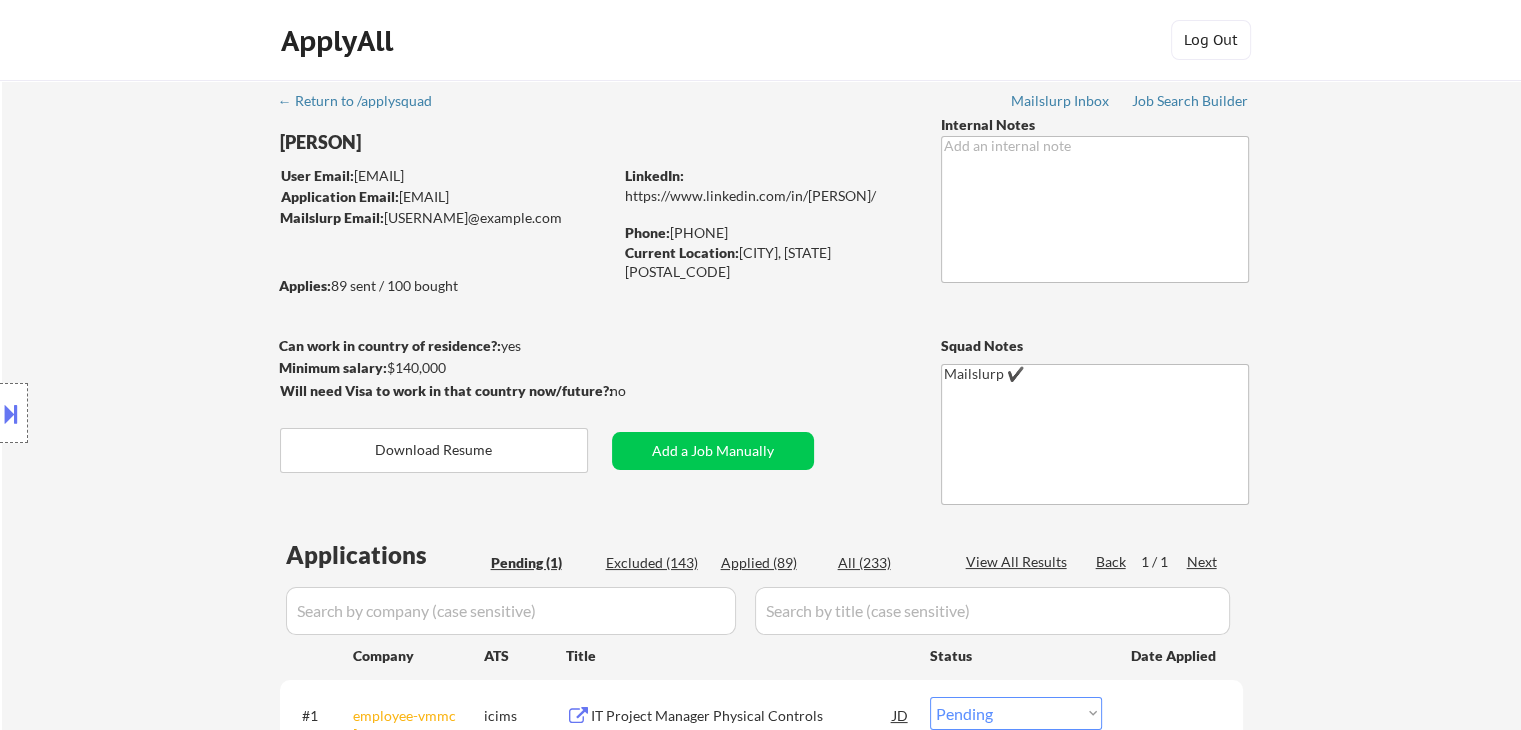 click on "Location Inclusions: Webster, [STATE]   Penfield, [STATE]   Irondequoit, [STATE]   East Rochester, [STATE]   Fairport, [STATE]   Rochester, [STATE]   Pittsford, [STATE]   Brighton, [STATE]   Greece, [STATE]   Henrietta, [STATE]   Victor, [STATE]   Perinton, [STATE]   Gates, [STATE]   Chili, [STATE]   Macedon, [STATE]   Ontario, [STATE]   Farmington, [STATE]   Spencerport, [STATE]   Brockport, [STATE]   Honeoye Falls, [STATE] Mendon, [STATE]   Honeoye Falls, [STATE]   Scottsville, [STATE]   Churchville, [STATE]   Canandaigua, [STATE]" at bounding box center (179, 413) 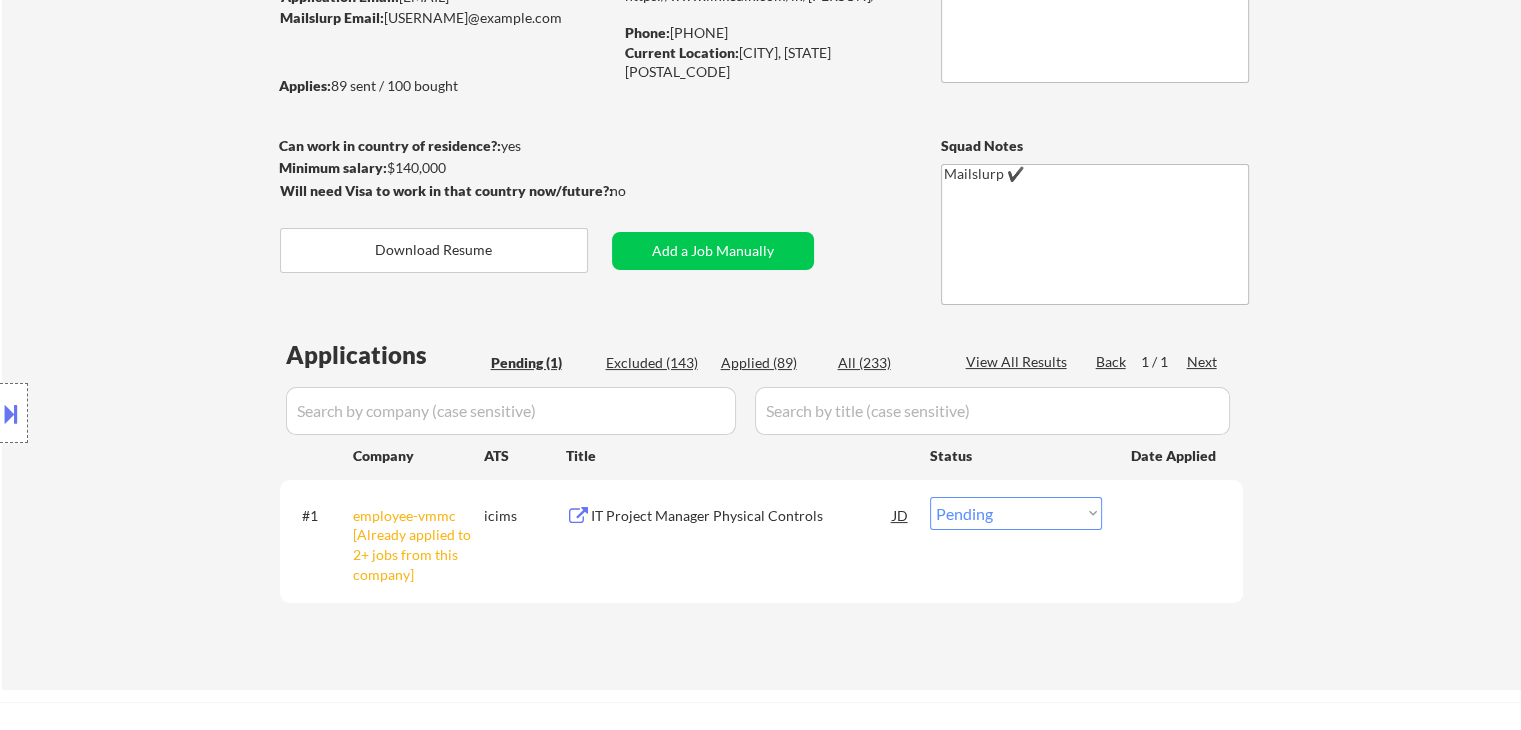 click on "Location Inclusions: Webster, [STATE]   Penfield, [STATE]   Irondequoit, [STATE]   East Rochester, [STATE]   Fairport, [STATE]   Rochester, [STATE]   Pittsford, [STATE]   Brighton, [STATE]   Greece, [STATE]   Henrietta, [STATE]   Victor, [STATE]   Perinton, [STATE]   Gates, [STATE]   Chili, [STATE]   Macedon, [STATE]   Ontario, [STATE]   Farmington, [STATE]   Spencerport, [STATE]   Brockport, [STATE]   Honeoye Falls, [STATE] Mendon, [STATE]   Honeoye Falls, [STATE]   Scottsville, [STATE]   Churchville, [STATE]   Canandaigua, [STATE]" at bounding box center [179, 413] 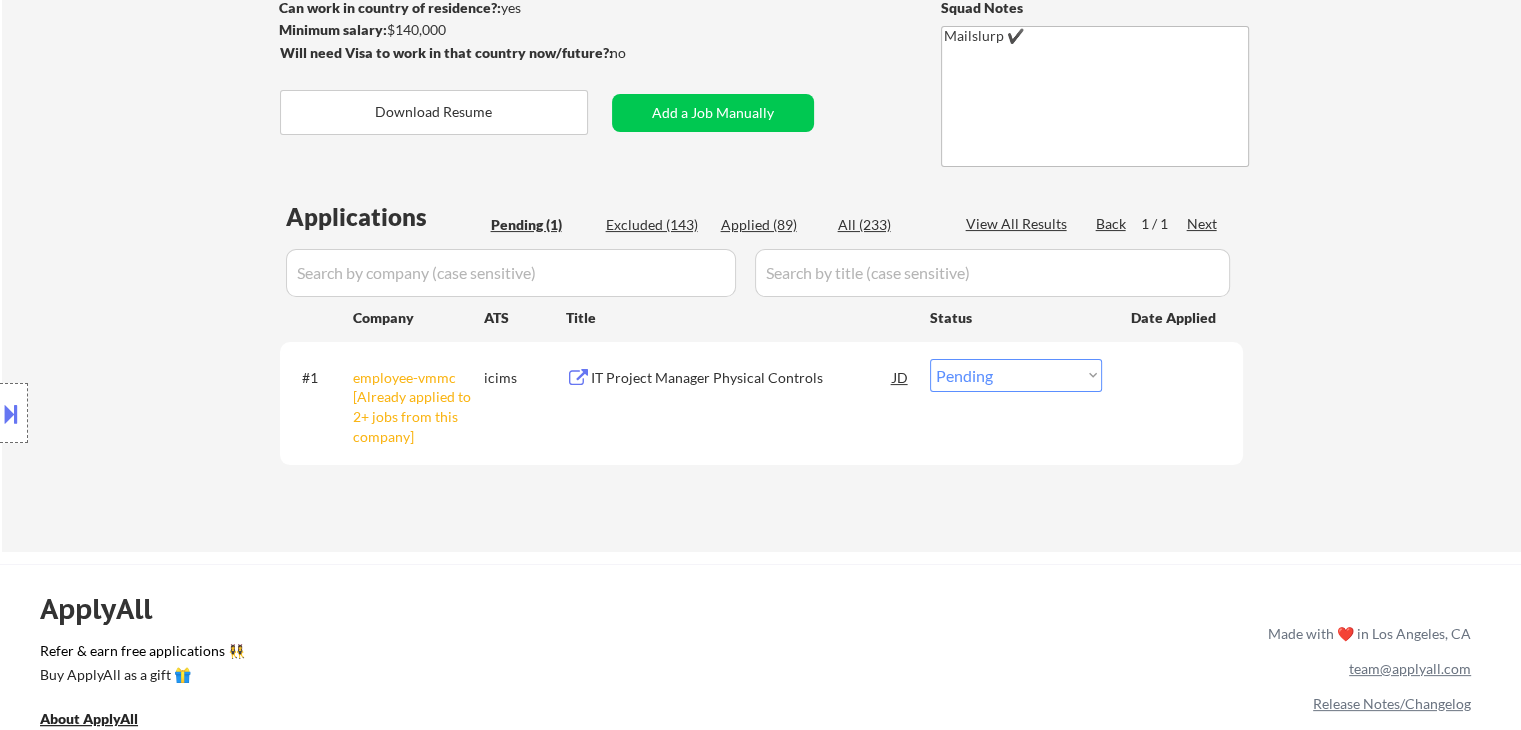 scroll, scrollTop: 400, scrollLeft: 0, axis: vertical 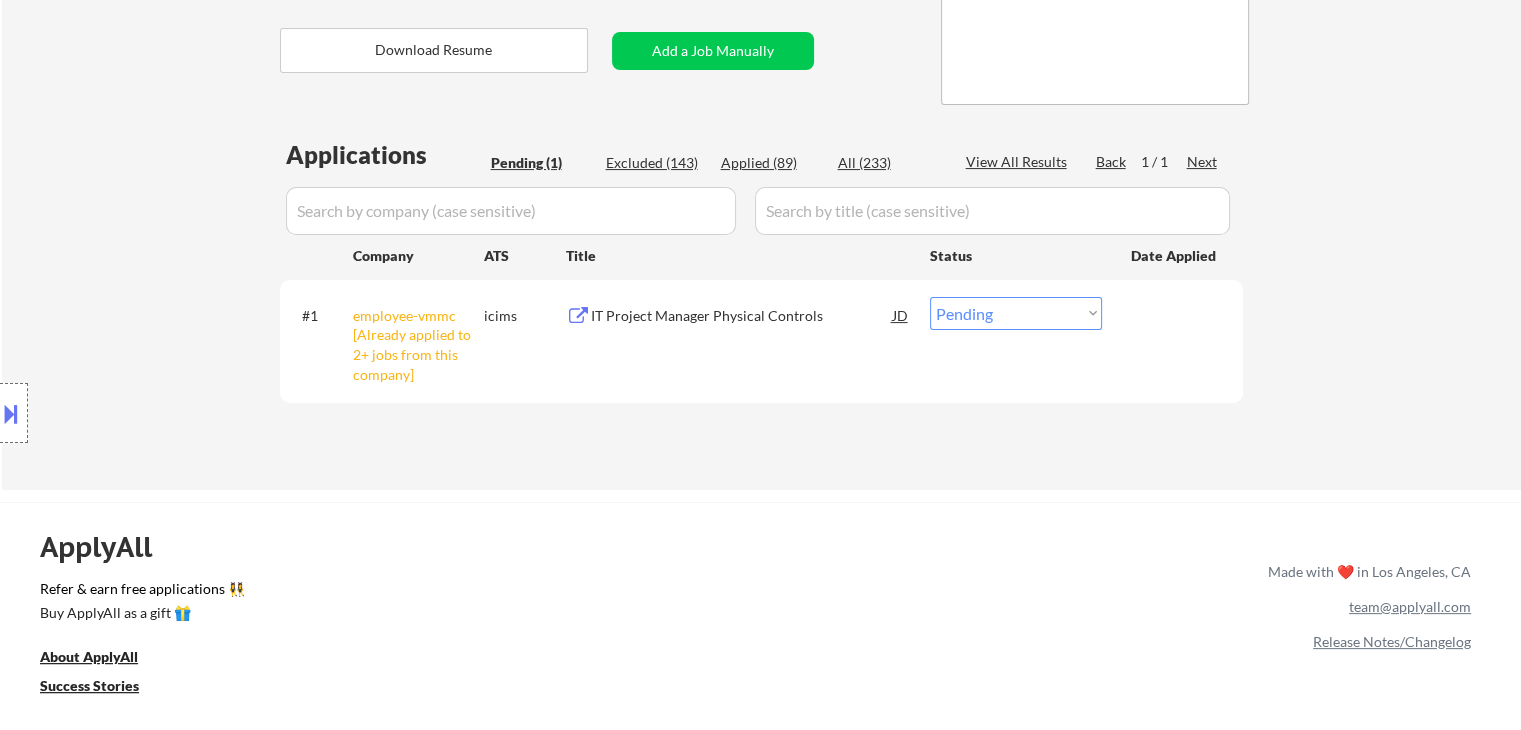 click on "Location Inclusions: Webster, [STATE]   Penfield, [STATE]   Irondequoit, [STATE]   East Rochester, [STATE]   Fairport, [STATE]   Rochester, [STATE]   Pittsford, [STATE]   Brighton, [STATE]   Greece, [STATE]   Henrietta, [STATE]   Victor, [STATE]   Perinton, [STATE]   Gates, [STATE]   Chili, [STATE]   Macedon, [STATE]   Ontario, [STATE]   Farmington, [STATE]   Spencerport, [STATE]   Brockport, [STATE]   Honeoye Falls, [STATE] Mendon, [STATE]   Honeoye Falls, [STATE]   Scottsville, [STATE]   Churchville, [STATE]   Canandaigua, [STATE]" at bounding box center [179, 413] 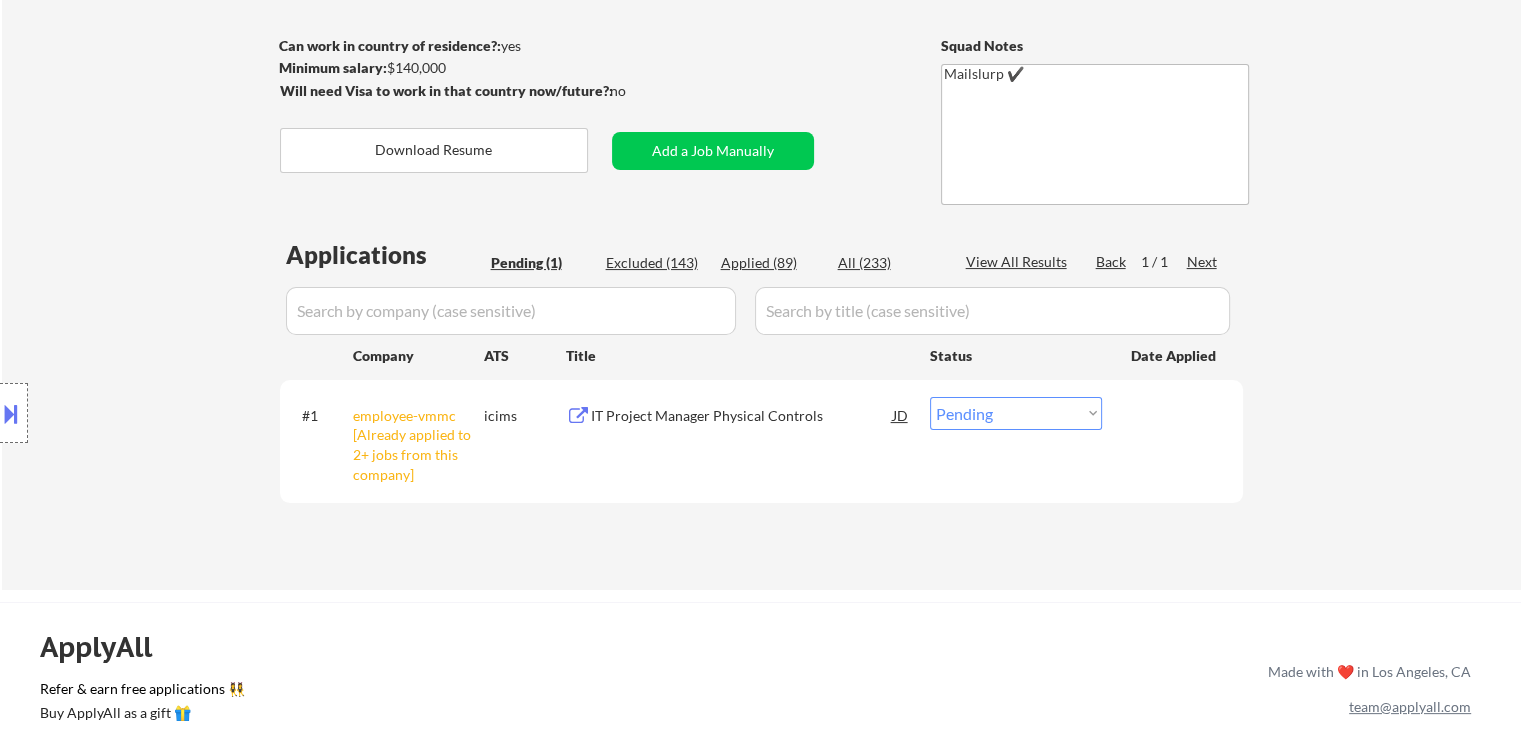 click on "Location Inclusions: Webster, [STATE]   Penfield, [STATE]   Irondequoit, [STATE]   East Rochester, [STATE]   Fairport, [STATE]   Rochester, [STATE]   Pittsford, [STATE]   Brighton, [STATE]   Greece, [STATE]   Henrietta, [STATE]   Victor, [STATE]   Perinton, [STATE]   Gates, [STATE]   Chili, [STATE]   Macedon, [STATE]   Ontario, [STATE]   Farmington, [STATE]   Spencerport, [STATE]   Brockport, [STATE]   Honeoye Falls, [STATE] Mendon, [STATE]   Honeoye Falls, [STATE]   Scottsville, [STATE]   Churchville, [STATE]   Canandaigua, [STATE]" at bounding box center [179, 413] 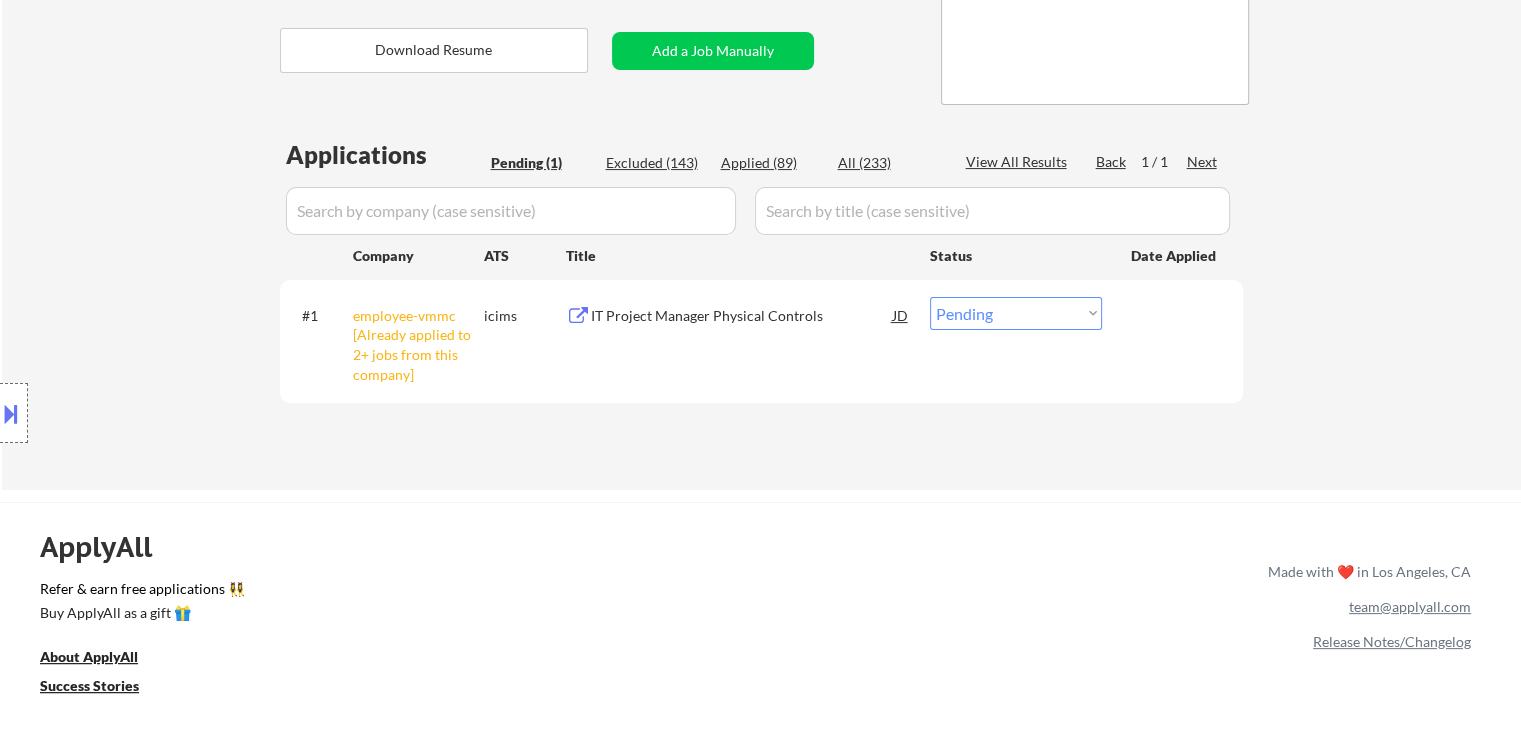 click on "Location Inclusions: Webster, [STATE]   Penfield, [STATE]   Irondequoit, [STATE]   East Rochester, [STATE]   Fairport, [STATE]   Rochester, [STATE]   Pittsford, [STATE]   Brighton, [STATE]   Greece, [STATE]   Henrietta, [STATE]   Victor, [STATE]   Perinton, [STATE]   Gates, [STATE]   Chili, [STATE]   Macedon, [STATE]   Ontario, [STATE]   Farmington, [STATE]   Spencerport, [STATE]   Brockport, [STATE]   Honeoye Falls, [STATE] Mendon, [STATE]   Honeoye Falls, [STATE]   Scottsville, [STATE]   Churchville, [STATE]   Canandaigua, [STATE]" at bounding box center [179, 413] 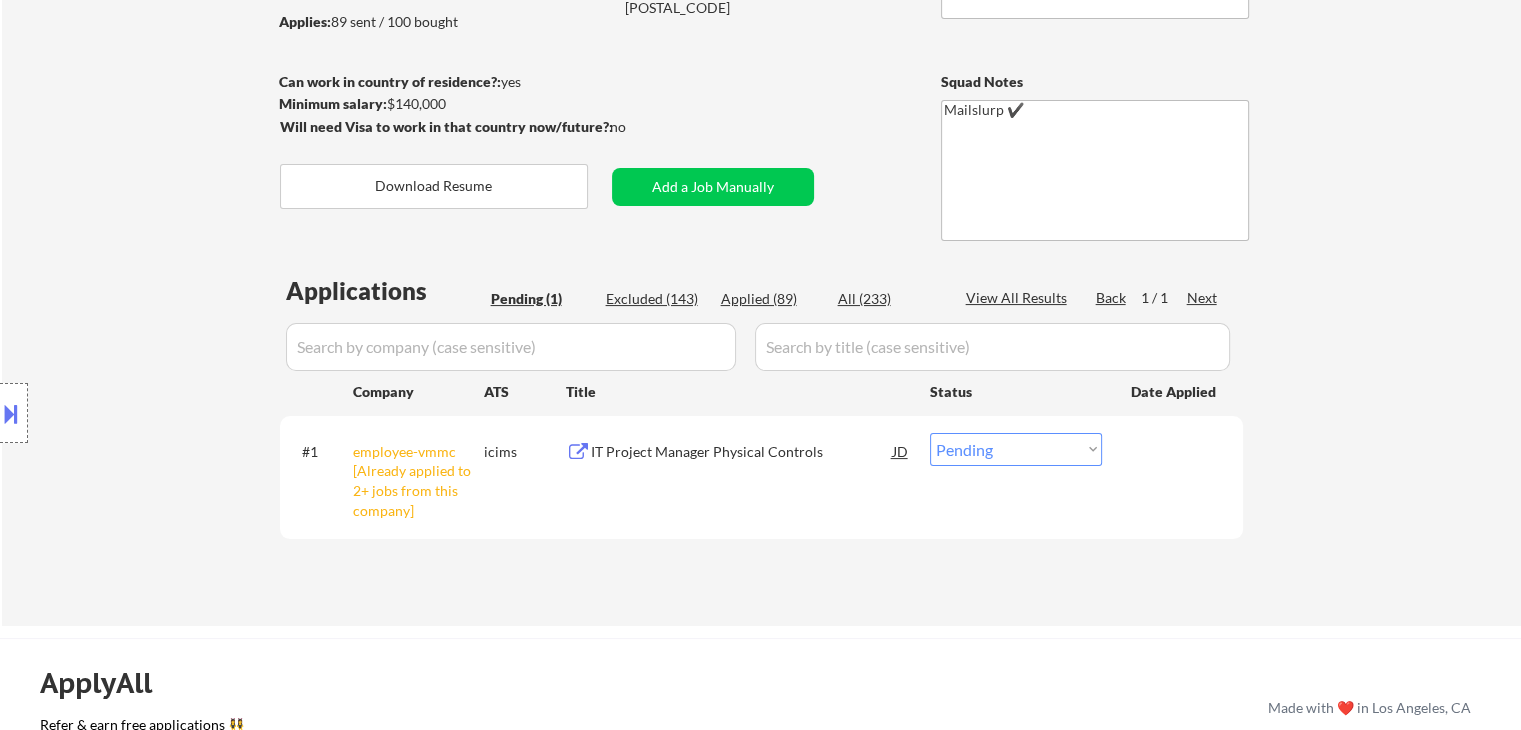 scroll, scrollTop: 100, scrollLeft: 0, axis: vertical 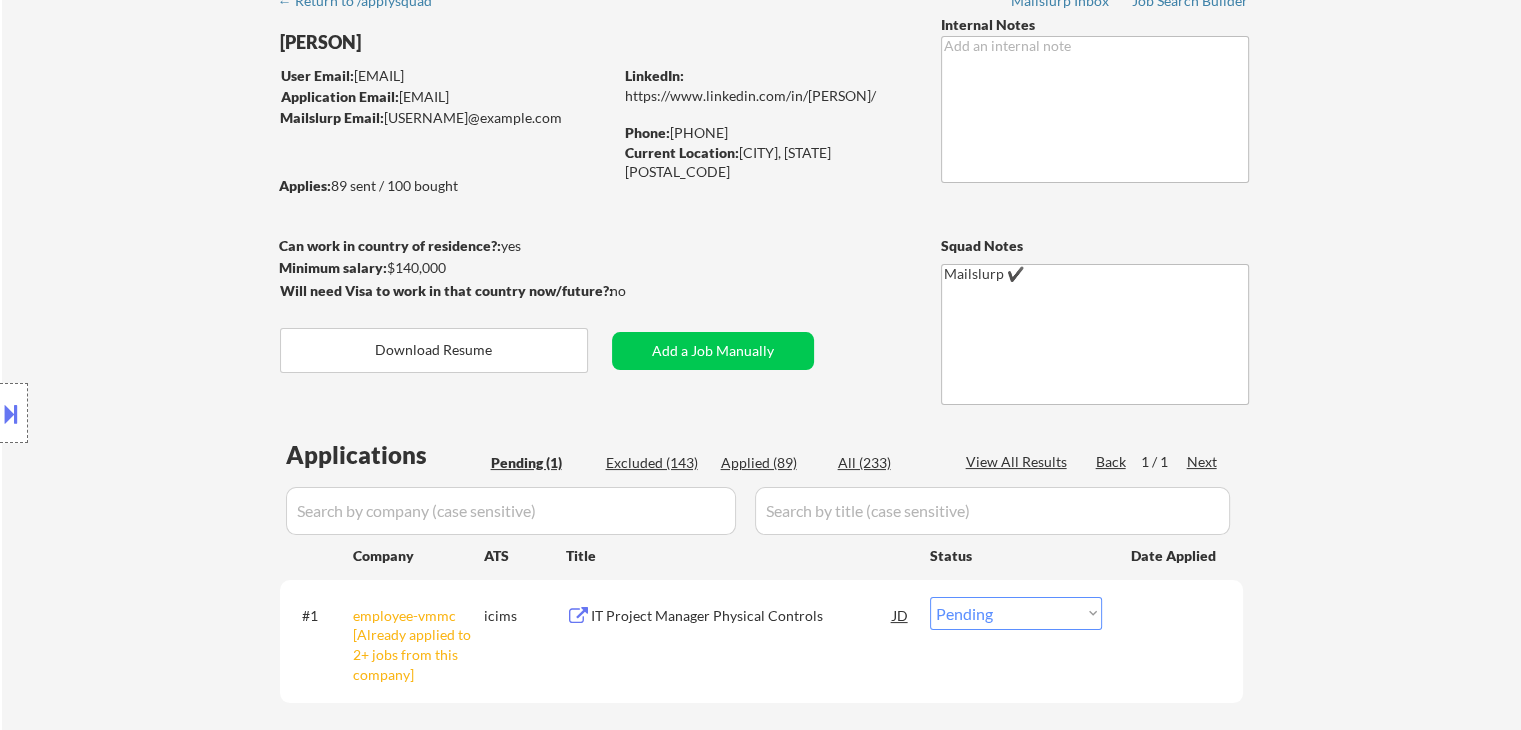 drag, startPoint x: 248, startPoint y: 205, endPoint x: 544, endPoint y: 185, distance: 296.6749 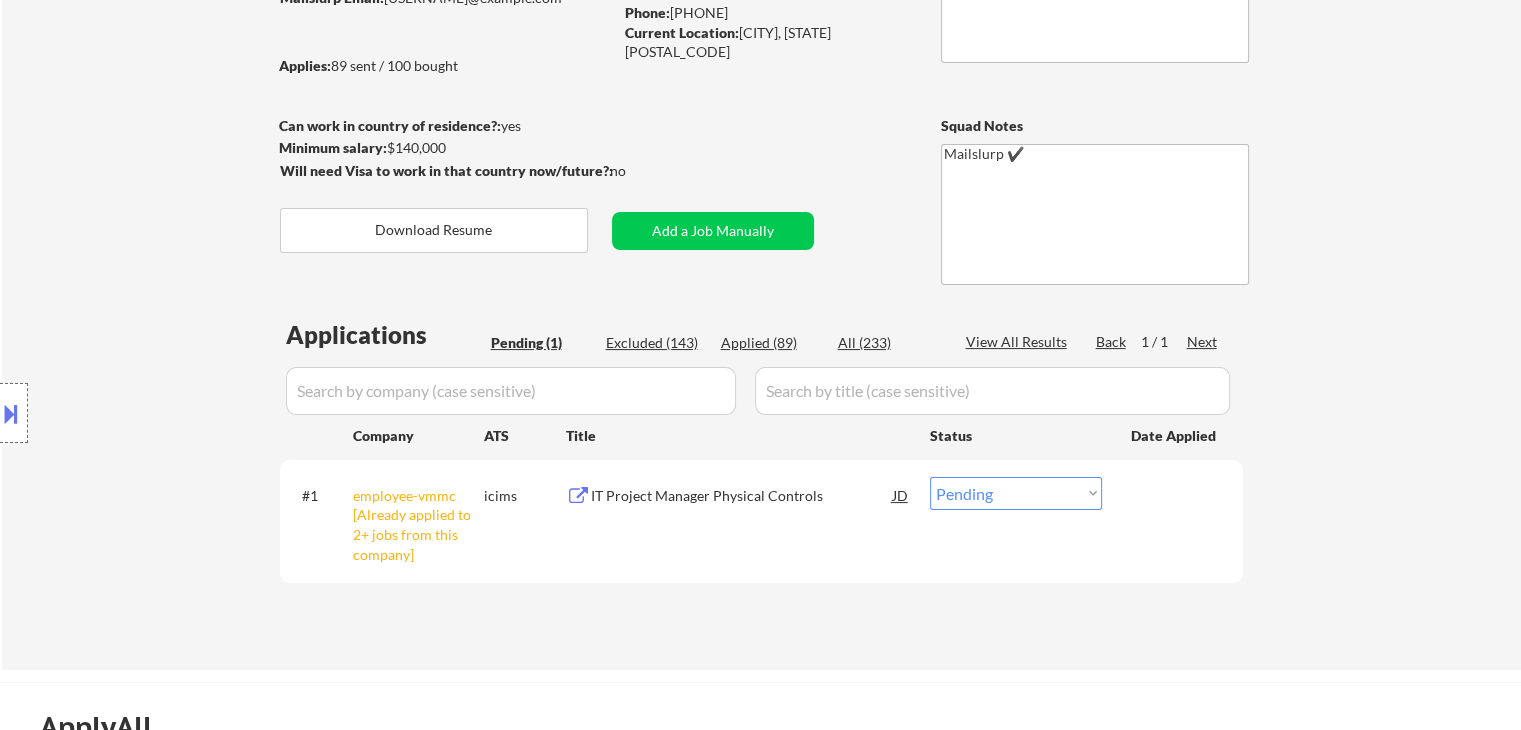 scroll, scrollTop: 300, scrollLeft: 0, axis: vertical 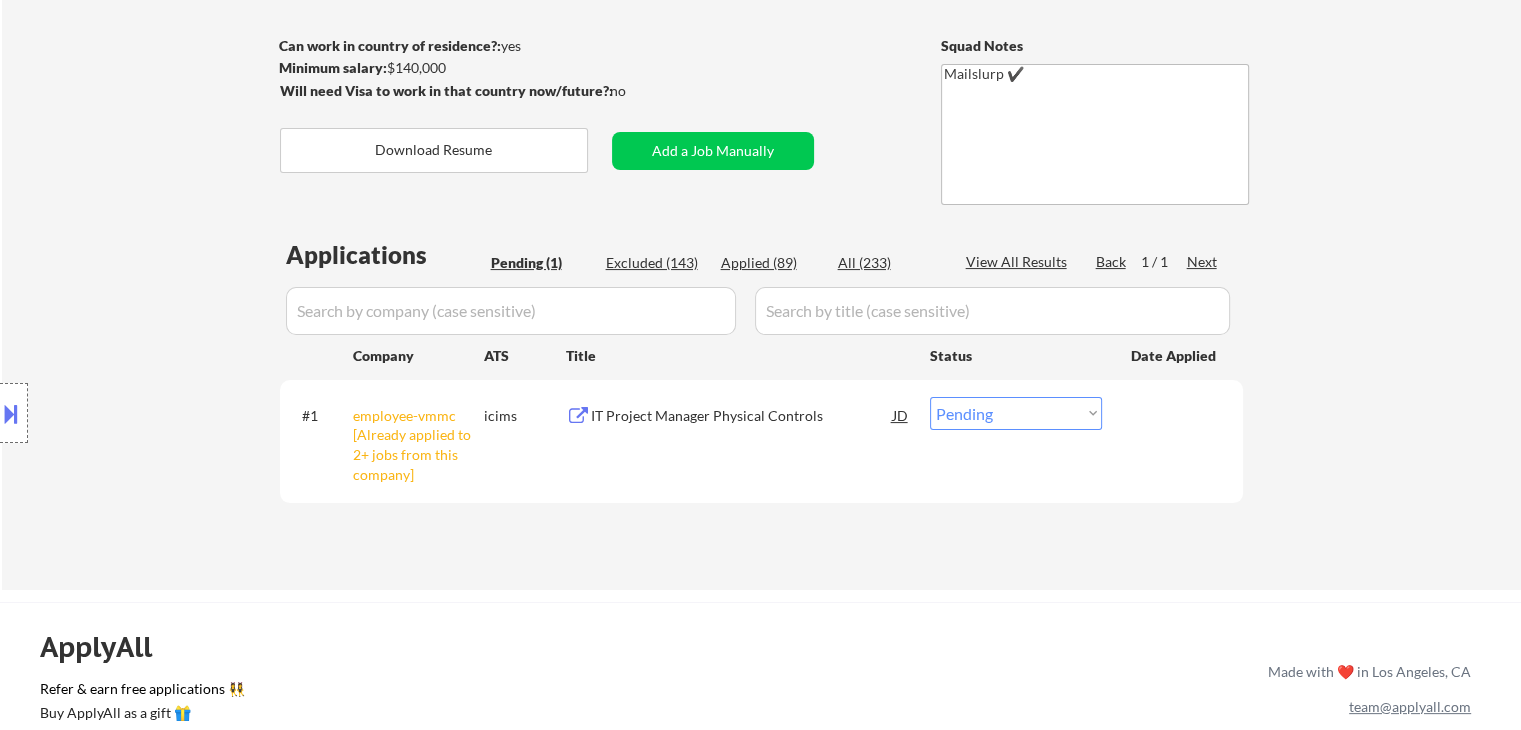 click on "Location Inclusions: Webster, [STATE]   Penfield, [STATE]   Irondequoit, [STATE]   East Rochester, [STATE]   Fairport, [STATE]   Rochester, [STATE]   Pittsford, [STATE]   Brighton, [STATE]   Greece, [STATE]   Henrietta, [STATE]   Victor, [STATE]   Perinton, [STATE]   Gates, [STATE]   Chili, [STATE]   Macedon, [STATE]   Ontario, [STATE]   Farmington, [STATE]   Spencerport, [STATE]   Brockport, [STATE]   Honeoye Falls, [STATE] Mendon, [STATE]   Honeoye Falls, [STATE]   Scottsville, [STATE]   Churchville, [STATE]   Canandaigua, [STATE]" at bounding box center [179, 413] 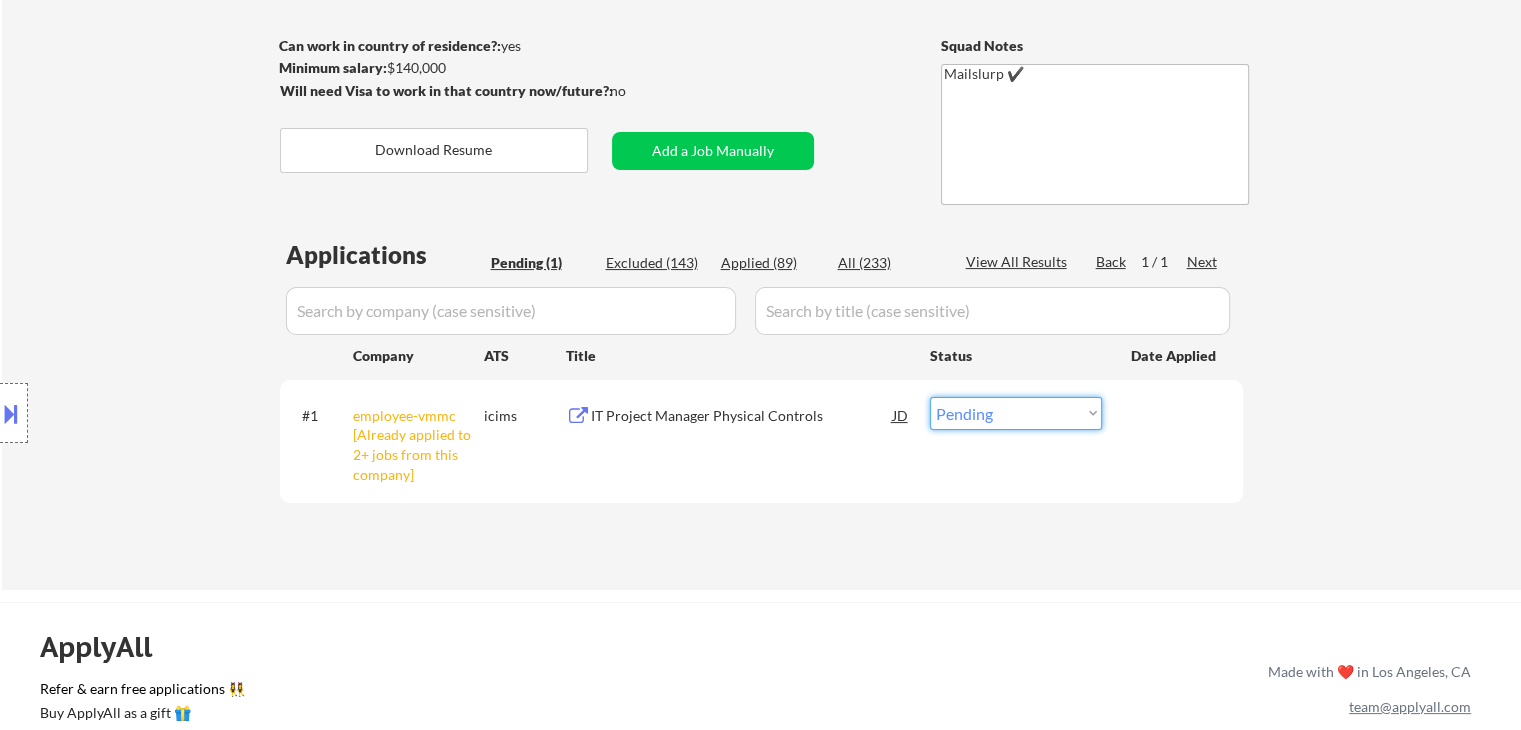 select on ""excluded__other_"" 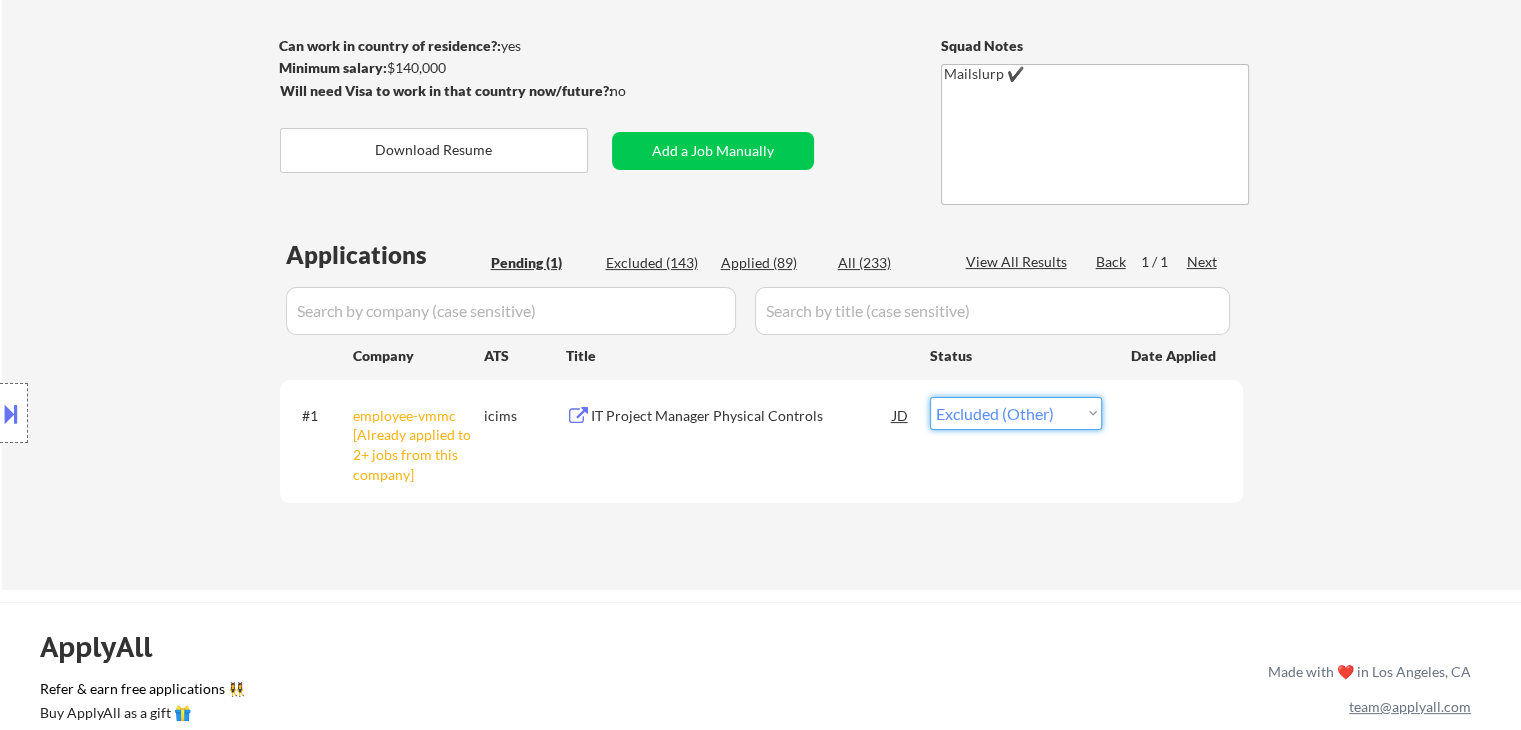 click on "Choose an option... Pending Applied Excluded (Questions) Excluded (Expired) Excluded (Location) Excluded (Bad Match) Excluded (Blocklist) Excluded (Salary) Excluded (Other)" at bounding box center (1016, 413) 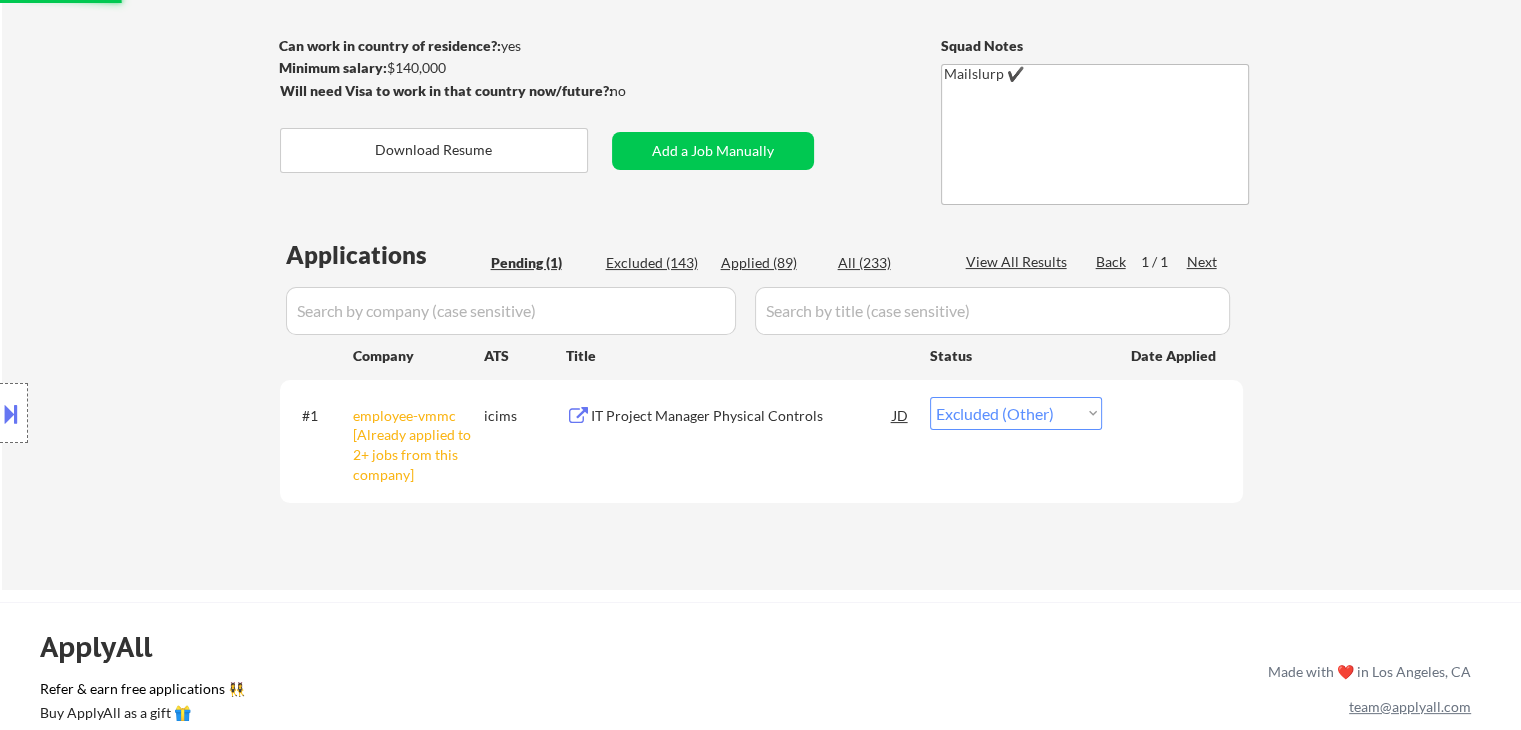 click on "Location Inclusions: Webster, [STATE]   Penfield, [STATE]   Irondequoit, [STATE]   East Rochester, [STATE]   Fairport, [STATE]   Rochester, [STATE]   Pittsford, [STATE]   Brighton, [STATE]   Greece, [STATE]   Henrietta, [STATE]   Victor, [STATE]   Perinton, [STATE]   Gates, [STATE]   Chili, [STATE]   Macedon, [STATE]   Ontario, [STATE]   Farmington, [STATE]   Spencerport, [STATE]   Brockport, [STATE]   Honeoye Falls, [STATE] Mendon, [STATE]   Honeoye Falls, [STATE]   Scottsville, [STATE]   Churchville, [STATE]   Canandaigua, [STATE]" at bounding box center [179, 413] 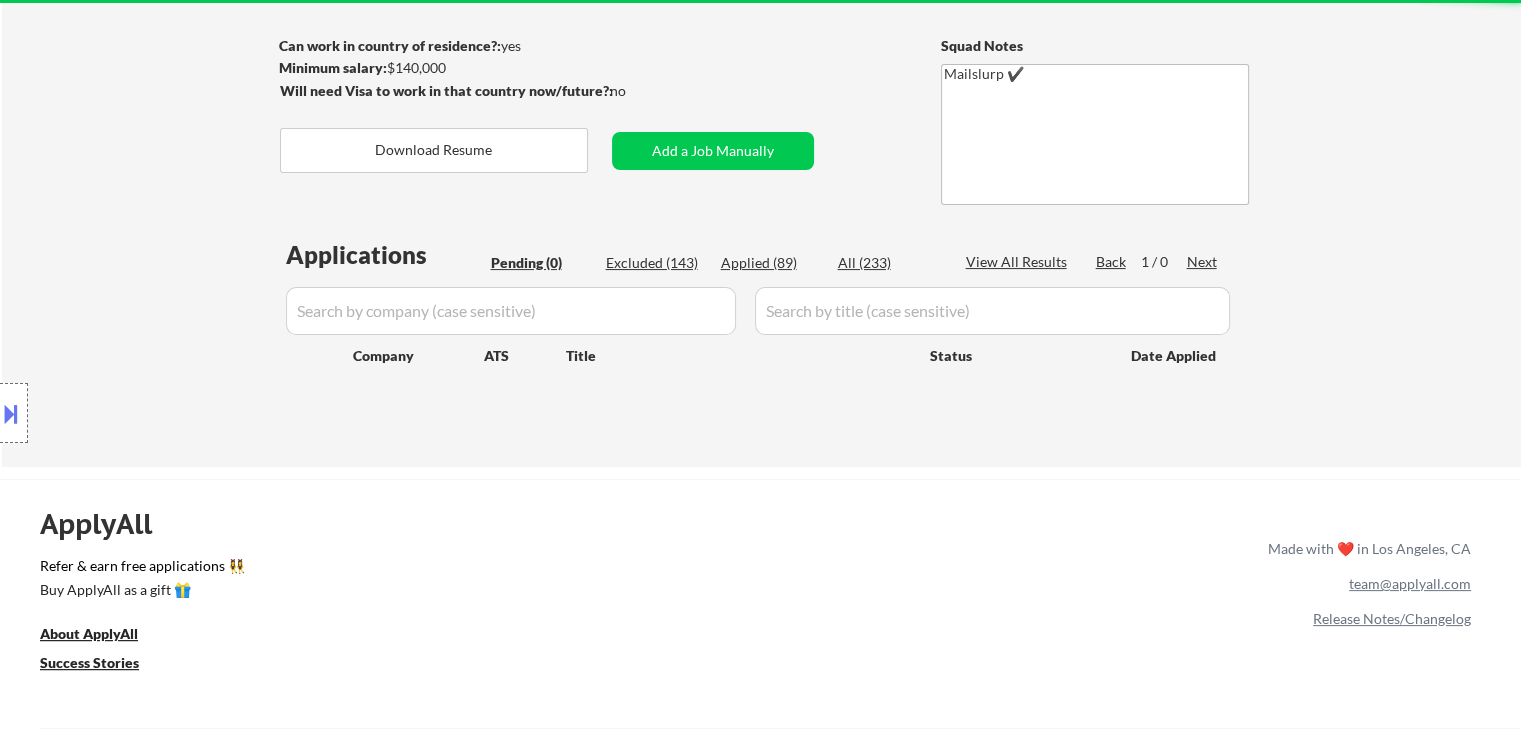 click on "Location Inclusions: Webster, [STATE]   Penfield, [STATE]   Irondequoit, [STATE]   East Rochester, [STATE]   Fairport, [STATE]   Rochester, [STATE]   Pittsford, [STATE]   Brighton, [STATE]   Greece, [STATE]   Henrietta, [STATE]   Victor, [STATE]   Perinton, [STATE]   Gates, [STATE]   Chili, [STATE]   Macedon, [STATE]   Ontario, [STATE]   Farmington, [STATE]   Spencerport, [STATE]   Brockport, [STATE]   Honeoye Falls, [STATE] Mendon, [STATE]   Honeoye Falls, [STATE]   Scottsville, [STATE]   Churchville, [STATE]   Canandaigua, [STATE]" at bounding box center (179, 413) 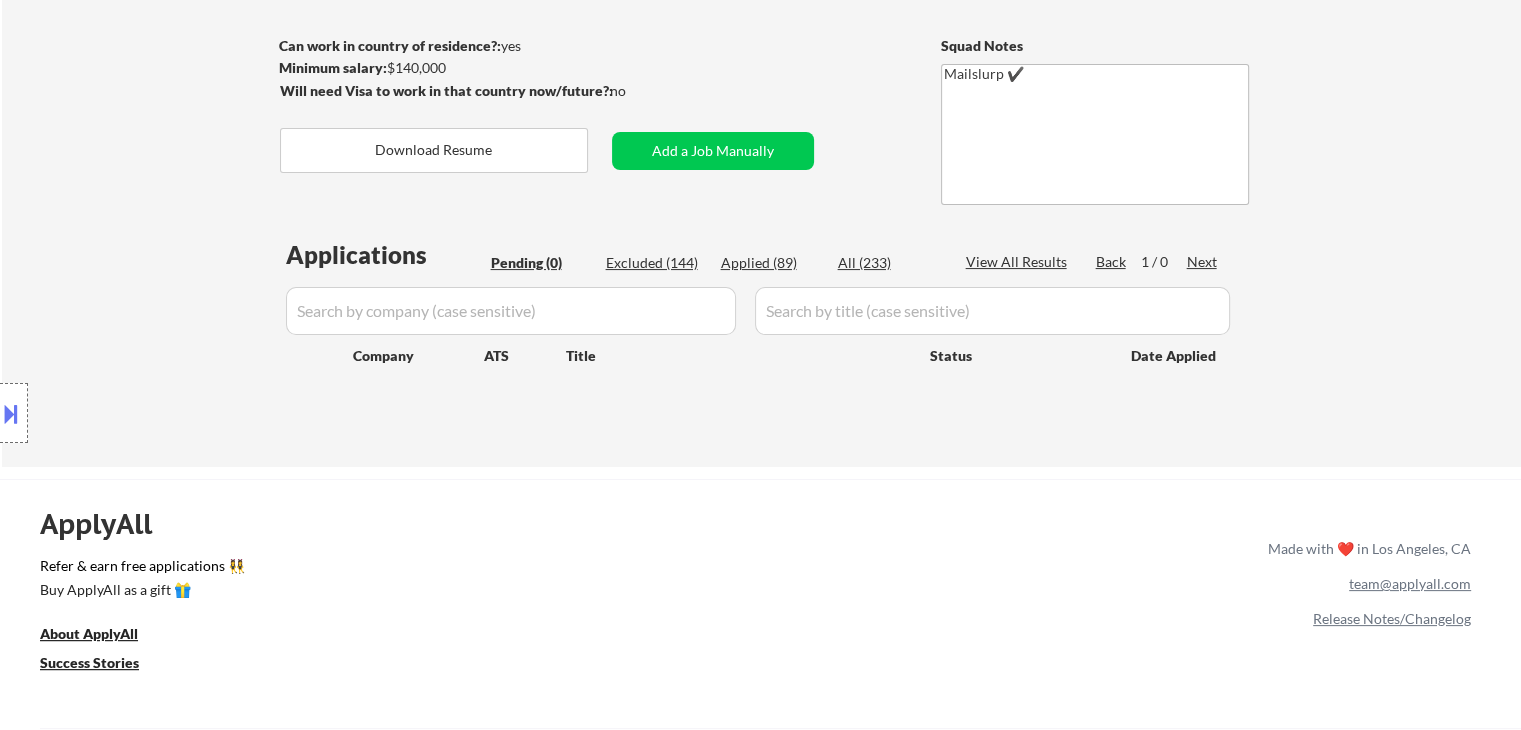 click on "Location Inclusions: Webster, [STATE]   Penfield, [STATE]   Irondequoit, [STATE]   East Rochester, [STATE]   Fairport, [STATE]   Rochester, [STATE]   Pittsford, [STATE]   Brighton, [STATE]   Greece, [STATE]   Henrietta, [STATE]   Victor, [STATE]   Perinton, [STATE]   Gates, [STATE]   Chili, [STATE]   Macedon, [STATE]   Ontario, [STATE]   Farmington, [STATE]   Spencerport, [STATE]   Brockport, [STATE]   Honeoye Falls, [STATE] Mendon, [STATE]   Honeoye Falls, [STATE]   Scottsville, [STATE]   Churchville, [STATE]   Canandaigua, [STATE]" at bounding box center (179, 413) 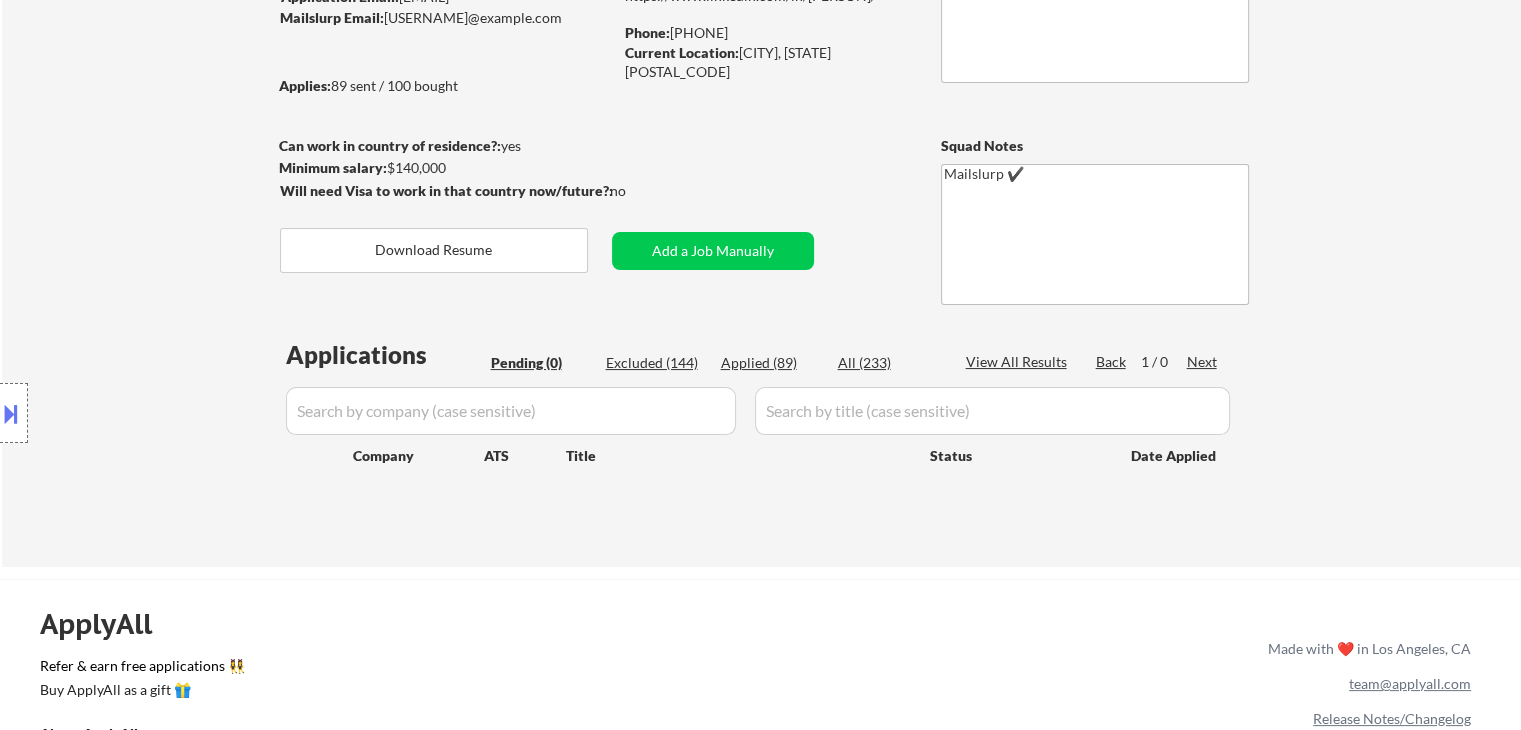 click on "Location Inclusions: Webster, [STATE]   Penfield, [STATE]   Irondequoit, [STATE]   East Rochester, [STATE]   Fairport, [STATE]   Rochester, [STATE]   Pittsford, [STATE]   Brighton, [STATE]   Greece, [STATE]   Henrietta, [STATE]   Victor, [STATE]   Perinton, [STATE]   Gates, [STATE]   Chili, [STATE]   Macedon, [STATE]   Ontario, [STATE]   Farmington, [STATE]   Spencerport, [STATE]   Brockport, [STATE]   Honeoye Falls, [STATE] Mendon, [STATE]   Honeoye Falls, [STATE]   Scottsville, [STATE]   Churchville, [STATE]   Canandaigua, [STATE]" at bounding box center (179, 413) 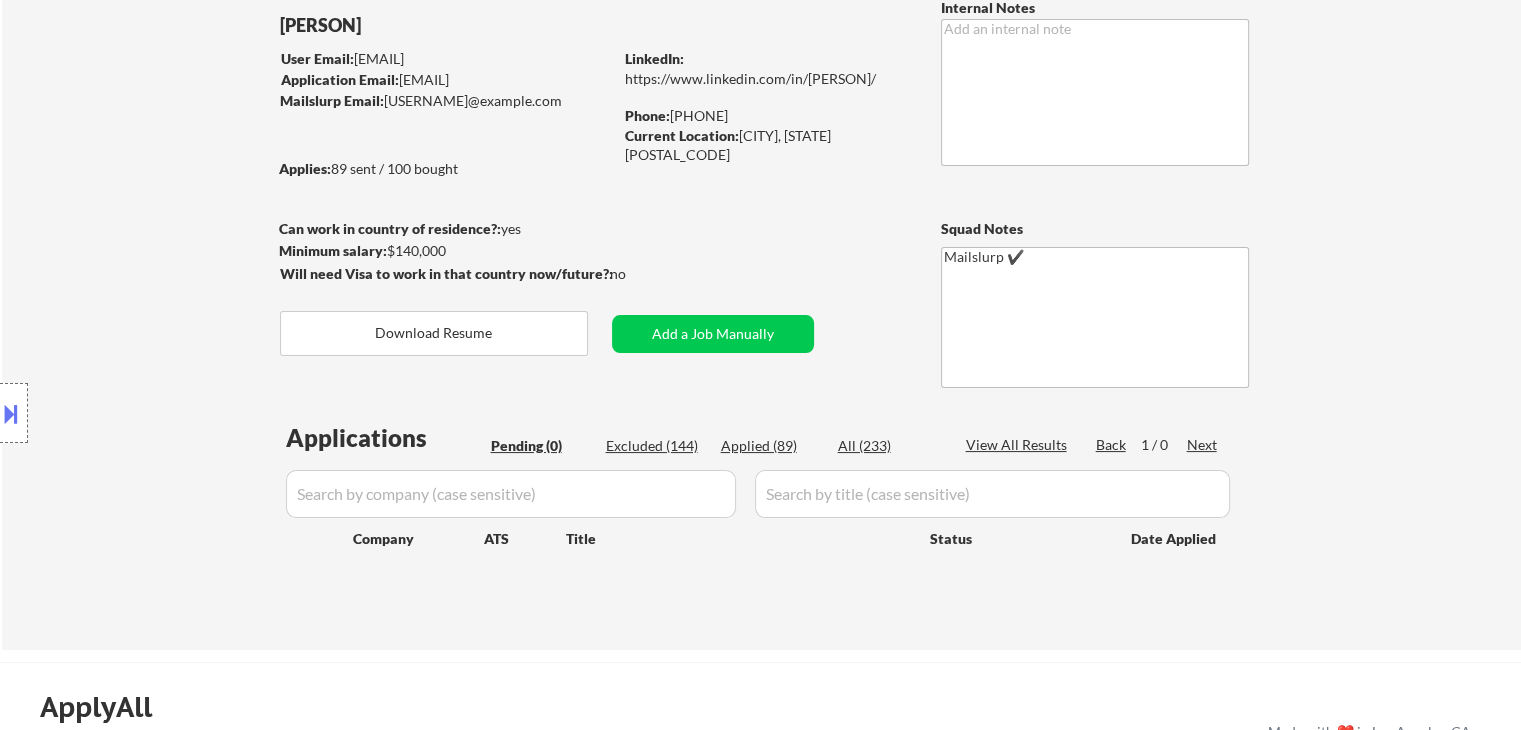 scroll, scrollTop: 0, scrollLeft: 0, axis: both 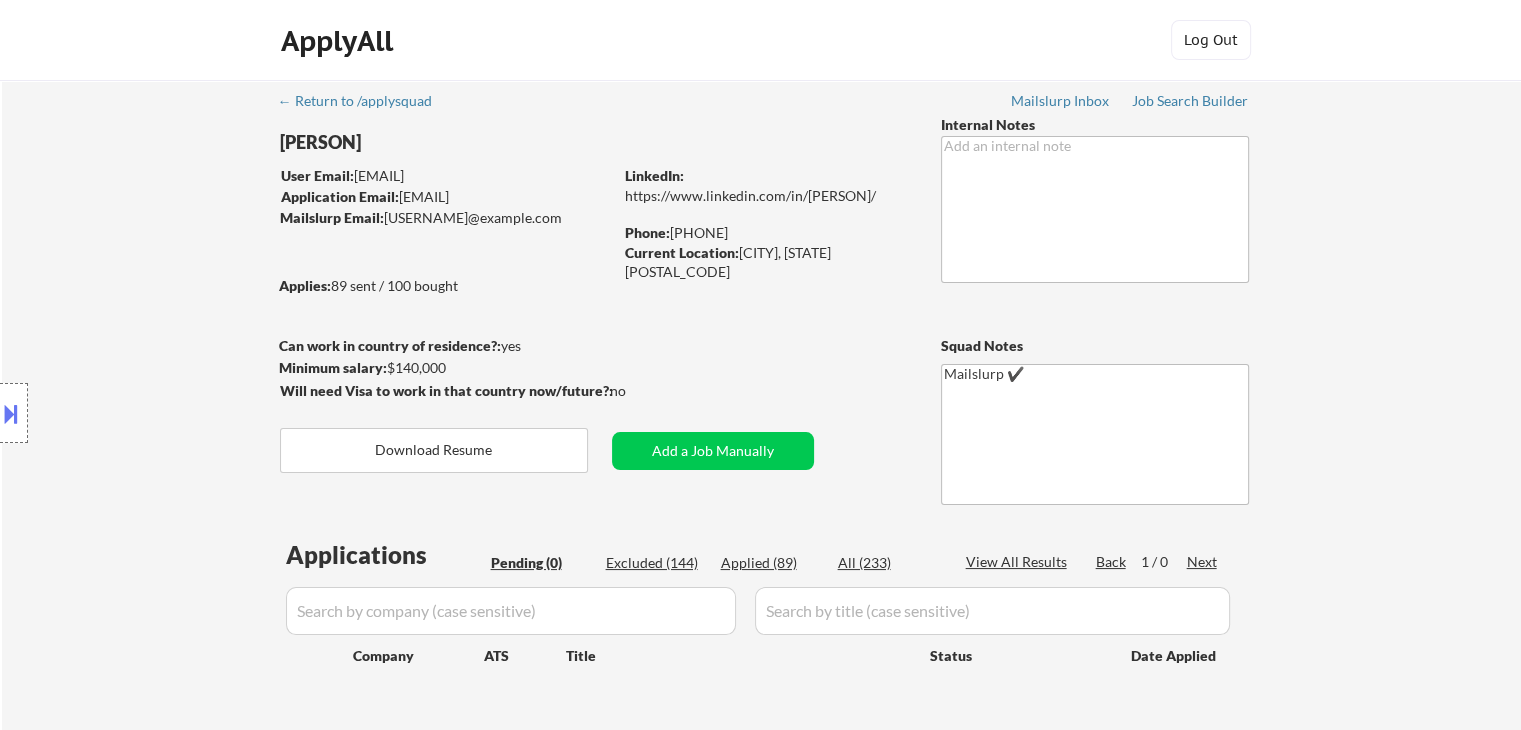 click on "Location Inclusions: Webster, [STATE]   Penfield, [STATE]   Irondequoit, [STATE]   East Rochester, [STATE]   Fairport, [STATE]   Rochester, [STATE]   Pittsford, [STATE]   Brighton, [STATE]   Greece, [STATE]   Henrietta, [STATE]   Victor, [STATE]   Perinton, [STATE]   Gates, [STATE]   Chili, [STATE]   Macedon, [STATE]   Ontario, [STATE]   Farmington, [STATE]   Spencerport, [STATE]   Brockport, [STATE]   Honeoye Falls, [STATE] Mendon, [STATE]   Honeoye Falls, [STATE]   Scottsville, [STATE]   Churchville, [STATE]   Canandaigua, [STATE]" at bounding box center (179, 413) 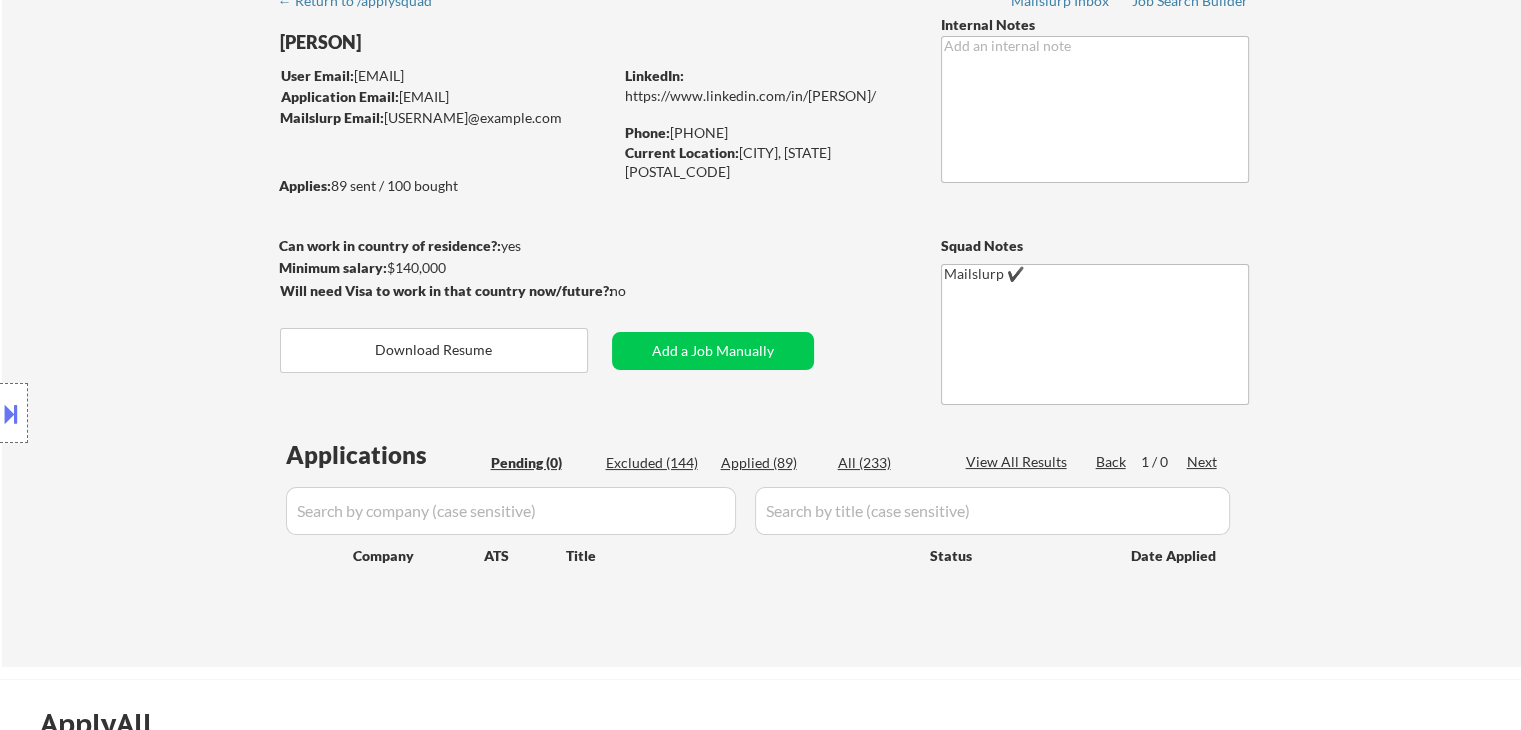 click on "Location Inclusions: Webster, [STATE]   Penfield, [STATE]   Irondequoit, [STATE]   East Rochester, [STATE]   Fairport, [STATE]   Rochester, [STATE]   Pittsford, [STATE]   Brighton, [STATE]   Greece, [STATE]   Henrietta, [STATE]   Victor, [STATE]   Perinton, [STATE]   Gates, [STATE]   Chili, [STATE]   Macedon, [STATE]   Ontario, [STATE]   Farmington, [STATE]   Spencerport, [STATE]   Brockport, [STATE]   Honeoye Falls, [STATE] Mendon, [STATE]   Honeoye Falls, [STATE]   Scottsville, [STATE]   Churchville, [STATE]   Canandaigua, [STATE]" at bounding box center [179, 413] 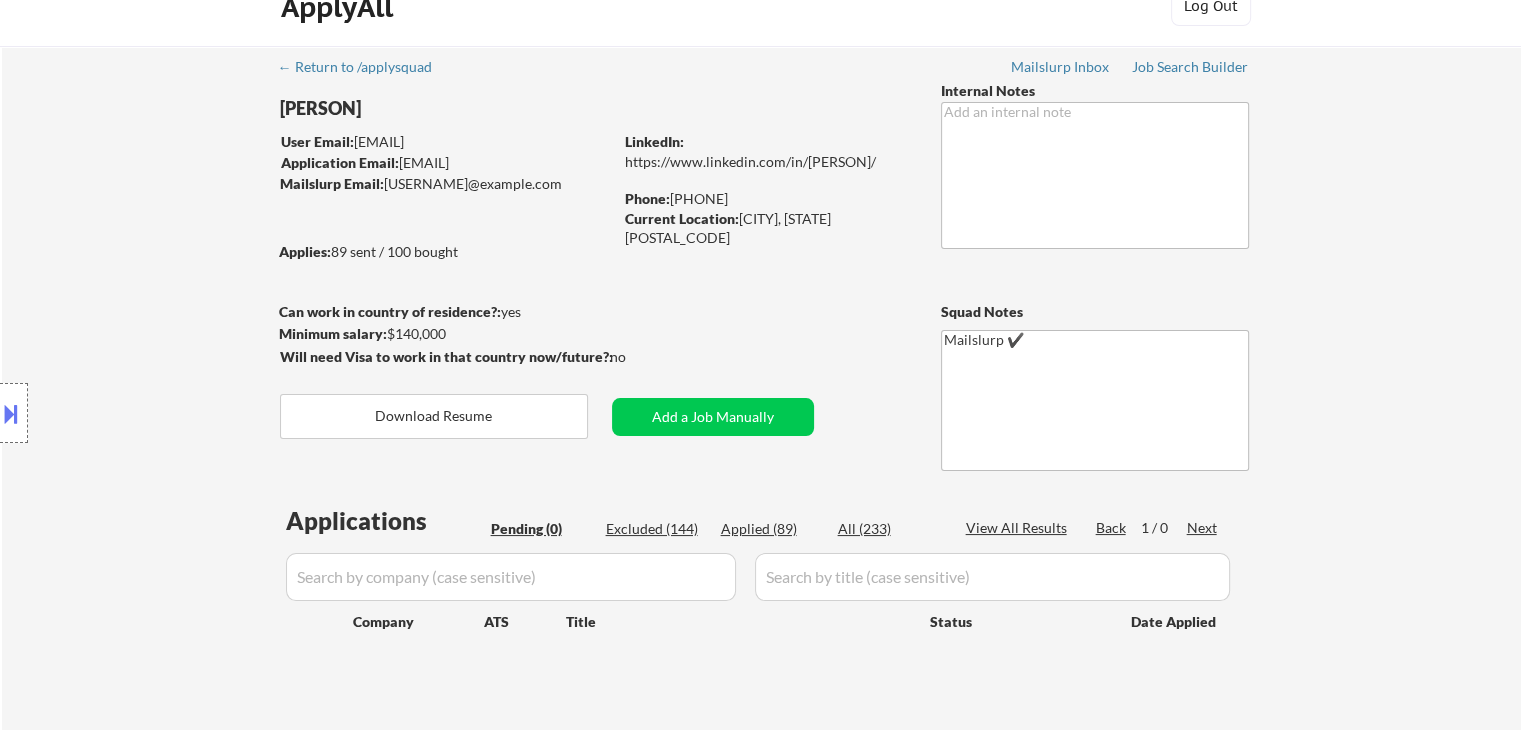 scroll, scrollTop: 0, scrollLeft: 0, axis: both 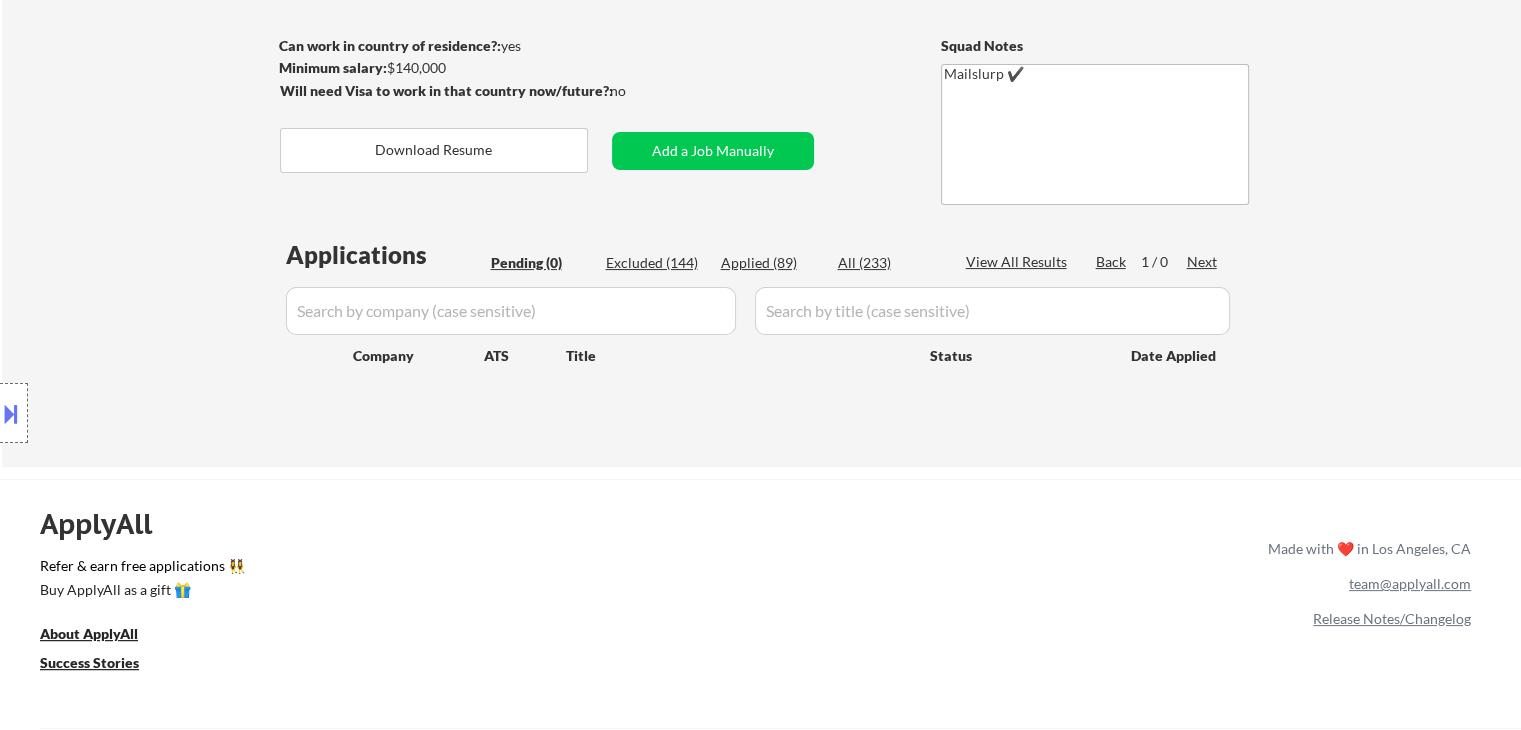 click on "Location Inclusions: Webster, [STATE]   Penfield, [STATE]   Irondequoit, [STATE]   East Rochester, [STATE]   Fairport, [STATE]   Rochester, [STATE]   Pittsford, [STATE]   Brighton, [STATE]   Greece, [STATE]   Henrietta, [STATE]   Victor, [STATE]   Perinton, [STATE]   Gates, [STATE]   Chili, [STATE]   Macedon, [STATE]   Ontario, [STATE]   Farmington, [STATE]   Spencerport, [STATE]   Brockport, [STATE]   Honeoye Falls, [STATE] Mendon, [STATE]   Honeoye Falls, [STATE]   Scottsville, [STATE]   Churchville, [STATE]   Canandaigua, [STATE]" at bounding box center (179, 413) 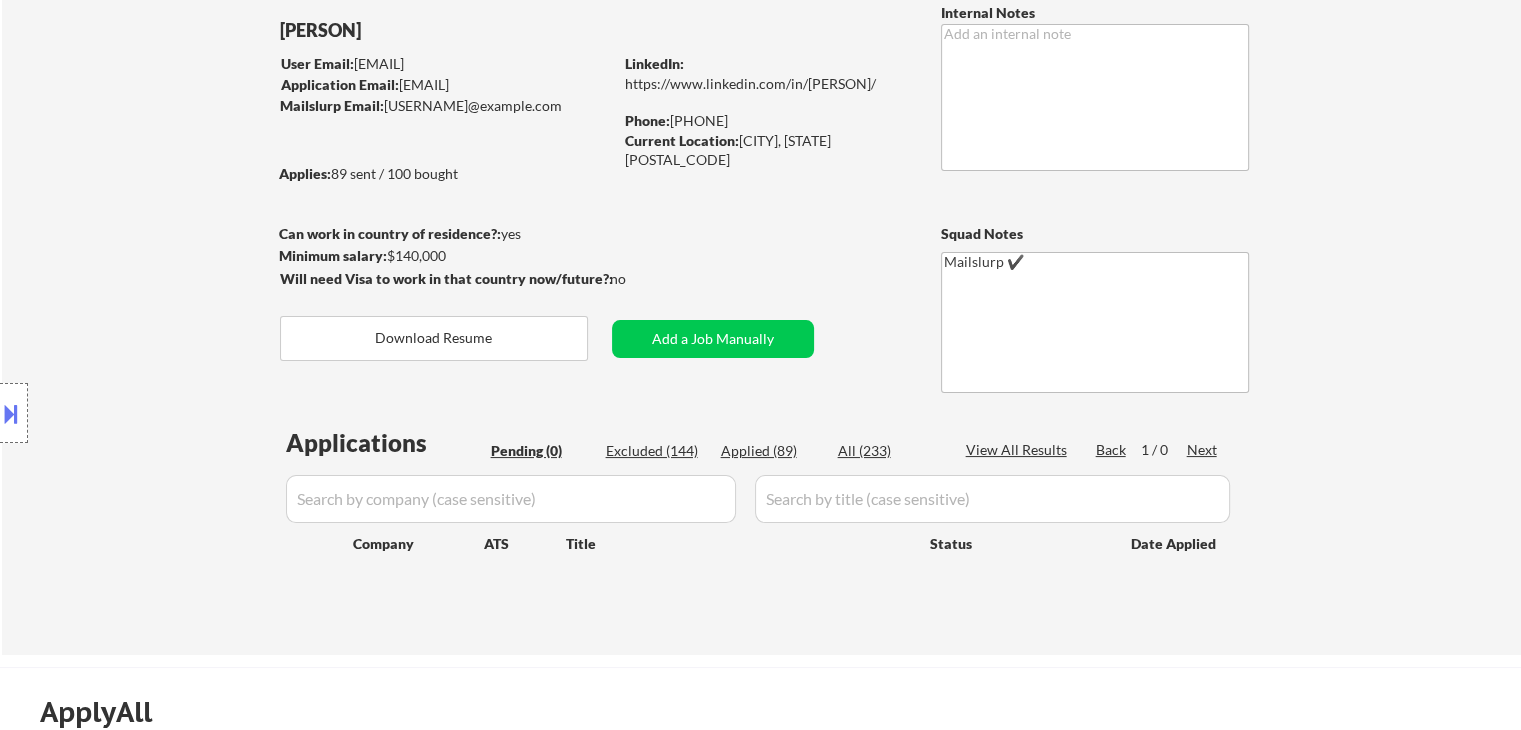 scroll, scrollTop: 0, scrollLeft: 0, axis: both 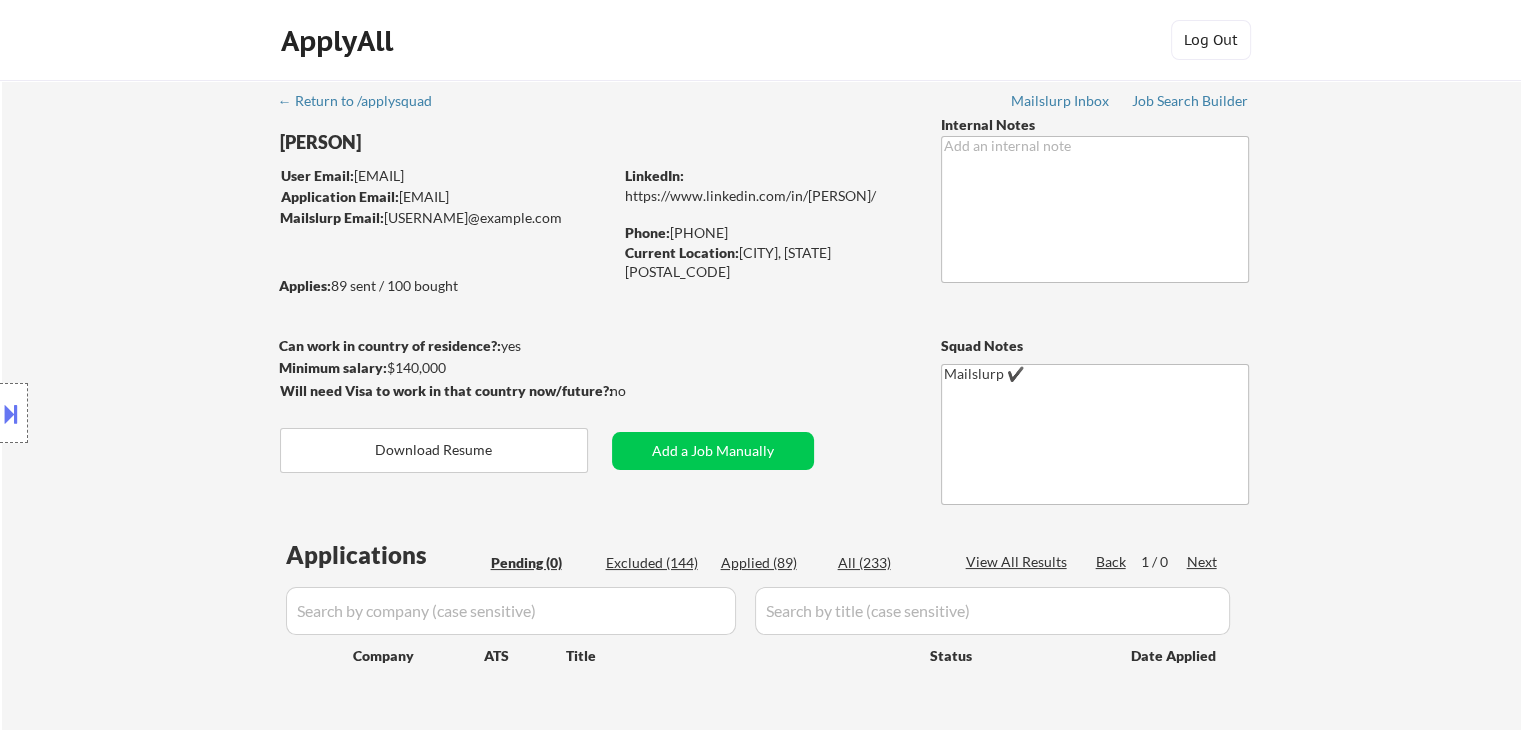click on "Location Inclusions: Webster, [STATE]   Penfield, [STATE]   Irondequoit, [STATE]   East Rochester, [STATE]   Fairport, [STATE]   Rochester, [STATE]   Pittsford, [STATE]   Brighton, [STATE]   Greece, [STATE]   Henrietta, [STATE]   Victor, [STATE]   Perinton, [STATE]   Gates, [STATE]   Chili, [STATE]   Macedon, [STATE]   Ontario, [STATE]   Farmington, [STATE]   Spencerport, [STATE]   Brockport, [STATE]   Honeoye Falls, [STATE] Mendon, [STATE]   Honeoye Falls, [STATE]   Scottsville, [STATE]   Churchville, [STATE]   Canandaigua, [STATE]" at bounding box center [179, 413] 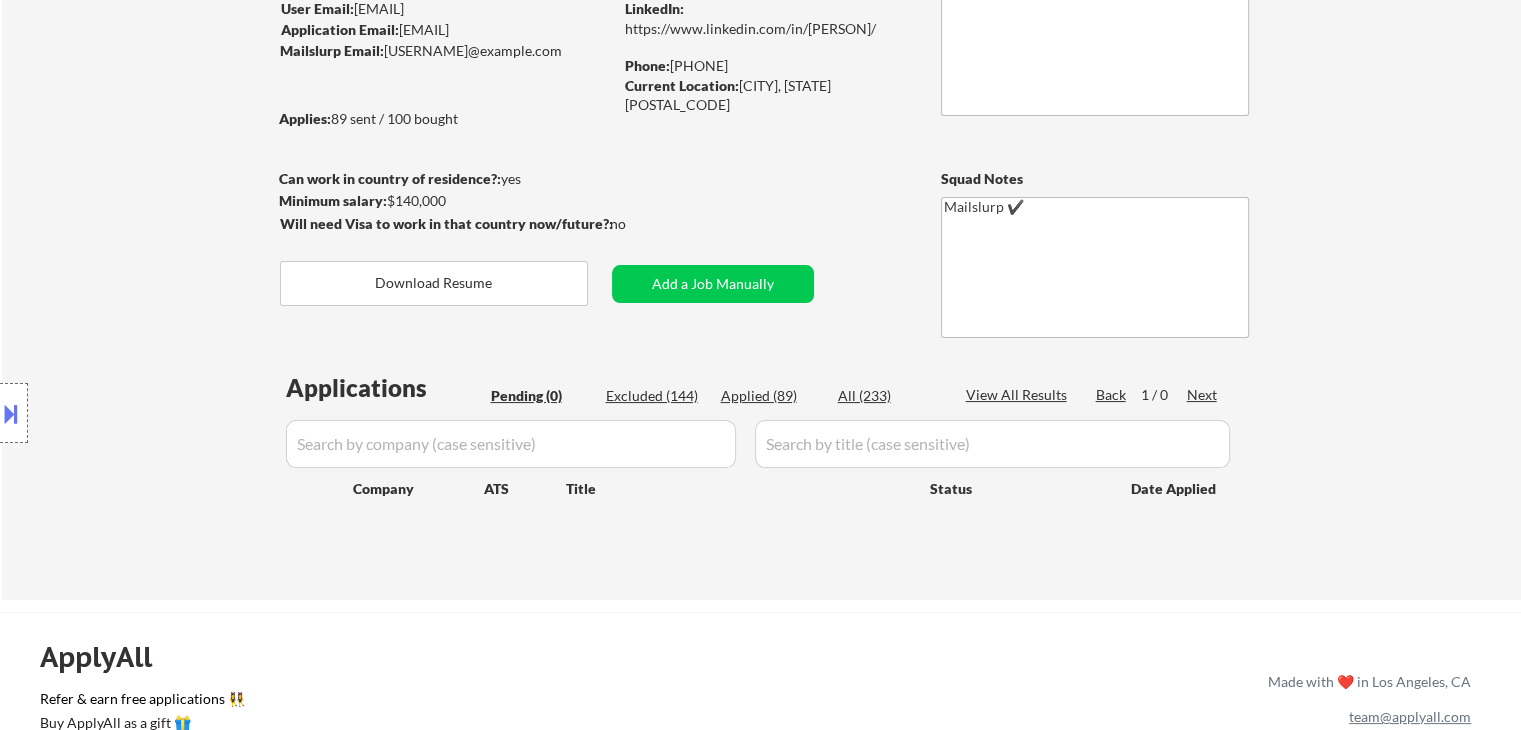 scroll, scrollTop: 200, scrollLeft: 0, axis: vertical 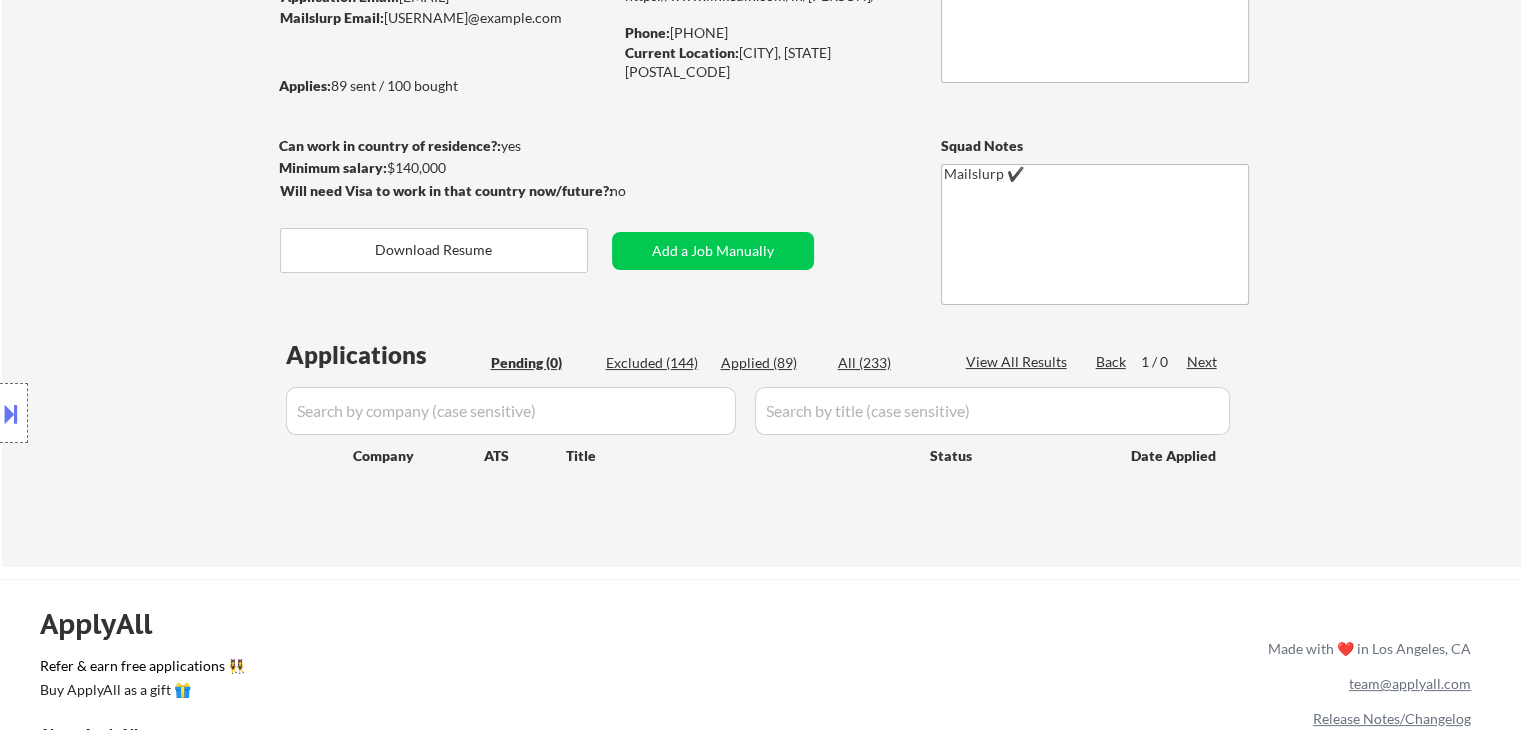 click on "Location Inclusions: Webster, [STATE]   Penfield, [STATE]   Irondequoit, [STATE]   East Rochester, [STATE]   Fairport, [STATE]   Rochester, [STATE]   Pittsford, [STATE]   Brighton, [STATE]   Greece, [STATE]   Henrietta, [STATE]   Victor, [STATE]   Perinton, [STATE]   Gates, [STATE]   Chili, [STATE]   Macedon, [STATE]   Ontario, [STATE]   Farmington, [STATE]   Spencerport, [STATE]   Brockport, [STATE]   Honeoye Falls, [STATE] Mendon, [STATE]   Honeoye Falls, [STATE]   Scottsville, [STATE]   Churchville, [STATE]   Canandaigua, [STATE]" at bounding box center (179, 413) 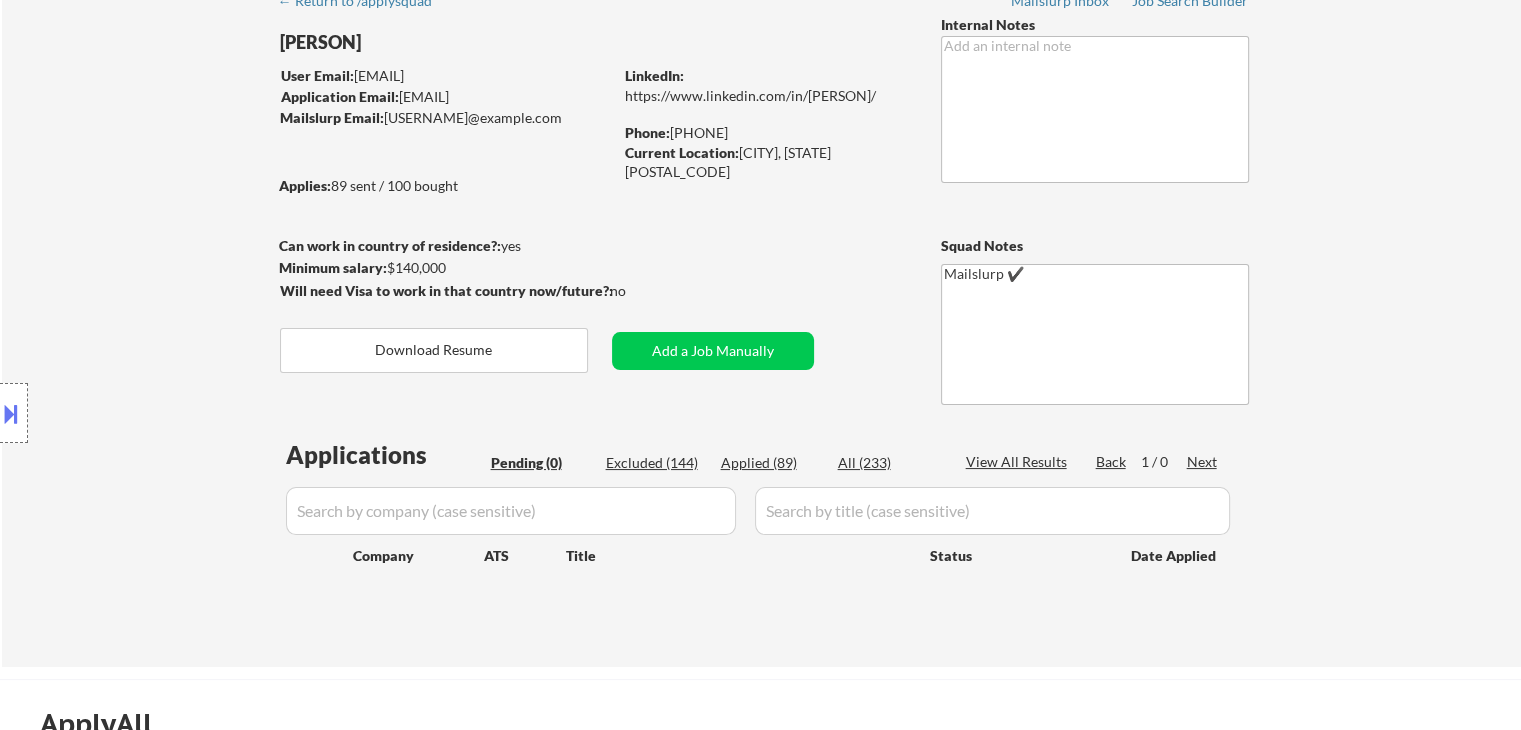click on "Location Inclusions: Webster, [STATE]   Penfield, [STATE]   Irondequoit, [STATE]   East Rochester, [STATE]   Fairport, [STATE]   Rochester, [STATE]   Pittsford, [STATE]   Brighton, [STATE]   Greece, [STATE]   Henrietta, [STATE]   Victor, [STATE]   Perinton, [STATE]   Gates, [STATE]   Chili, [STATE]   Macedon, [STATE]   Ontario, [STATE]   Farmington, [STATE]   Spencerport, [STATE]   Brockport, [STATE]   Honeoye Falls, [STATE] Mendon, [STATE]   Honeoye Falls, [STATE]   Scottsville, [STATE]   Churchville, [STATE]   Canandaigua, [STATE]" at bounding box center (179, 413) 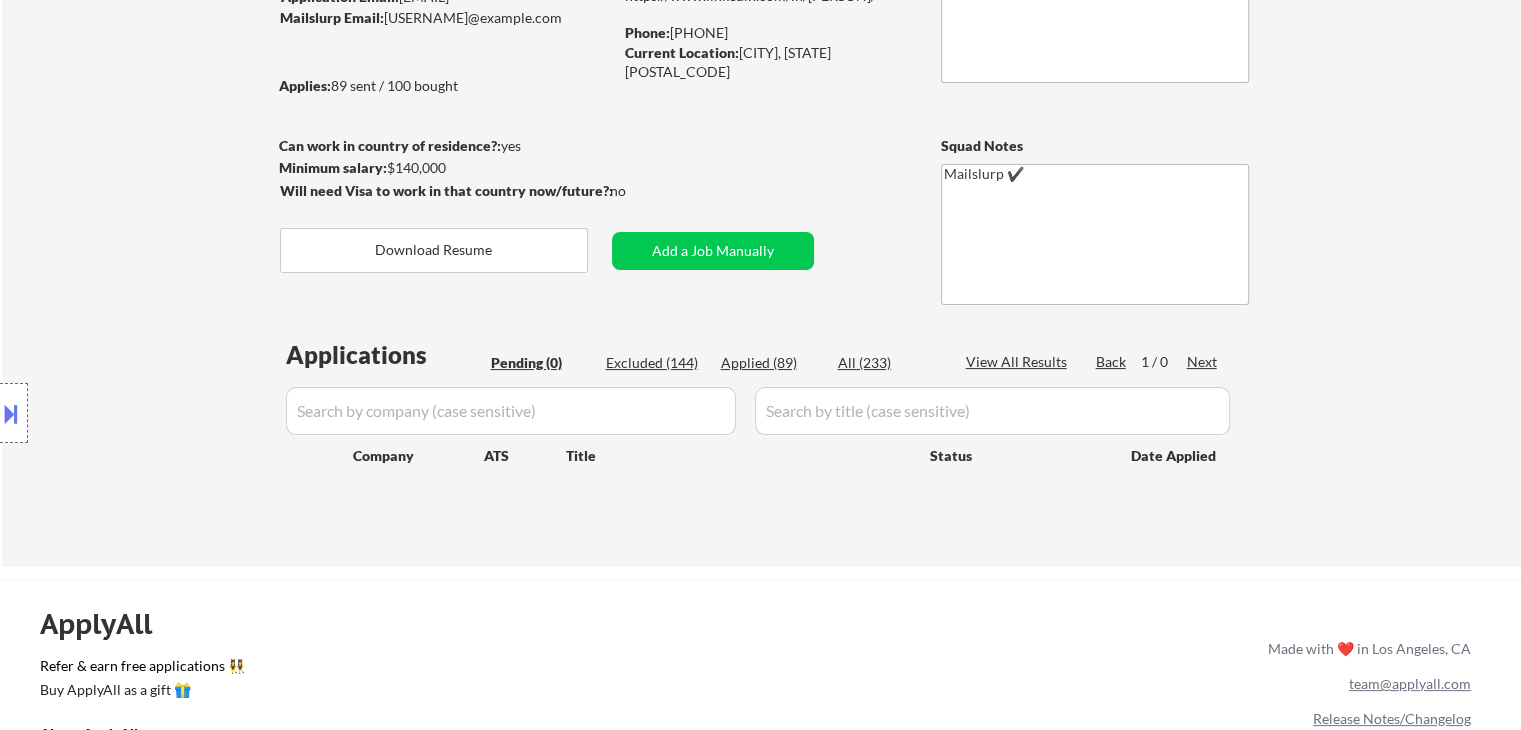 click on "Location Inclusions: Webster, [STATE]   Penfield, [STATE]   Irondequoit, [STATE]   East Rochester, [STATE]   Fairport, [STATE]   Rochester, [STATE]   Pittsford, [STATE]   Brighton, [STATE]   Greece, [STATE]   Henrietta, [STATE]   Victor, [STATE]   Perinton, [STATE]   Gates, [STATE]   Chili, [STATE]   Macedon, [STATE]   Ontario, [STATE]   Farmington, [STATE]   Spencerport, [STATE]   Brockport, [STATE]   Honeoye Falls, [STATE] Mendon, [STATE]   Honeoye Falls, [STATE]   Scottsville, [STATE]   Churchville, [STATE]   Canandaigua, [STATE]" at bounding box center (179, 413) 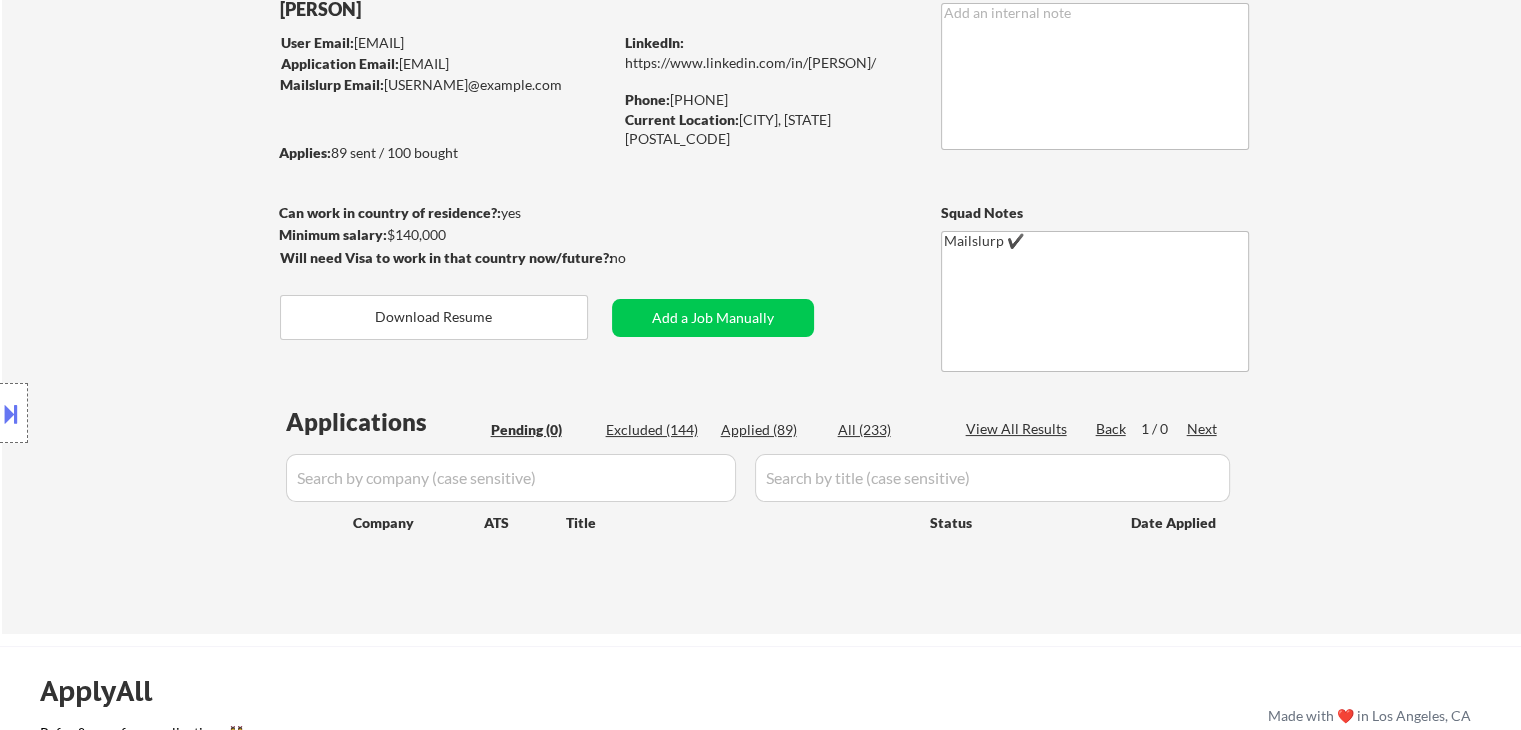 scroll, scrollTop: 100, scrollLeft: 0, axis: vertical 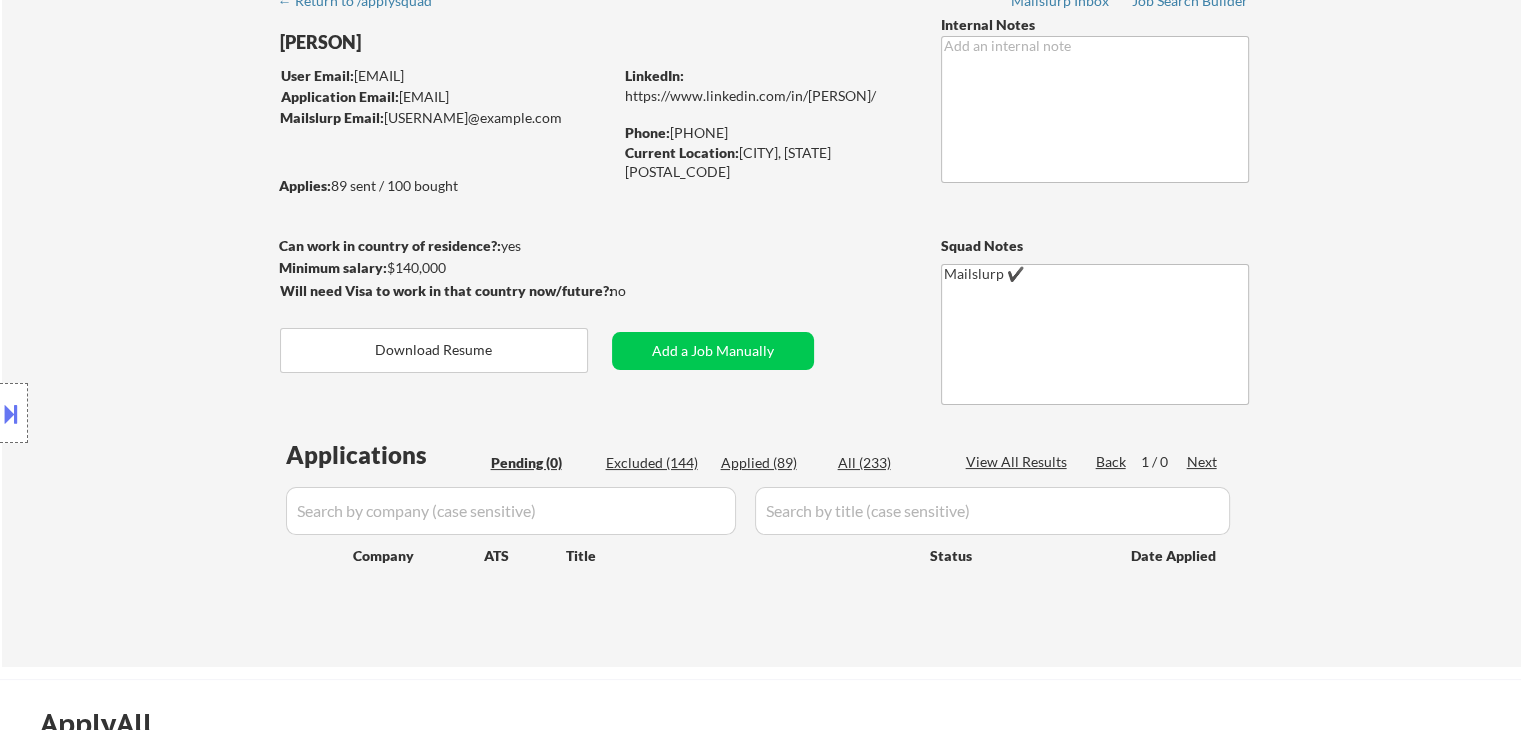 click on "Location Inclusions: Webster, [STATE]   Penfield, [STATE]   Irondequoit, [STATE]   East Rochester, [STATE]   Fairport, [STATE]   Rochester, [STATE]   Pittsford, [STATE]   Brighton, [STATE]   Greece, [STATE]   Henrietta, [STATE]   Victor, [STATE]   Perinton, [STATE]   Gates, [STATE]   Chili, [STATE]   Macedon, [STATE]   Ontario, [STATE]   Farmington, [STATE]   Spencerport, [STATE]   Brockport, [STATE]   Honeoye Falls, [STATE] Mendon, [STATE]   Honeoye Falls, [STATE]   Scottsville, [STATE]   Churchville, [STATE]   Canandaigua, [STATE]" at bounding box center [179, 413] 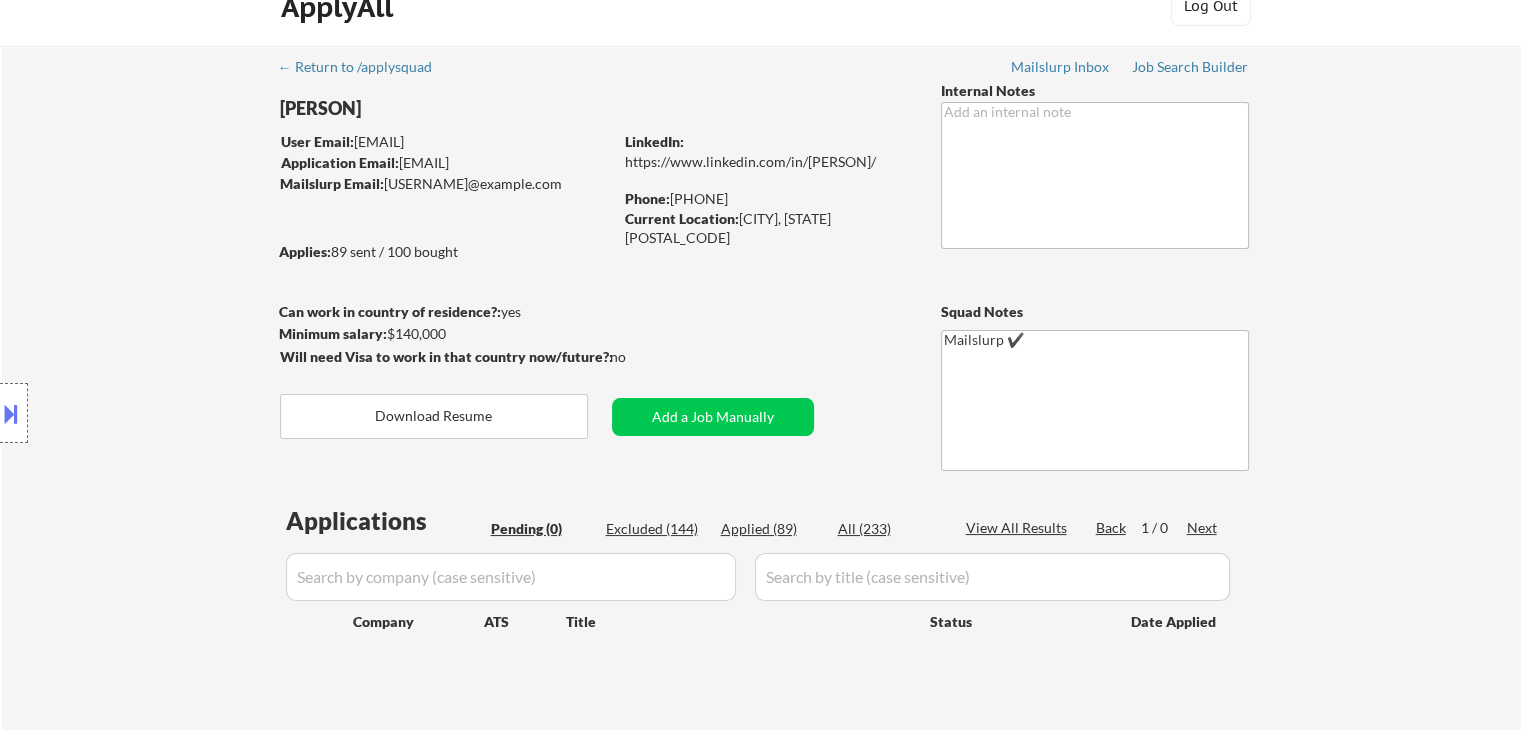 scroll, scrollTop: 0, scrollLeft: 0, axis: both 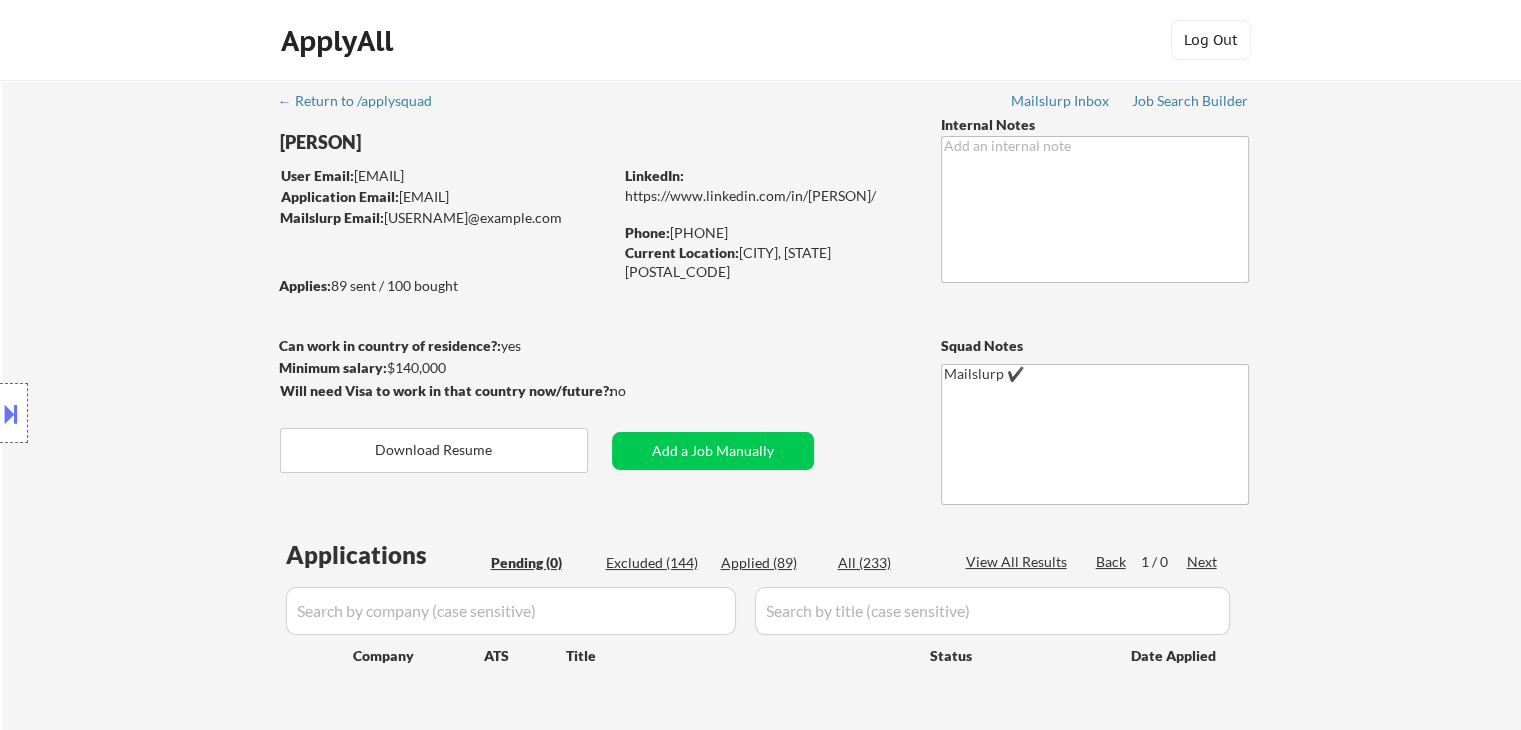 click on "Location Inclusions: Webster, [STATE]   Penfield, [STATE]   Irondequoit, [STATE]   East Rochester, [STATE]   Fairport, [STATE]   Rochester, [STATE]   Pittsford, [STATE]   Brighton, [STATE]   Greece, [STATE]   Henrietta, [STATE]   Victor, [STATE]   Perinton, [STATE]   Gates, [STATE]   Chili, [STATE]   Macedon, [STATE]   Ontario, [STATE]   Farmington, [STATE]   Spencerport, [STATE]   Brockport, [STATE]   Honeoye Falls, [STATE] Mendon, [STATE]   Honeoye Falls, [STATE]   Scottsville, [STATE]   Churchville, [STATE]   Canandaigua, [STATE]" at bounding box center (179, 413) 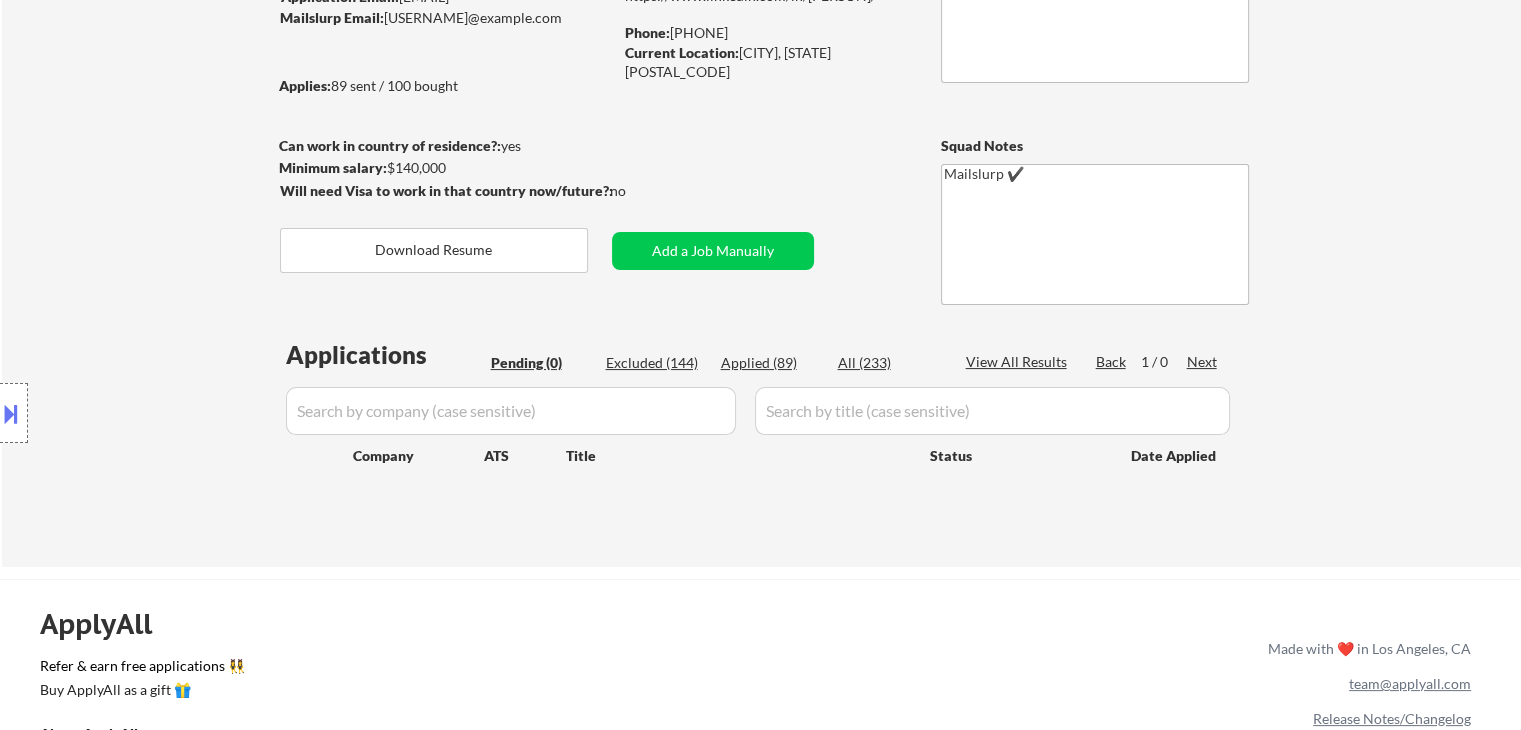 click on "Location Inclusions: Webster, [STATE]   Penfield, [STATE]   Irondequoit, [STATE]   East Rochester, [STATE]   Fairport, [STATE]   Rochester, [STATE]   Pittsford, [STATE]   Brighton, [STATE]   Greece, [STATE]   Henrietta, [STATE]   Victor, [STATE]   Perinton, [STATE]   Gates, [STATE]   Chili, [STATE]   Macedon, [STATE]   Ontario, [STATE]   Farmington, [STATE]   Spencerport, [STATE]   Brockport, [STATE]   Honeoye Falls, [STATE] Mendon, [STATE]   Honeoye Falls, [STATE]   Scottsville, [STATE]   Churchville, [STATE]   Canandaigua, [STATE]" at bounding box center (179, 413) 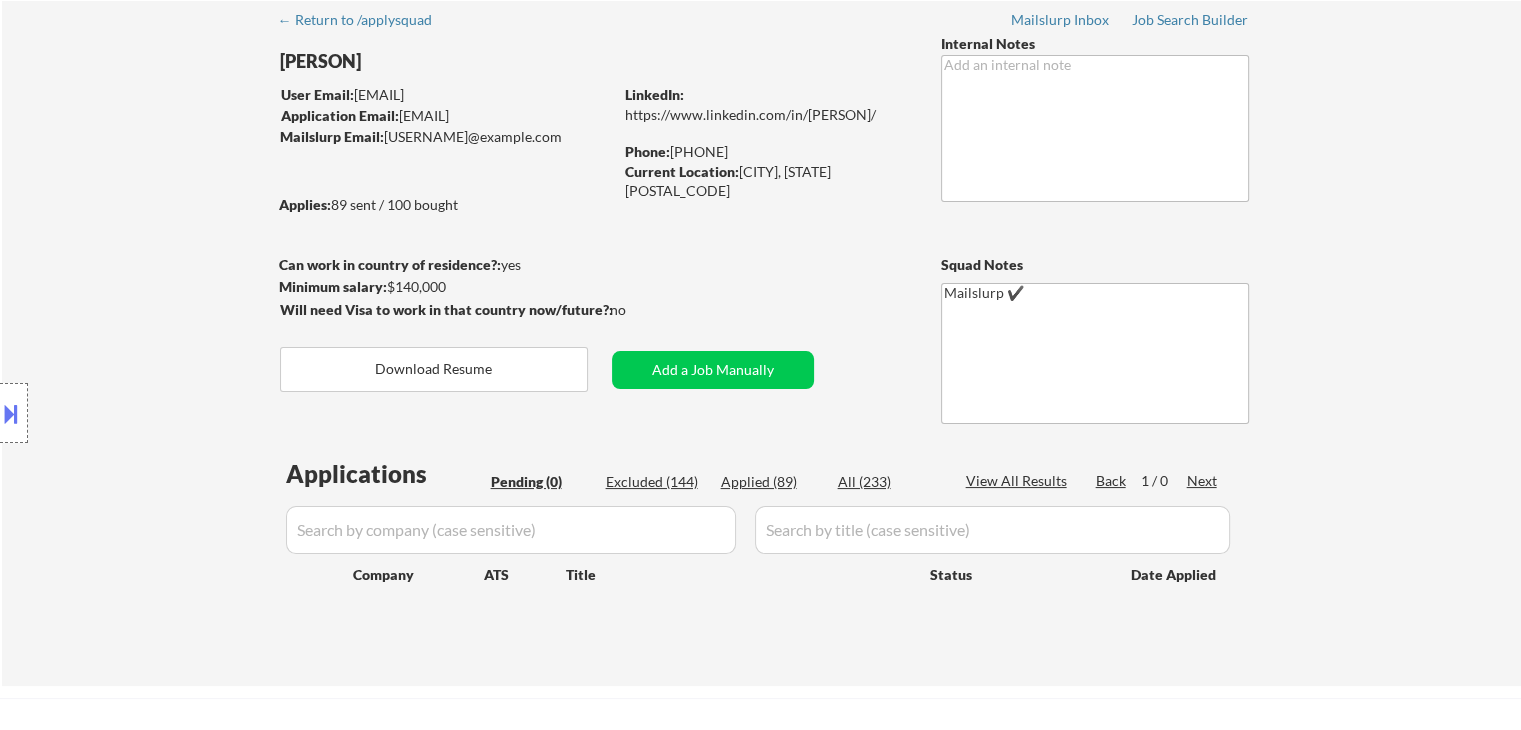 scroll, scrollTop: 0, scrollLeft: 0, axis: both 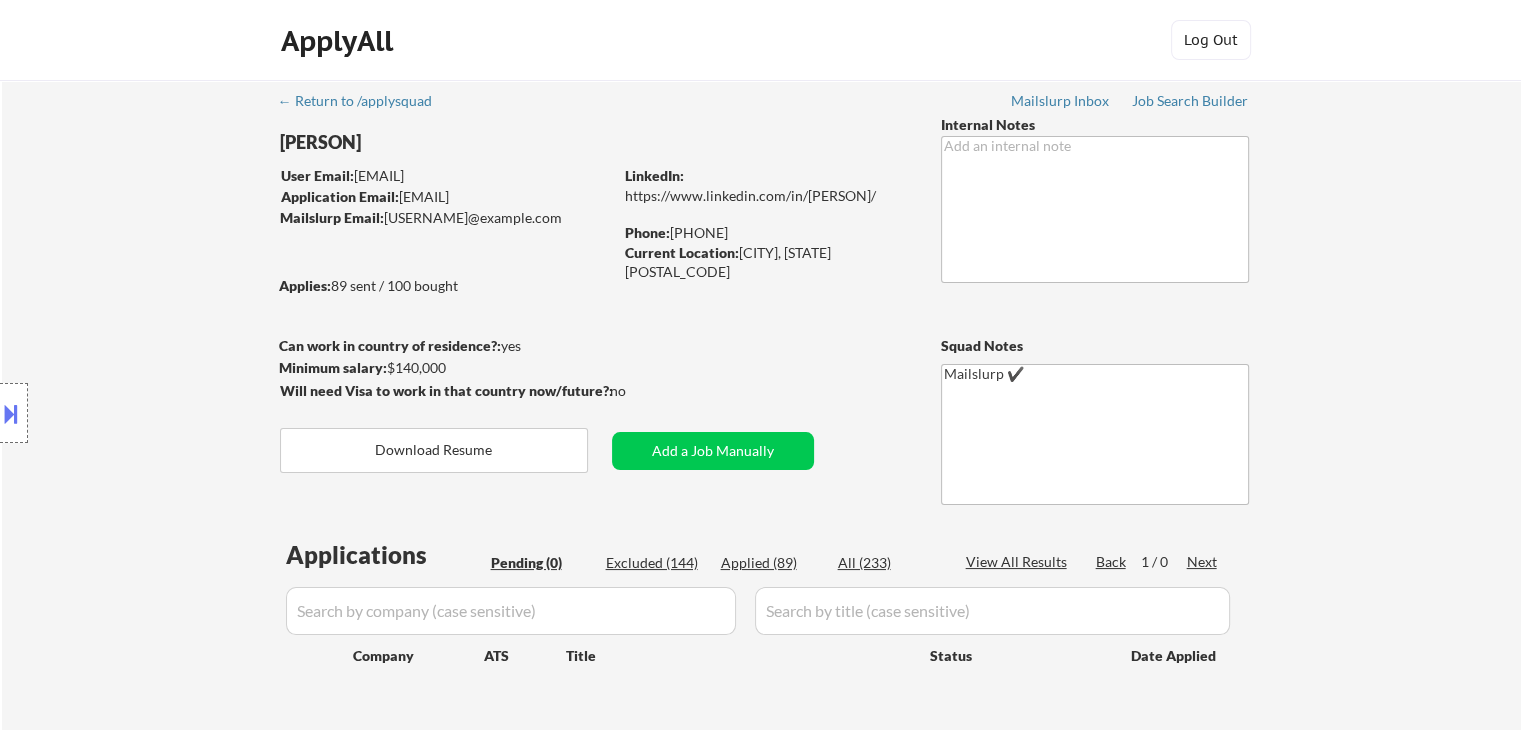 click on "Location Inclusions: Webster, [STATE]   Penfield, [STATE]   Irondequoit, [STATE]   East Rochester, [STATE]   Fairport, [STATE]   Rochester, [STATE]   Pittsford, [STATE]   Brighton, [STATE]   Greece, [STATE]   Henrietta, [STATE]   Victor, [STATE]   Perinton, [STATE]   Gates, [STATE]   Chili, [STATE]   Macedon, [STATE]   Ontario, [STATE]   Farmington, [STATE]   Spencerport, [STATE]   Brockport, [STATE]   Honeoye Falls, [STATE] Mendon, [STATE]   Honeoye Falls, [STATE]   Scottsville, [STATE]   Churchville, [STATE]   Canandaigua, [STATE]" at bounding box center [179, 413] 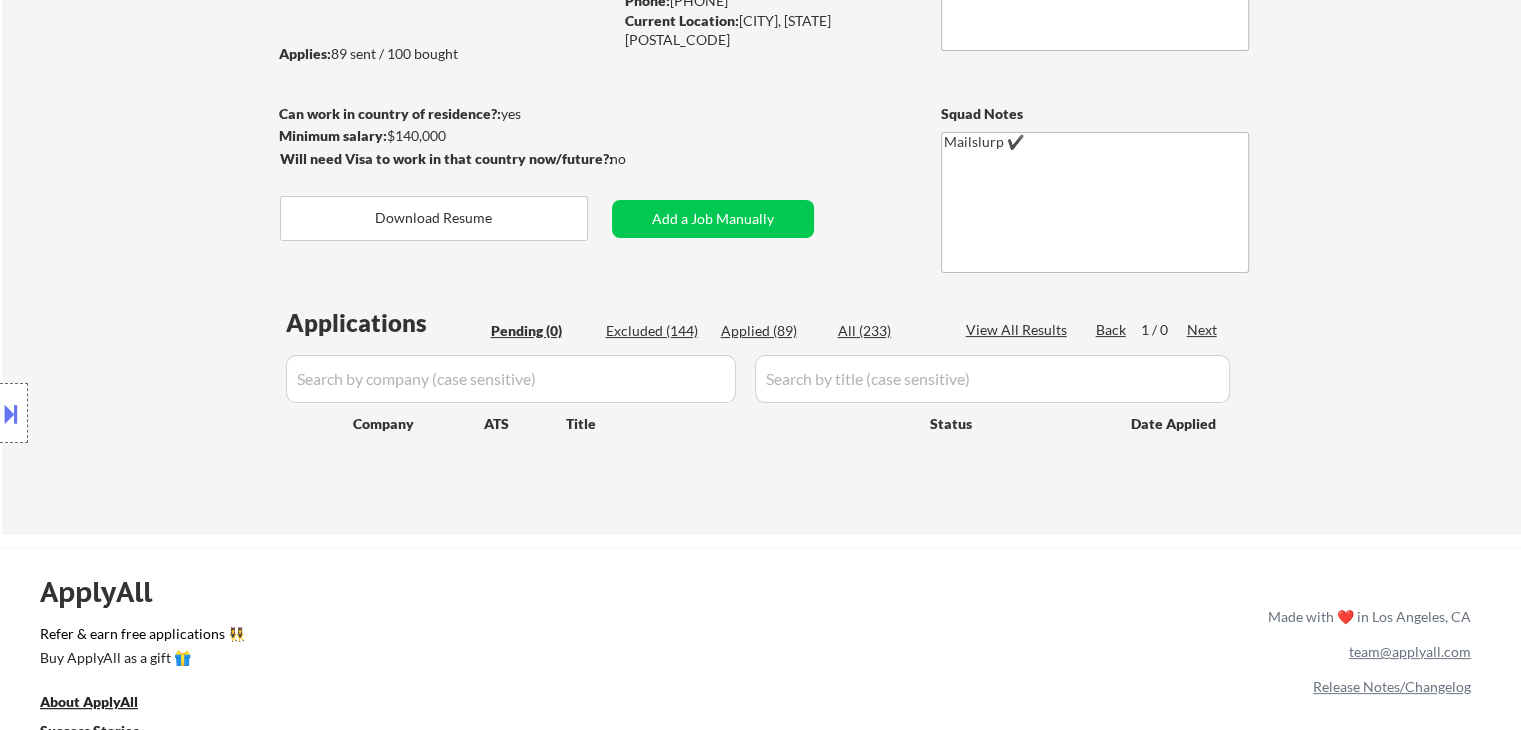 scroll, scrollTop: 300, scrollLeft: 0, axis: vertical 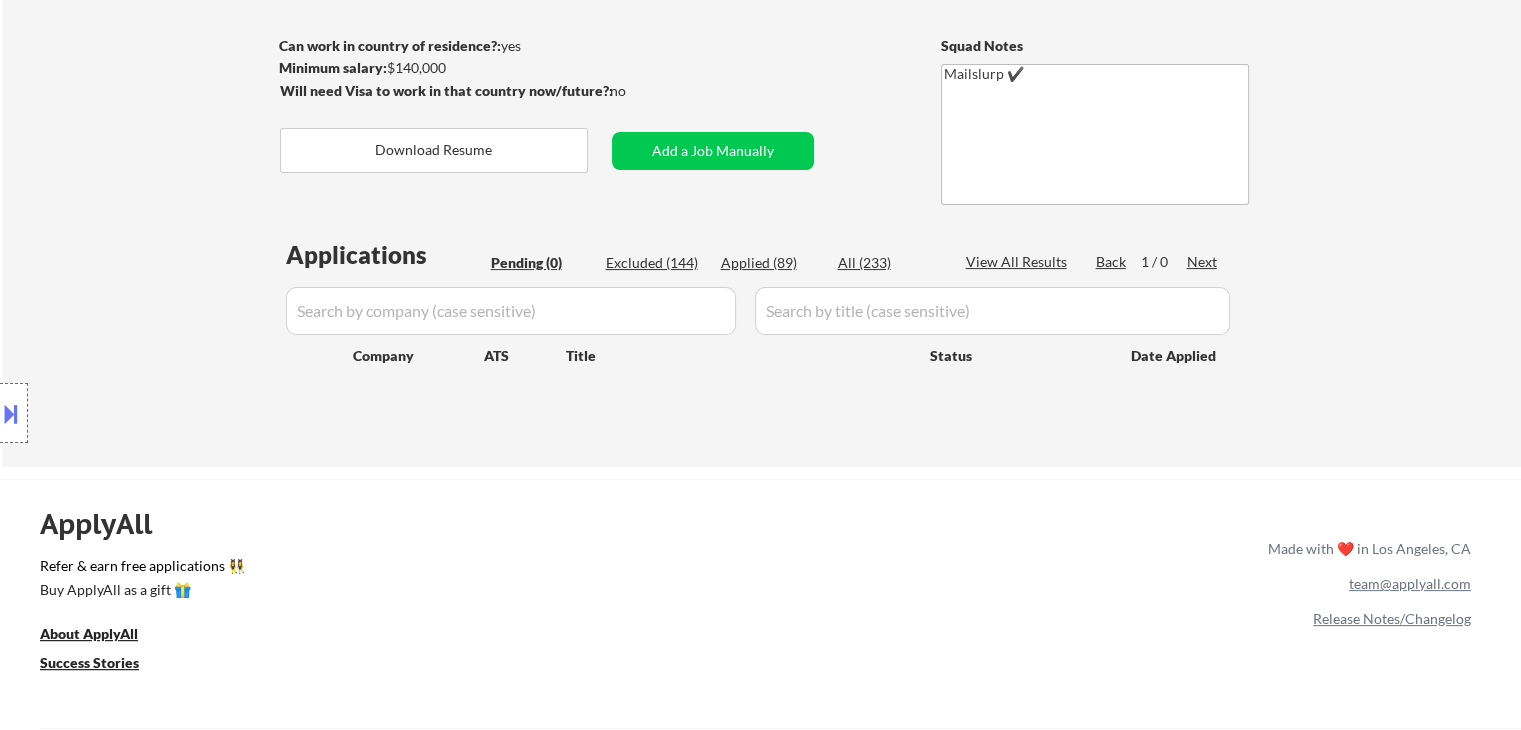 click on "Location Inclusions: Webster, [STATE]   Penfield, [STATE]   Irondequoit, [STATE]   East Rochester, [STATE]   Fairport, [STATE]   Rochester, [STATE]   Pittsford, [STATE]   Brighton, [STATE]   Greece, [STATE]   Henrietta, [STATE]   Victor, [STATE]   Perinton, [STATE]   Gates, [STATE]   Chili, [STATE]   Macedon, [STATE]   Ontario, [STATE]   Farmington, [STATE]   Spencerport, [STATE]   Brockport, [STATE]   Honeoye Falls, [STATE] Mendon, [STATE]   Honeoye Falls, [STATE]   Scottsville, [STATE]   Churchville, [STATE]   Canandaigua, [STATE]" at bounding box center (179, 413) 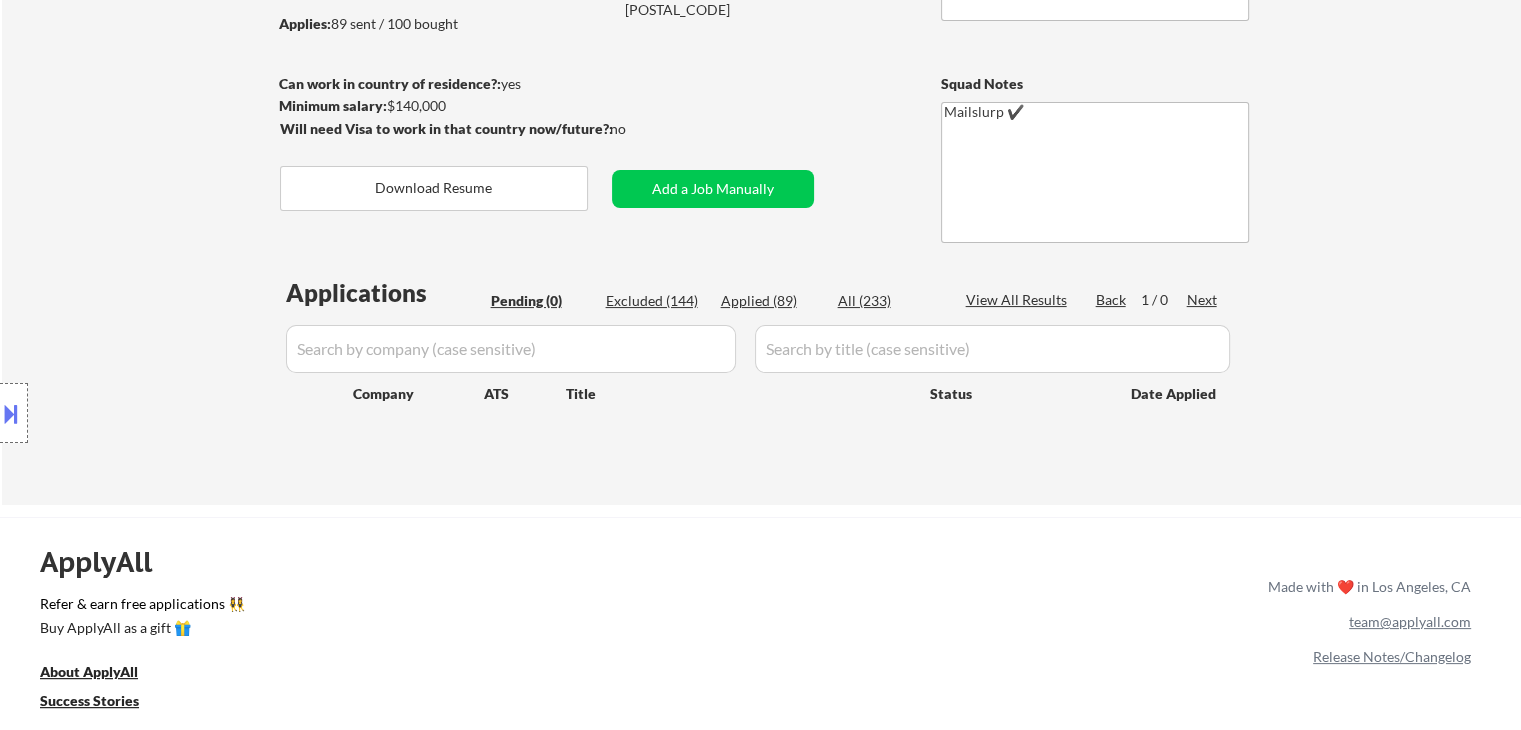 scroll, scrollTop: 200, scrollLeft: 0, axis: vertical 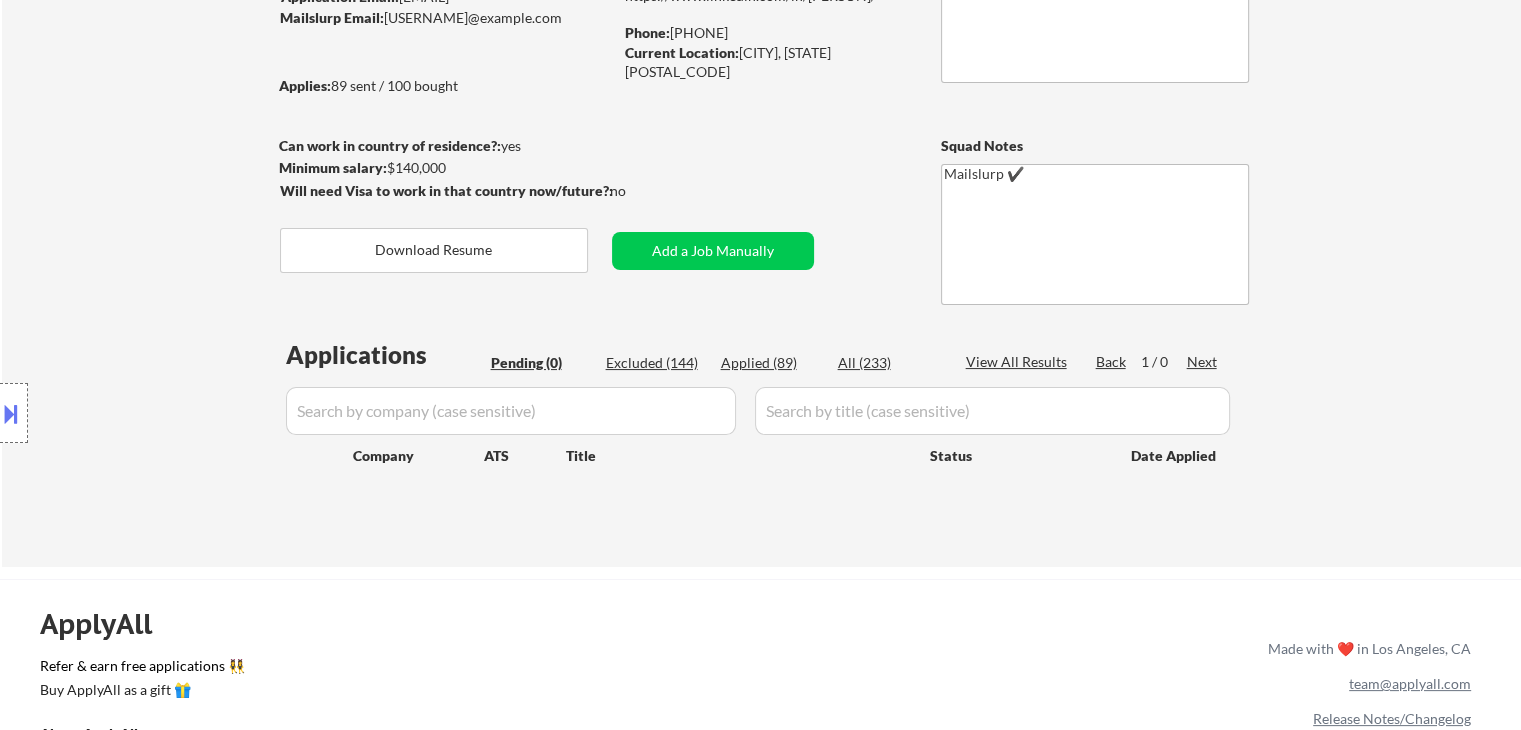click on "Location Inclusions: Webster, [STATE]   Penfield, [STATE]   Irondequoit, [STATE]   East Rochester, [STATE]   Fairport, [STATE]   Rochester, [STATE]   Pittsford, [STATE]   Brighton, [STATE]   Greece, [STATE]   Henrietta, [STATE]   Victor, [STATE]   Perinton, [STATE]   Gates, [STATE]   Chili, [STATE]   Macedon, [STATE]   Ontario, [STATE]   Farmington, [STATE]   Spencerport, [STATE]   Brockport, [STATE]   Honeoye Falls, [STATE] Mendon, [STATE]   Honeoye Falls, [STATE]   Scottsville, [STATE]   Churchville, [STATE]   Canandaigua, [STATE]" at bounding box center [179, 413] 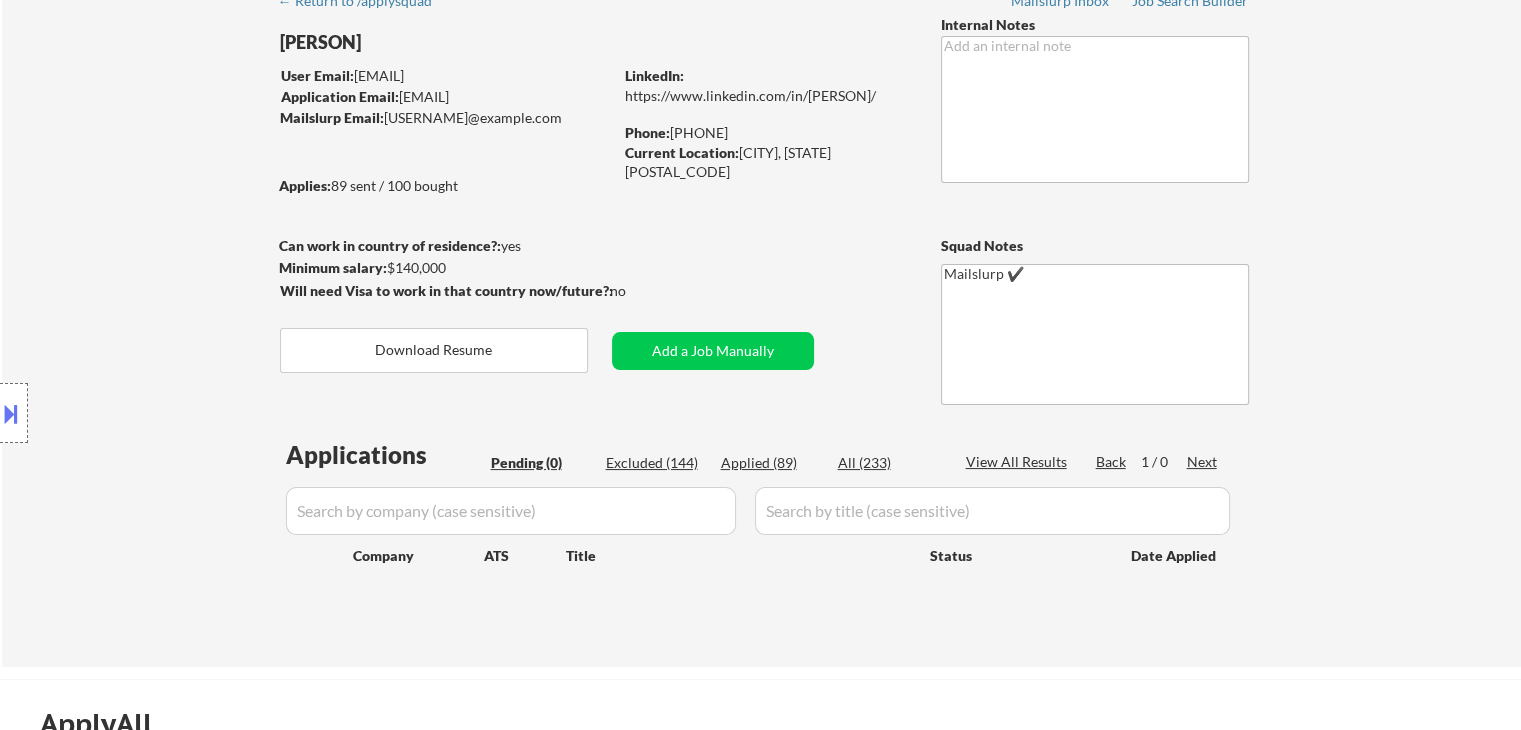 click on "Location Inclusions: Webster, [STATE]   Penfield, [STATE]   Irondequoit, [STATE]   East Rochester, [STATE]   Fairport, [STATE]   Rochester, [STATE]   Pittsford, [STATE]   Brighton, [STATE]   Greece, [STATE]   Henrietta, [STATE]   Victor, [STATE]   Perinton, [STATE]   Gates, [STATE]   Chili, [STATE]   Macedon, [STATE]   Ontario, [STATE]   Farmington, [STATE]   Spencerport, [STATE]   Brockport, [STATE]   Honeoye Falls, [STATE] Mendon, [STATE]   Honeoye Falls, [STATE]   Scottsville, [STATE]   Churchville, [STATE]   Canandaigua, [STATE]" at bounding box center (179, 413) 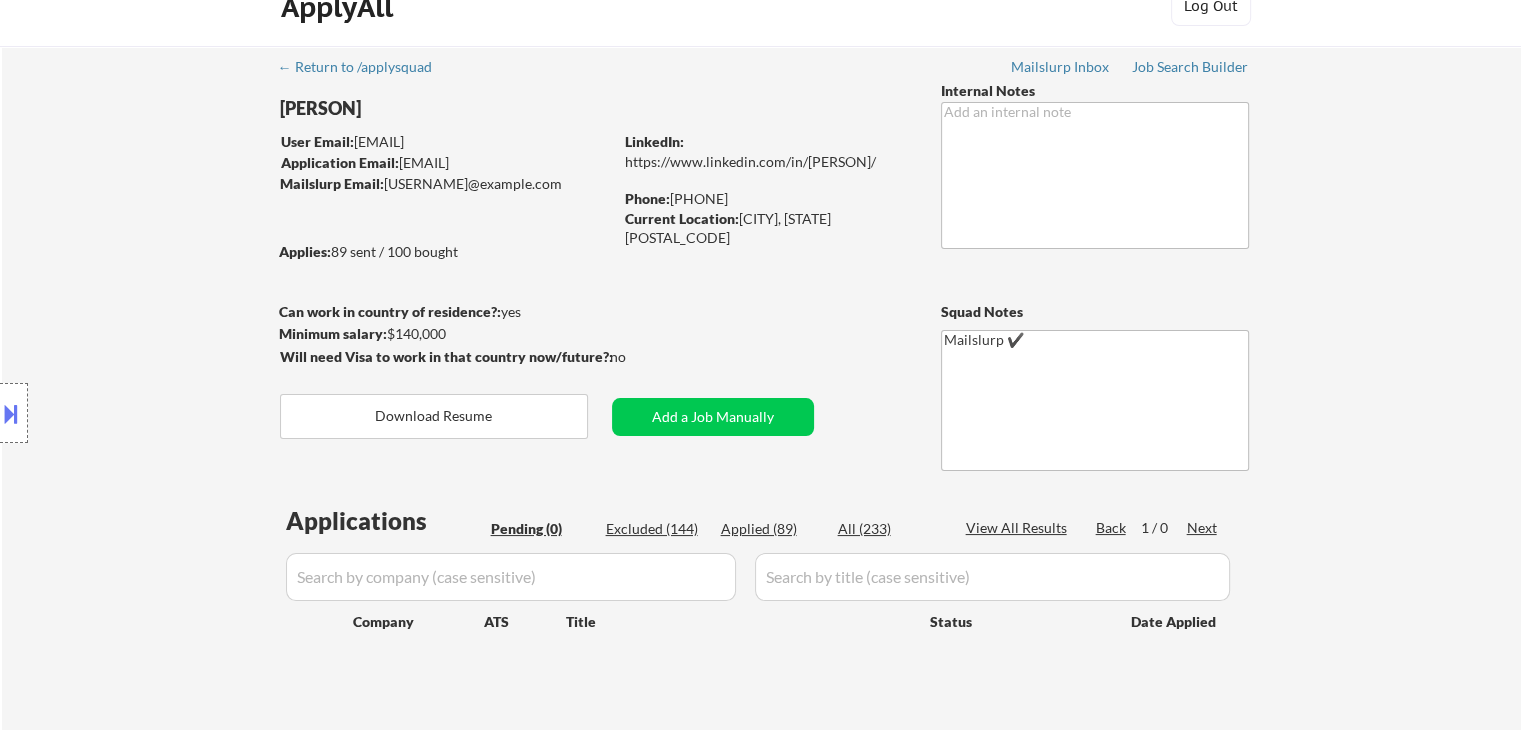 scroll, scrollTop: 0, scrollLeft: 0, axis: both 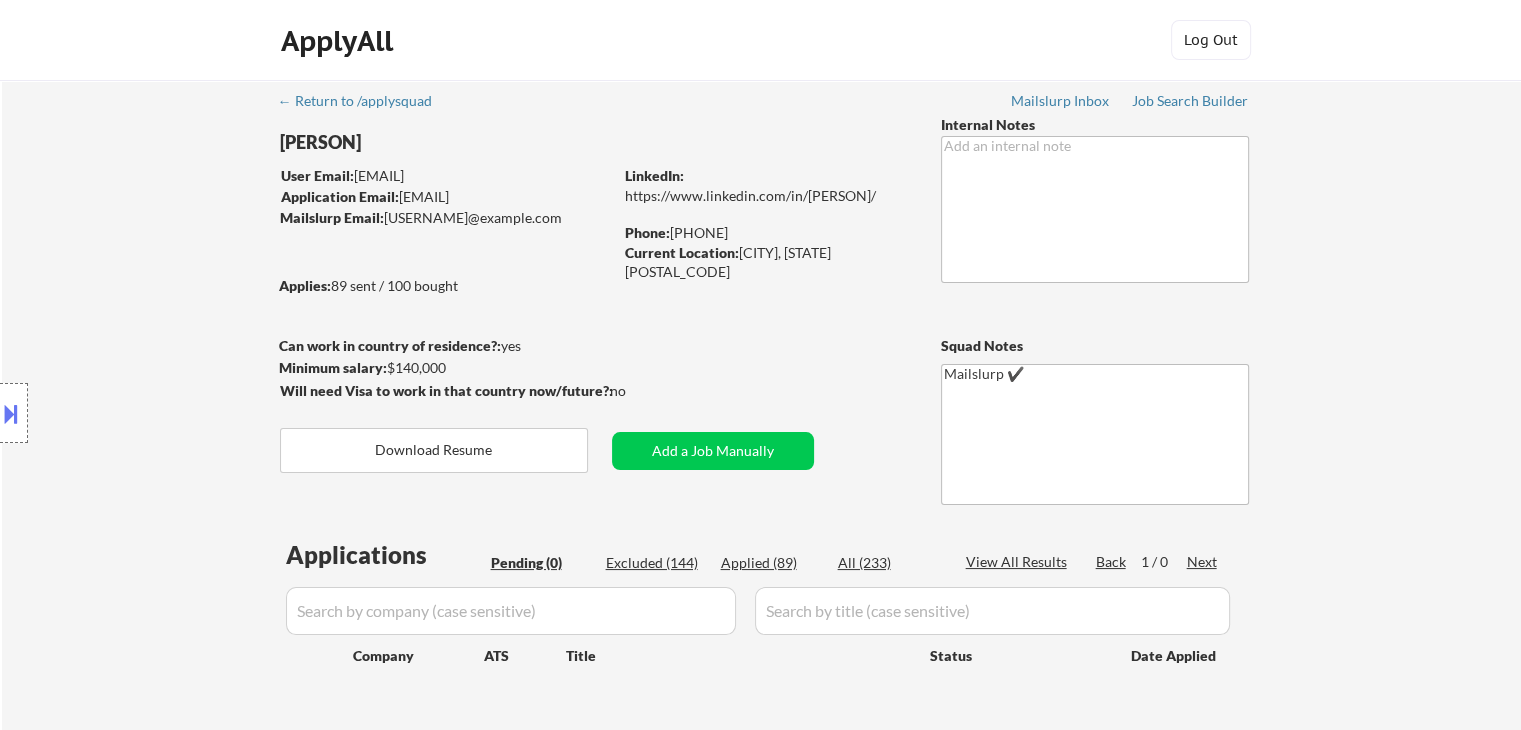 click on "Location Inclusions: Webster, [STATE]   Penfield, [STATE]   Irondequoit, [STATE]   East Rochester, [STATE]   Fairport, [STATE]   Rochester, [STATE]   Pittsford, [STATE]   Brighton, [STATE]   Greece, [STATE]   Henrietta, [STATE]   Victor, [STATE]   Perinton, [STATE]   Gates, [STATE]   Chili, [STATE]   Macedon, [STATE]   Ontario, [STATE]   Farmington, [STATE]   Spencerport, [STATE]   Brockport, [STATE]   Honeoye Falls, [STATE] Mendon, [STATE]   Honeoye Falls, [STATE]   Scottsville, [STATE]   Churchville, [STATE]   Canandaigua, [STATE]" at bounding box center (179, 413) 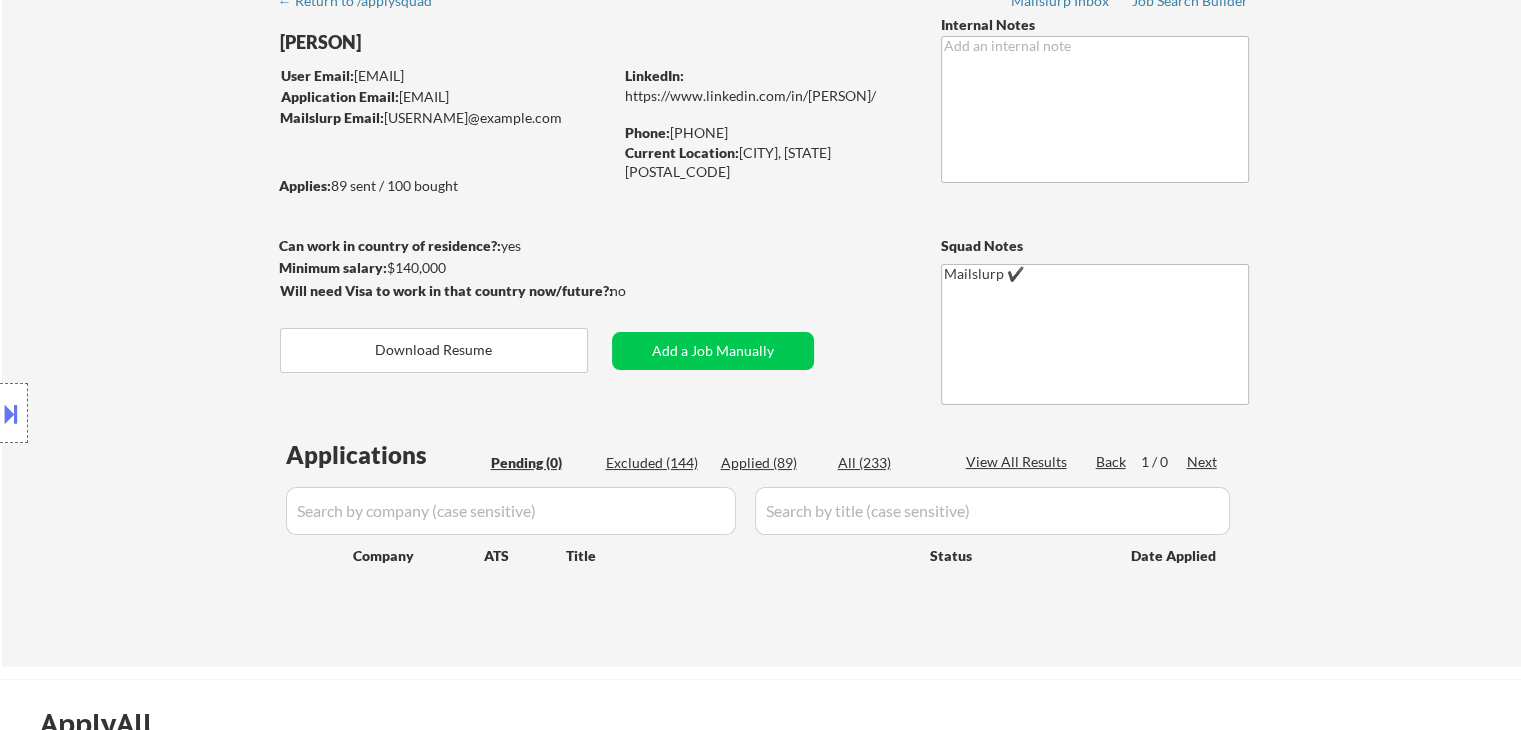 click on "Location Inclusions: Webster, [STATE]   Penfield, [STATE]   Irondequoit, [STATE]   East Rochester, [STATE]   Fairport, [STATE]   Rochester, [STATE]   Pittsford, [STATE]   Brighton, [STATE]   Greece, [STATE]   Henrietta, [STATE]   Victor, [STATE]   Perinton, [STATE]   Gates, [STATE]   Chili, [STATE]   Macedon, [STATE]   Ontario, [STATE]   Farmington, [STATE]   Spencerport, [STATE]   Brockport, [STATE]   Honeoye Falls, [STATE] Mendon, [STATE]   Honeoye Falls, [STATE]   Scottsville, [STATE]   Churchville, [STATE]   Canandaigua, [STATE]" at bounding box center (179, 413) 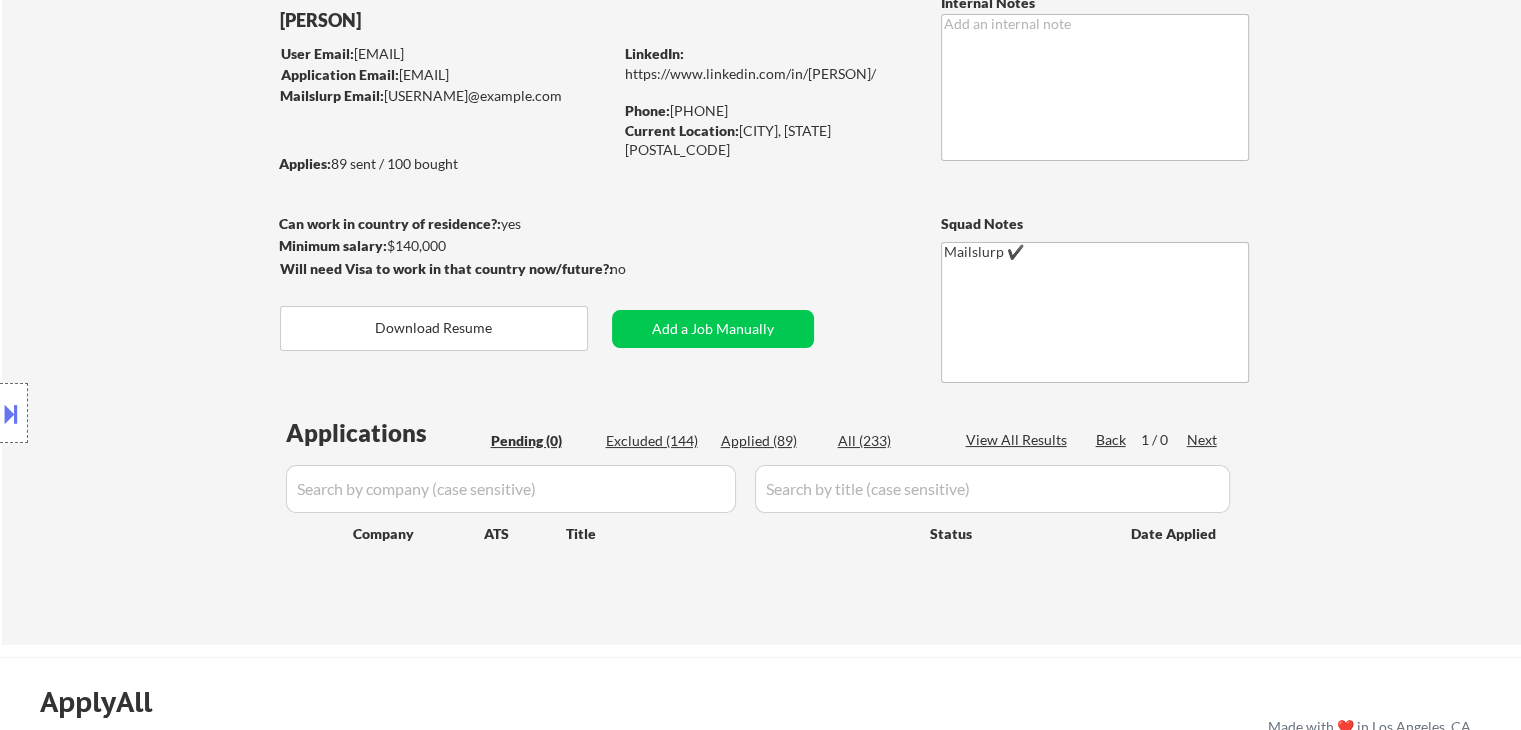 scroll, scrollTop: 0, scrollLeft: 0, axis: both 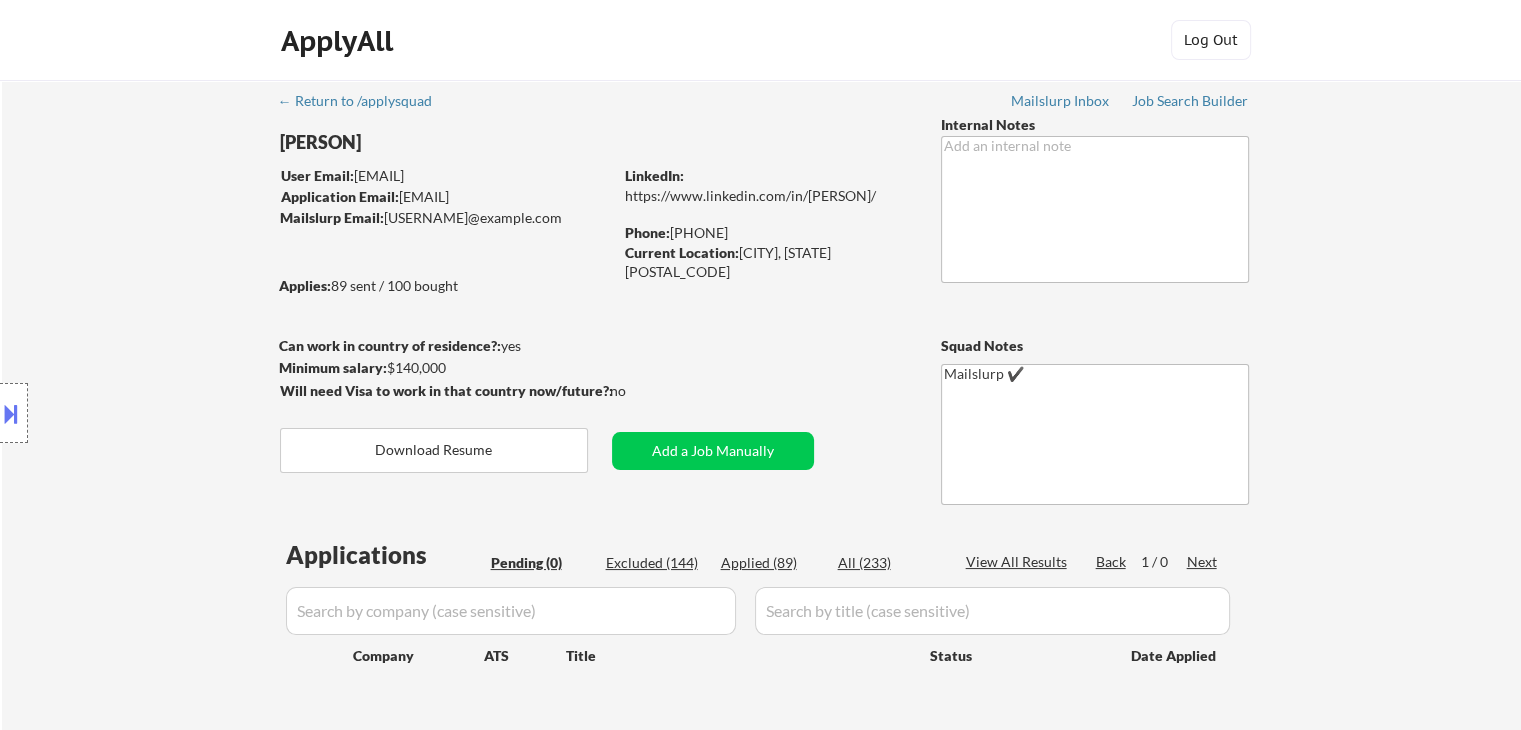 click on "Location Inclusions: Webster, [STATE]   Penfield, [STATE]   Irondequoit, [STATE]   East Rochester, [STATE]   Fairport, [STATE]   Rochester, [STATE]   Pittsford, [STATE]   Brighton, [STATE]   Greece, [STATE]   Henrietta, [STATE]   Victor, [STATE]   Perinton, [STATE]   Gates, [STATE]   Chili, [STATE]   Macedon, [STATE]   Ontario, [STATE]   Farmington, [STATE]   Spencerport, [STATE]   Brockport, [STATE]   Honeoye Falls, [STATE] Mendon, [STATE]   Honeoye Falls, [STATE]   Scottsville, [STATE]   Churchville, [STATE]   Canandaigua, [STATE]" at bounding box center (179, 413) 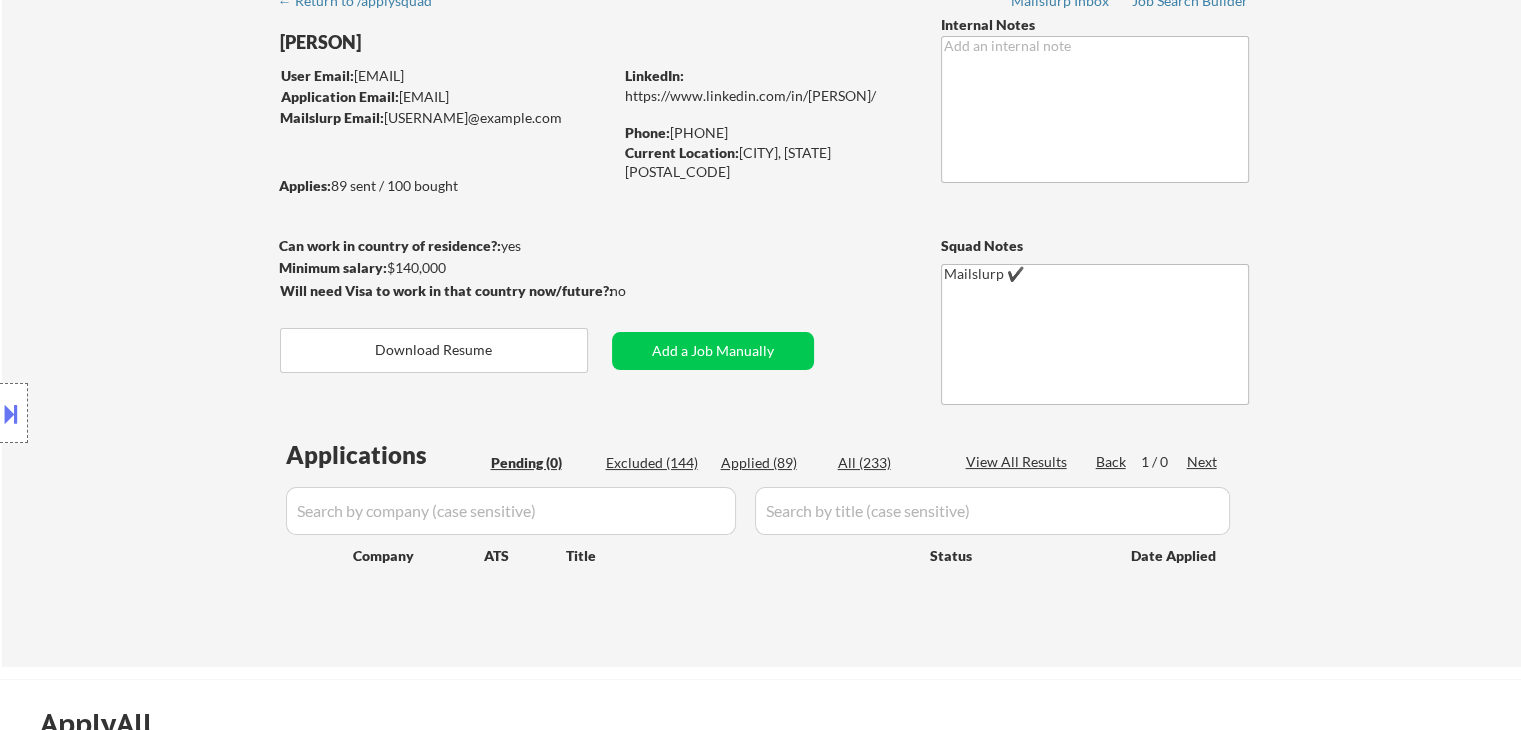 click on "Location Inclusions: Webster, [STATE]   Penfield, [STATE]   Irondequoit, [STATE]   East Rochester, [STATE]   Fairport, [STATE]   Rochester, [STATE]   Pittsford, [STATE]   Brighton, [STATE]   Greece, [STATE]   Henrietta, [STATE]   Victor, [STATE]   Perinton, [STATE]   Gates, [STATE]   Chili, [STATE]   Macedon, [STATE]   Ontario, [STATE]   Farmington, [STATE]   Spencerport, [STATE]   Brockport, [STATE]   Honeoye Falls, [STATE] Mendon, [STATE]   Honeoye Falls, [STATE]   Scottsville, [STATE]   Churchville, [STATE]   Canandaigua, [STATE]" at bounding box center [179, 413] 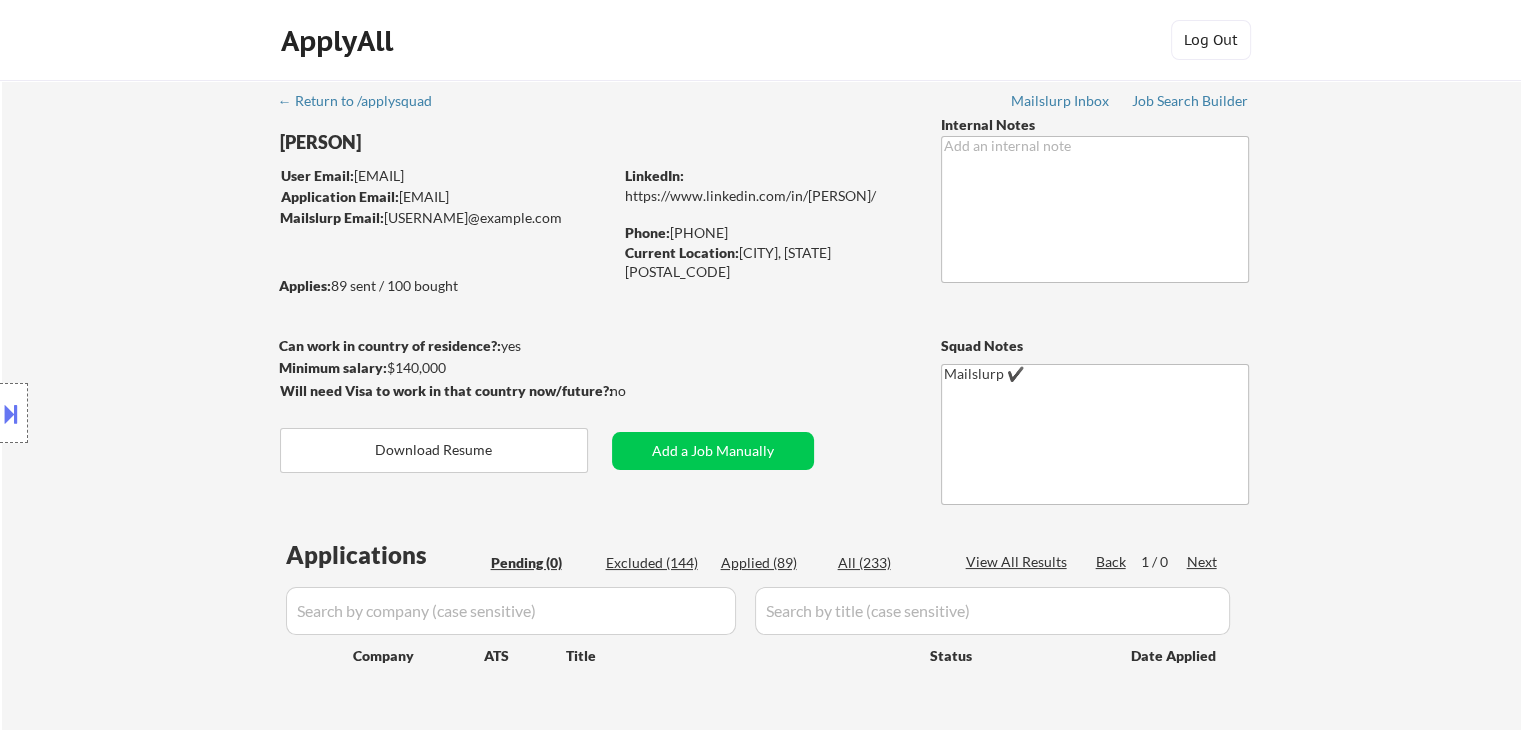 scroll, scrollTop: 0, scrollLeft: 0, axis: both 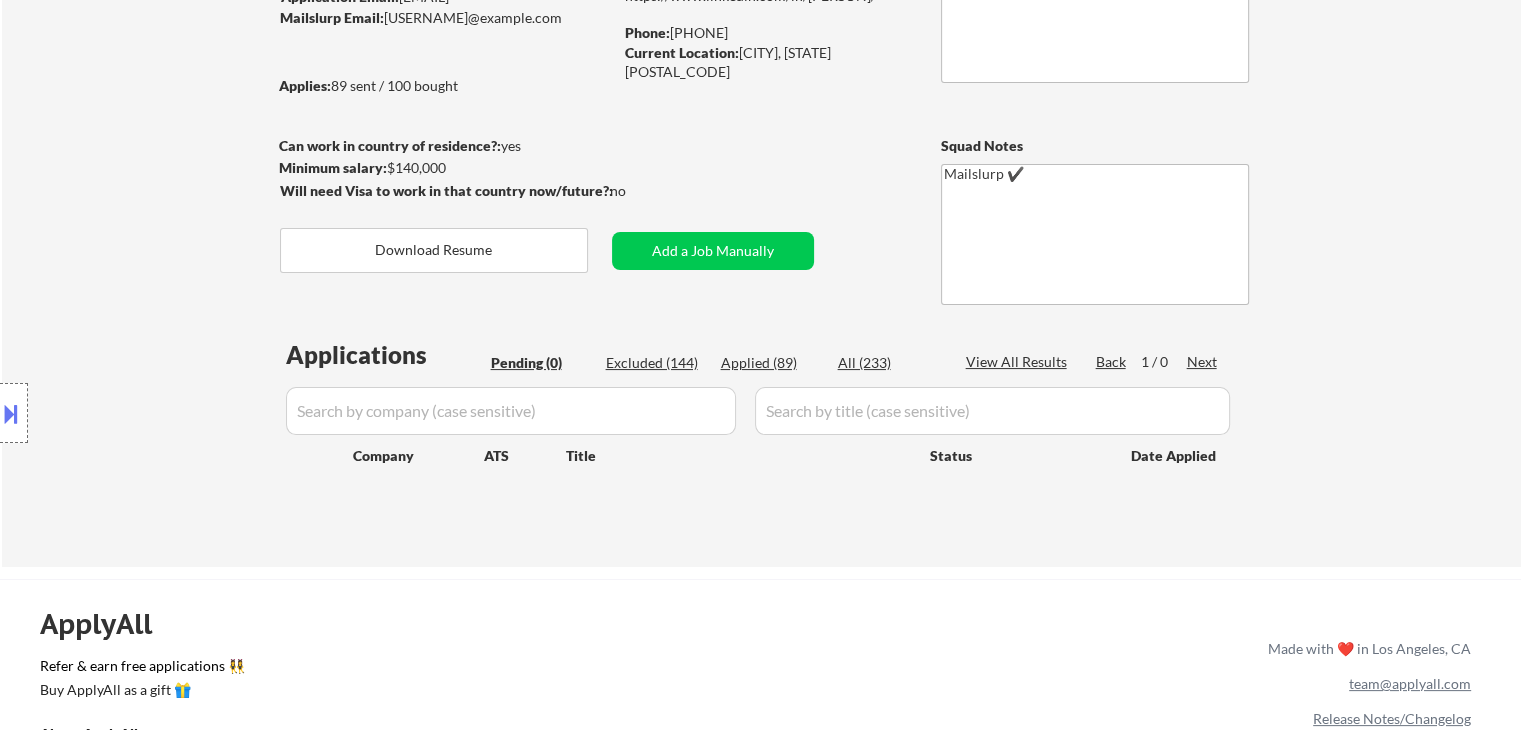click on "Location Inclusions: Webster, [STATE]   Penfield, [STATE]   Irondequoit, [STATE]   East Rochester, [STATE]   Fairport, [STATE]   Rochester, [STATE]   Pittsford, [STATE]   Brighton, [STATE]   Greece, [STATE]   Henrietta, [STATE]   Victor, [STATE]   Perinton, [STATE]   Gates, [STATE]   Chili, [STATE]   Macedon, [STATE]   Ontario, [STATE]   Farmington, [STATE]   Spencerport, [STATE]   Brockport, [STATE]   Honeoye Falls, [STATE] Mendon, [STATE]   Honeoye Falls, [STATE]   Scottsville, [STATE]   Churchville, [STATE]   Canandaigua, [STATE]" at bounding box center [179, 413] 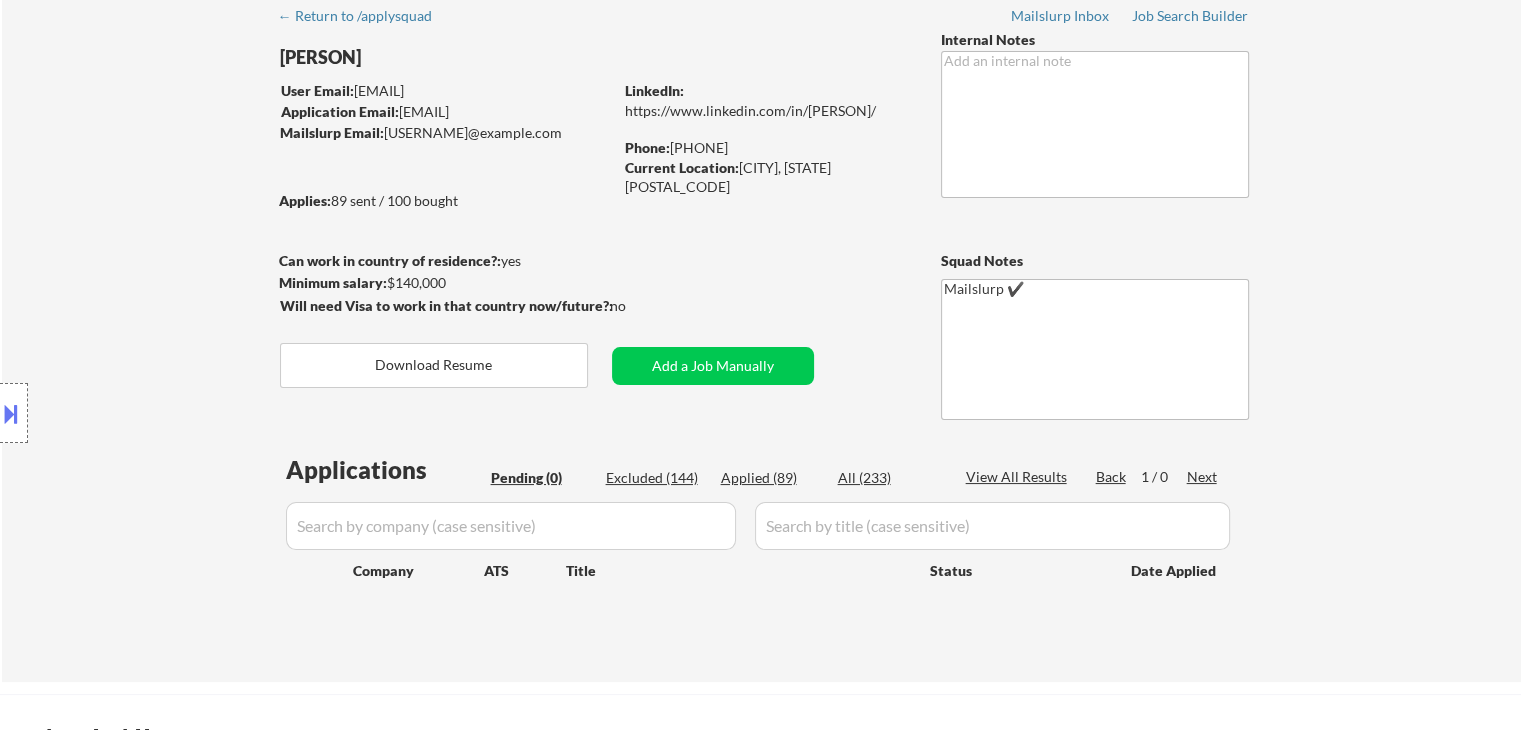 scroll, scrollTop: 0, scrollLeft: 0, axis: both 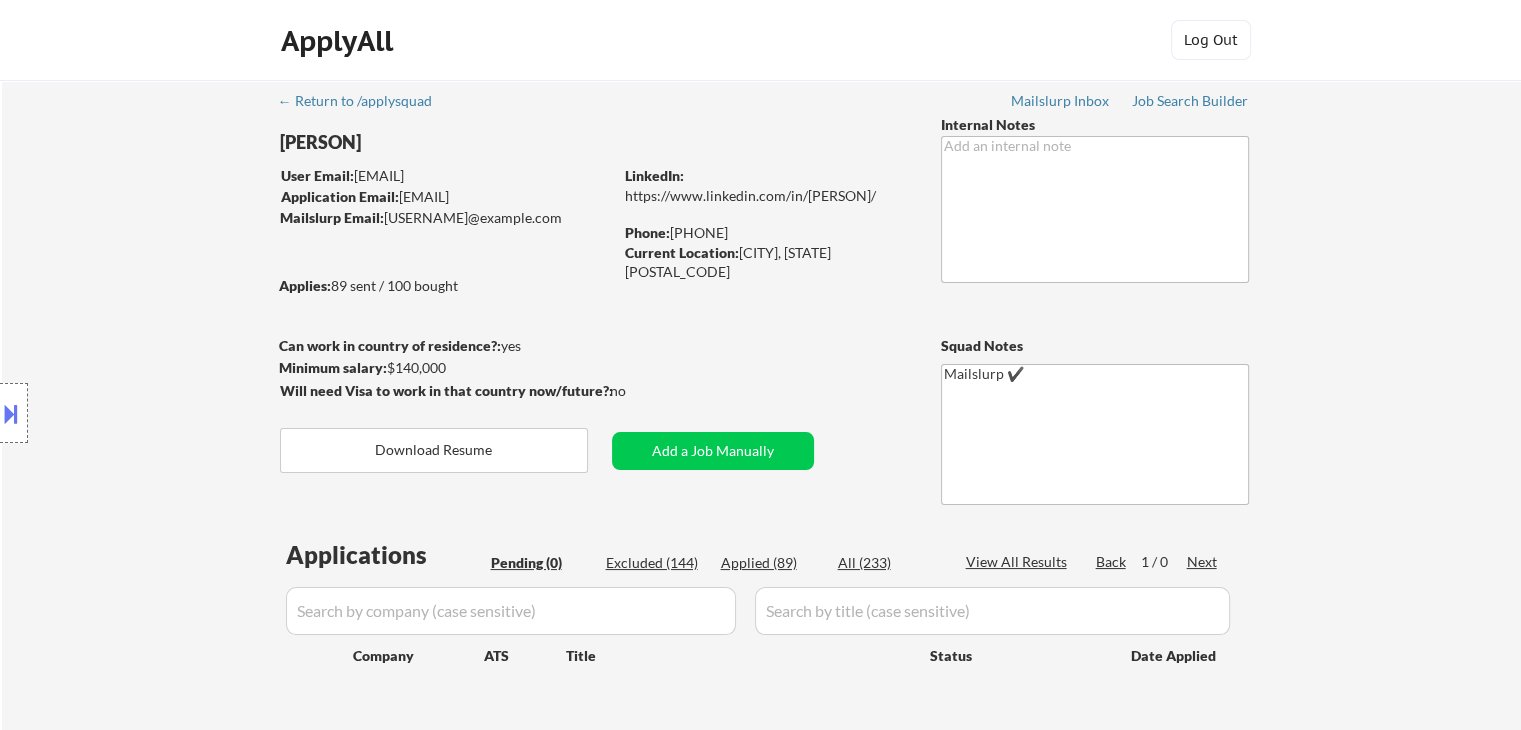 click on "Location Inclusions: Webster, [STATE]   Penfield, [STATE]   Irondequoit, [STATE]   East Rochester, [STATE]   Fairport, [STATE]   Rochester, [STATE]   Pittsford, [STATE]   Brighton, [STATE]   Greece, [STATE]   Henrietta, [STATE]   Victor, [STATE]   Perinton, [STATE]   Gates, [STATE]   Chili, [STATE]   Macedon, [STATE]   Ontario, [STATE]   Farmington, [STATE]   Spencerport, [STATE]   Brockport, [STATE]   Honeoye Falls, [STATE] Mendon, [STATE]   Honeoye Falls, [STATE]   Scottsville, [STATE]   Churchville, [STATE]   Canandaigua, [STATE]" at bounding box center [179, 413] 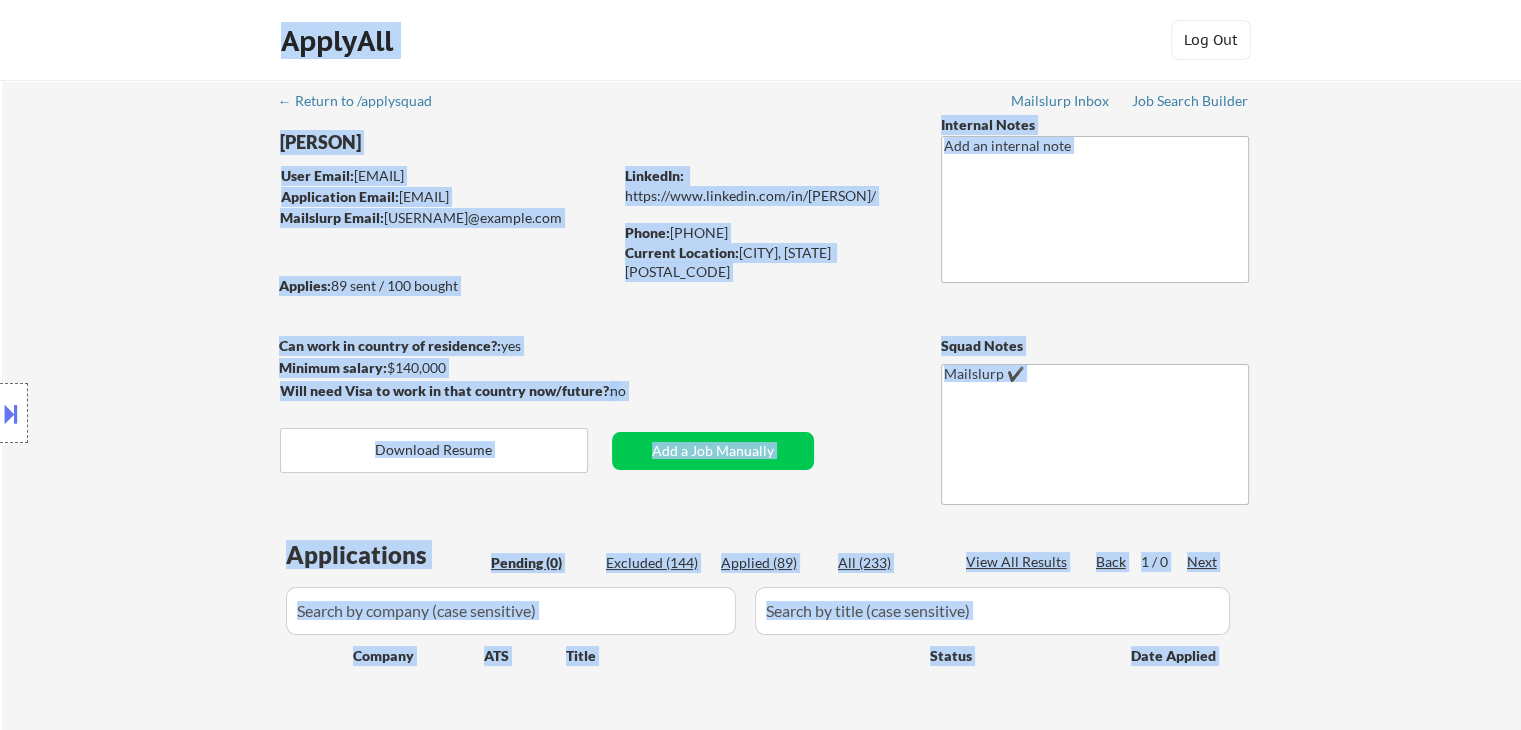 drag, startPoint x: 526, startPoint y: 301, endPoint x: 352, endPoint y: 276, distance: 175.7868 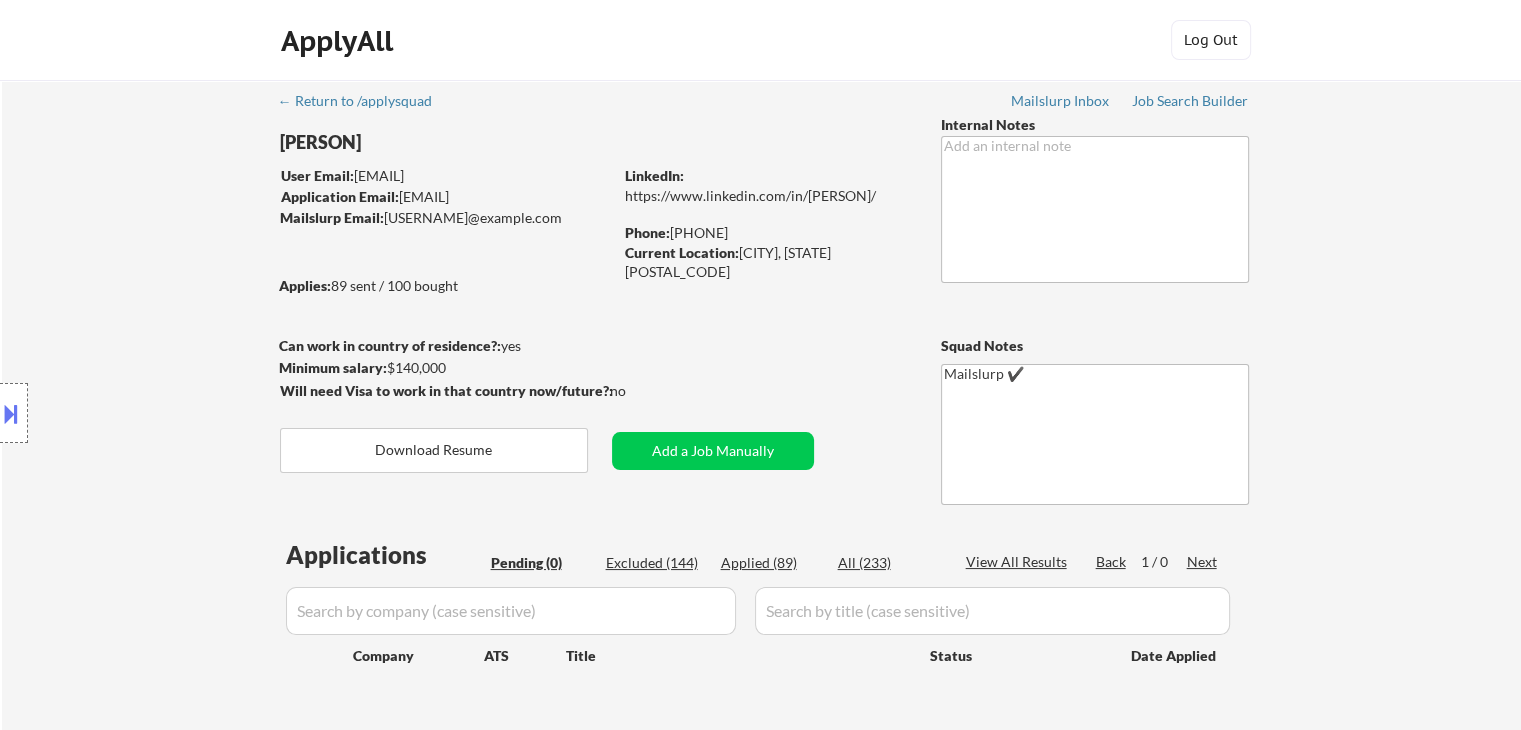 click on "Location Inclusions: Webster, [STATE]   Penfield, [STATE]   Irondequoit, [STATE]   East Rochester, [STATE]   Fairport, [STATE]   Rochester, [STATE]   Pittsford, [STATE]   Brighton, [STATE]   Greece, [STATE]   Henrietta, [STATE]   Victor, [STATE]   Perinton, [STATE]   Gates, [STATE]   Chili, [STATE]   Macedon, [STATE]   Ontario, [STATE]   Farmington, [STATE]   Spencerport, [STATE]   Brockport, [STATE]   Honeoye Falls, [STATE] Mendon, [STATE]   Honeoye Falls, [STATE]   Scottsville, [STATE]   Churchville, [STATE]   Canandaigua, [STATE]" at bounding box center [179, 413] 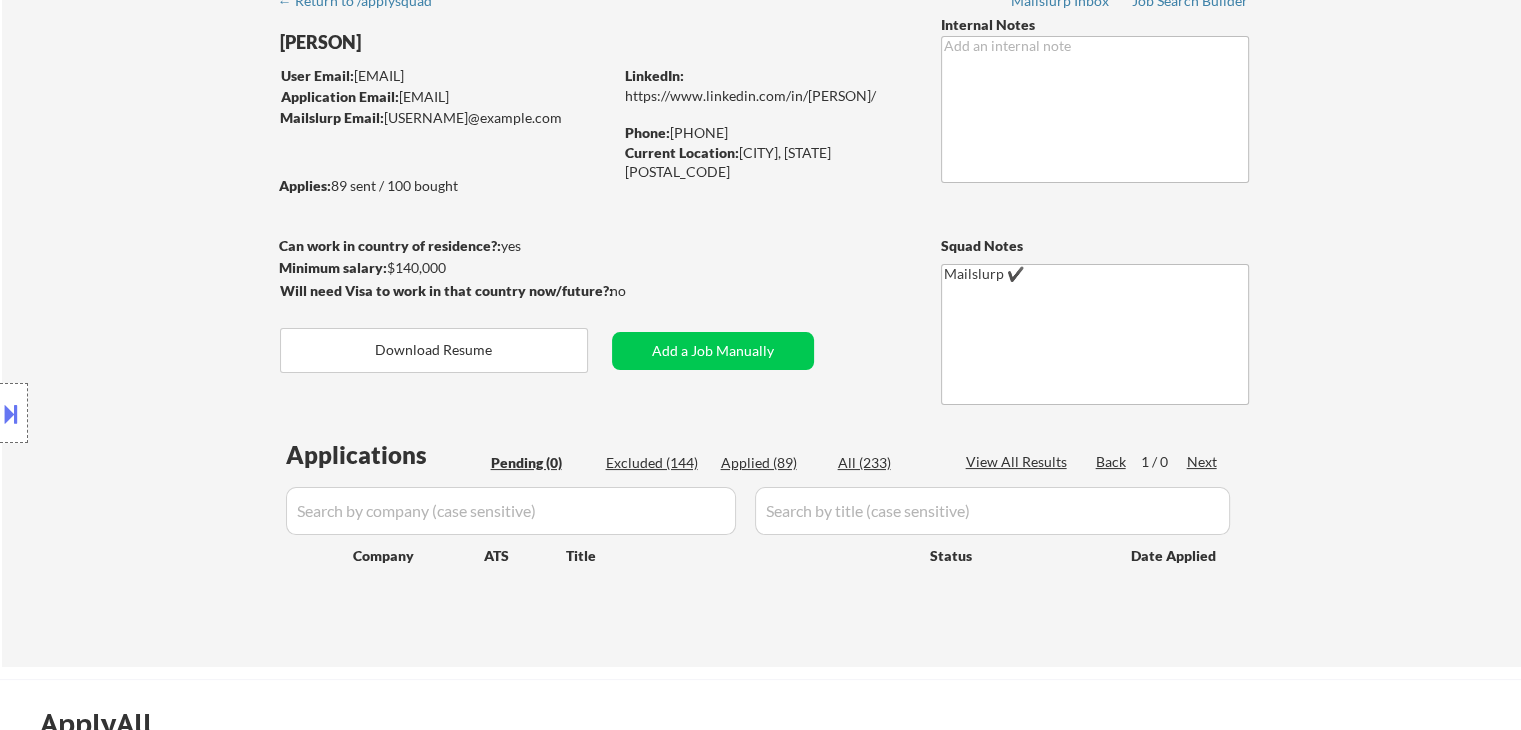 click on "Location Inclusions: Webster, [STATE]   Penfield, [STATE]   Irondequoit, [STATE]   East Rochester, [STATE]   Fairport, [STATE]   Rochester, [STATE]   Pittsford, [STATE]   Brighton, [STATE]   Greece, [STATE]   Henrietta, [STATE]   Victor, [STATE]   Perinton, [STATE]   Gates, [STATE]   Chili, [STATE]   Macedon, [STATE]   Ontario, [STATE]   Farmington, [STATE]   Spencerport, [STATE]   Brockport, [STATE]   Honeoye Falls, [STATE] Mendon, [STATE]   Honeoye Falls, [STATE]   Scottsville, [STATE]   Churchville, [STATE]   Canandaigua, [STATE]" at bounding box center (179, 413) 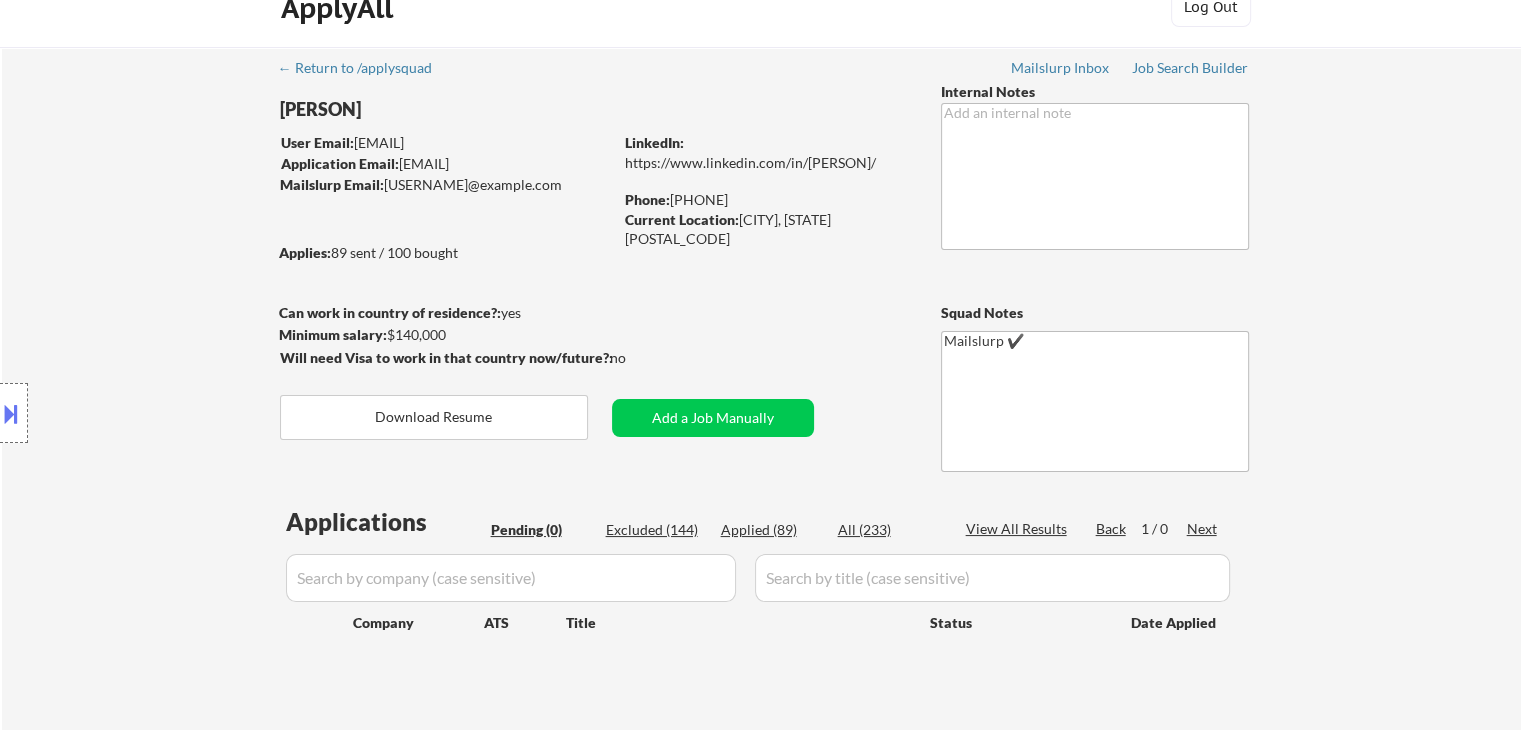 scroll, scrollTop: 0, scrollLeft: 0, axis: both 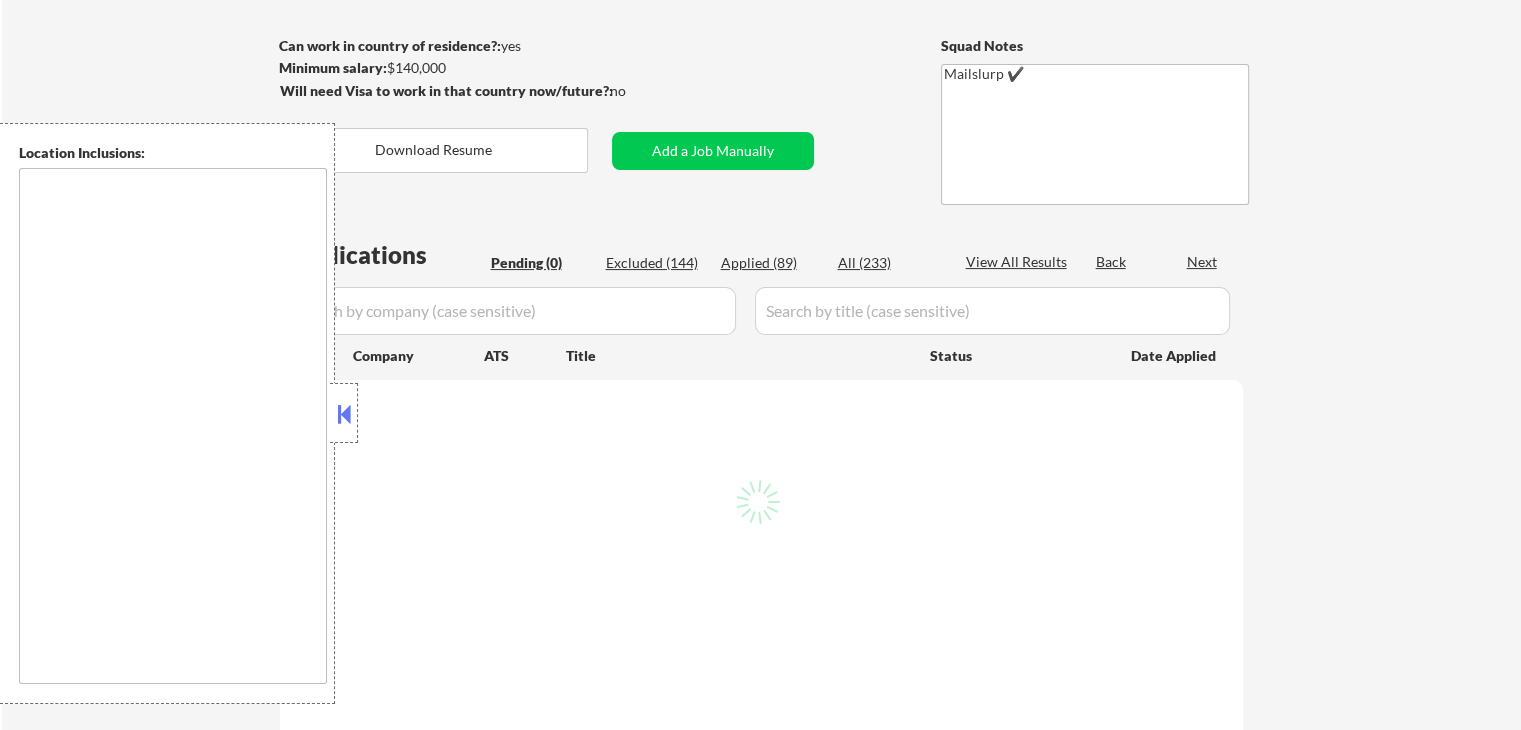click at bounding box center [344, 414] 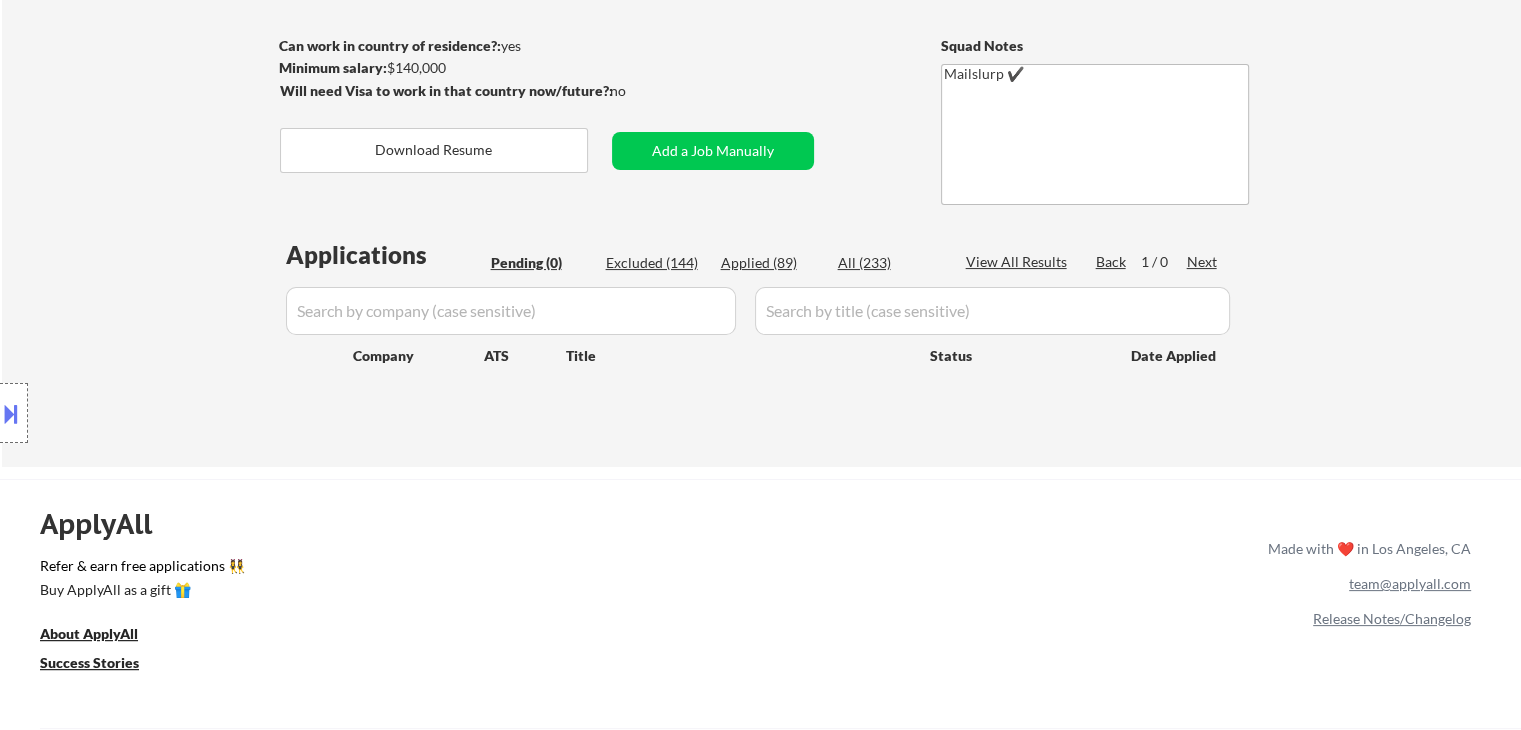 click on "Location Inclusions: [CITY], [STATE]   [CITY], [STATE]   [CITY], [STATE]   [CITY], [STATE]   [CITY], [STATE]   [CITY], [STATE]   [CITY], [STATE]   [CITY], [STATE]   [CITY], [STATE]   [CITY], [STATE]   [CITY], [STATE]   [CITY], [STATE]   [CITY], [STATE]   [CITY], [STATE]   [CITY], [STATE]   [CITY], [STATE]   [CITY], [STATE]   [CITY], [STATE]   [CITY], [STATE]   [CITY], [STATE] [CITY], [STATE]   [CITY], [STATE]   [CITY], [STATE]   [CITY], [STATE]   [CITY], [STATE]" at bounding box center (179, 413) 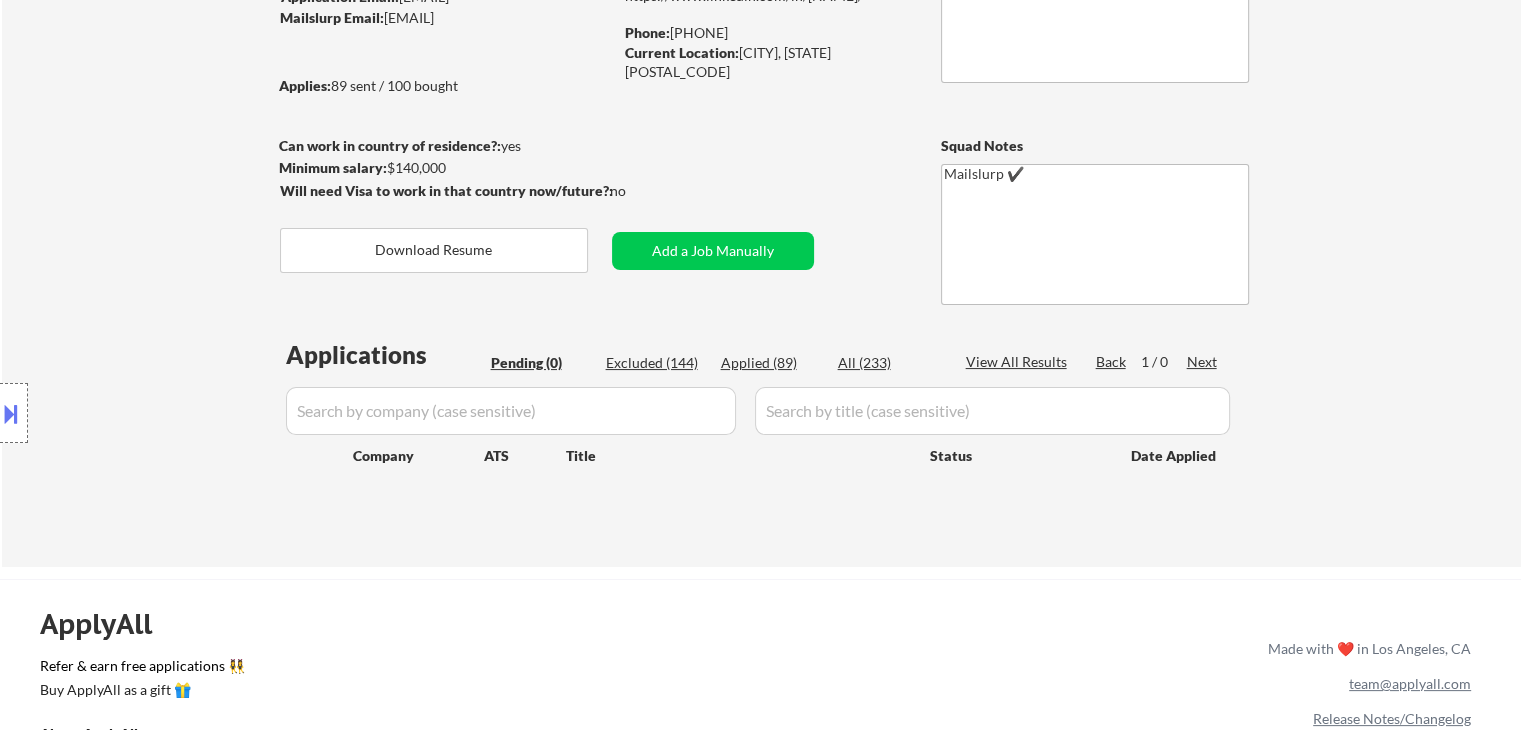 click on "Location Inclusions: Webster, [STATE]   Penfield, [STATE]   Irondequoit, [STATE]   East Rochester, [STATE]   Fairport, [STATE]   Rochester, [STATE]   Pittsford, [STATE]   Brighton, [STATE]   Greece, [STATE]   Henrietta, [STATE]   Victor, [STATE]   Perinton, [STATE]   Gates, [STATE]   Chili, [STATE]   Macedon, [STATE]   Ontario, [STATE]   Farmington, [STATE]   Spencerport, [STATE]   Brockport, [STATE]   Honeoye Falls, [STATE] Mendon, [STATE]   Honeoye Falls, [STATE]   Scottsville, [STATE]   Churchville, [STATE]   Canandaigua, [STATE]" at bounding box center (179, 413) 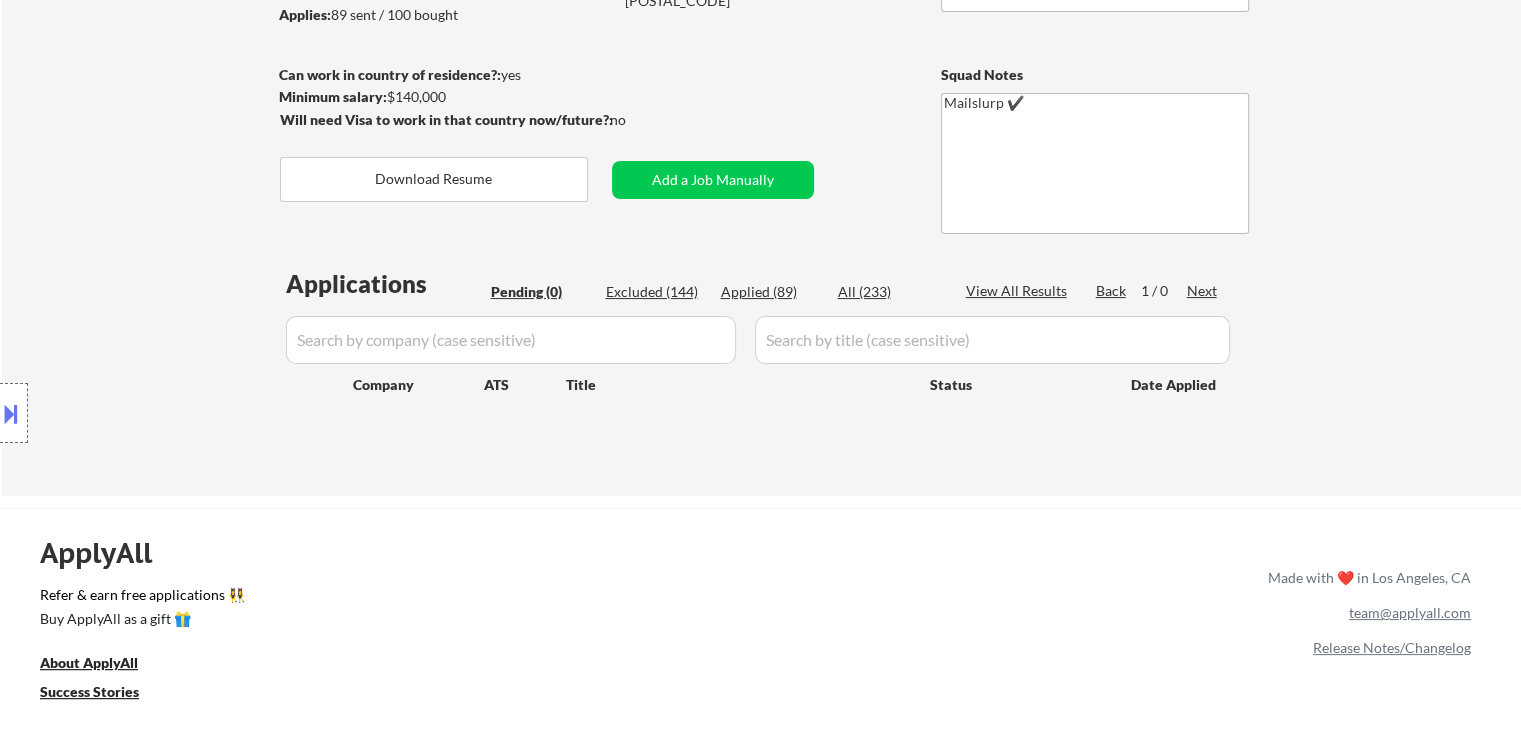 scroll, scrollTop: 300, scrollLeft: 0, axis: vertical 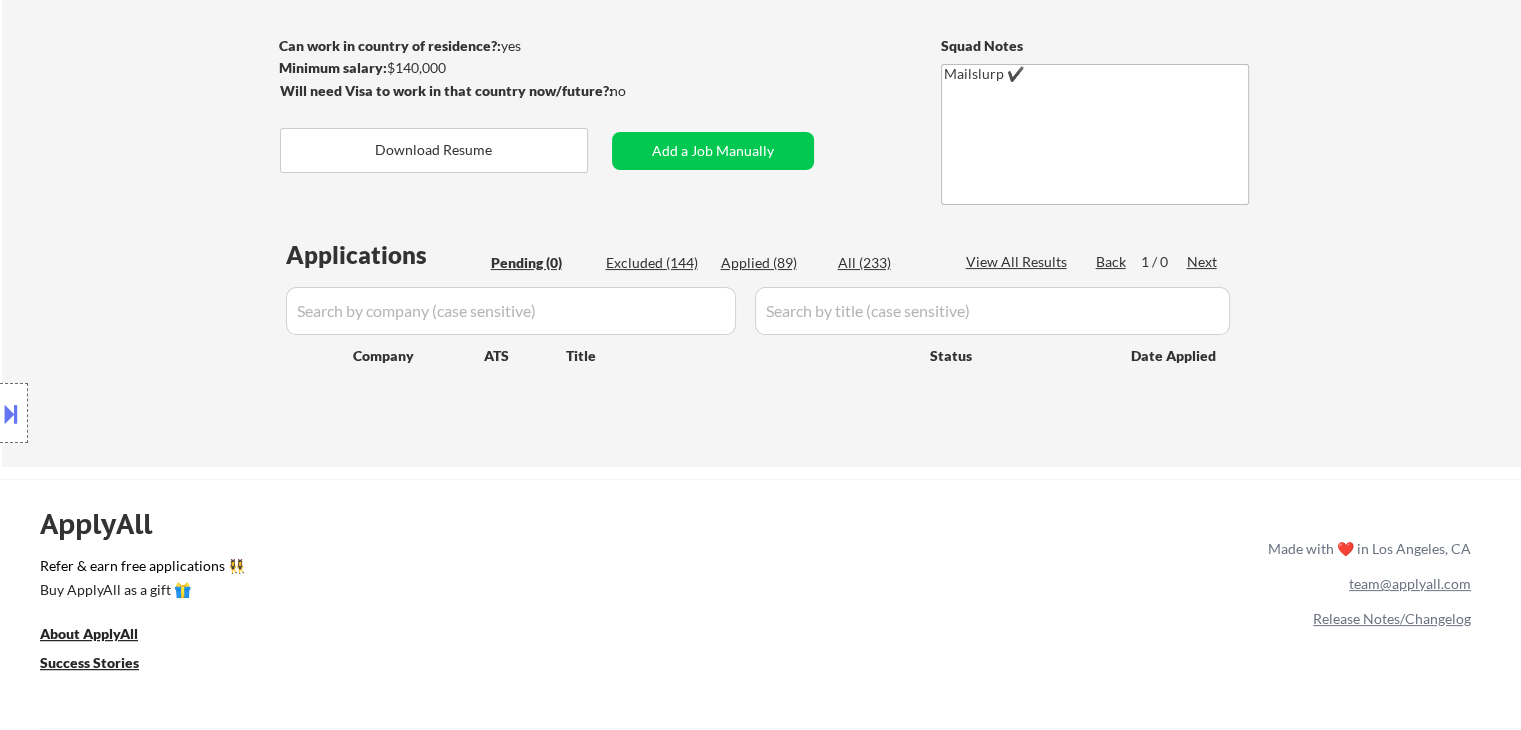click on "Location Inclusions: Webster, [STATE]   Penfield, [STATE]   Irondequoit, [STATE]   East Rochester, [STATE]   Fairport, [STATE]   Rochester, [STATE]   Pittsford, [STATE]   Brighton, [STATE]   Greece, [STATE]   Henrietta, [STATE]   Victor, [STATE]   Perinton, [STATE]   Gates, [STATE]   Chili, [STATE]   Macedon, [STATE]   Ontario, [STATE]   Farmington, [STATE]   Spencerport, [STATE]   Brockport, [STATE]   Honeoye Falls, [STATE] Mendon, [STATE]   Honeoye Falls, [STATE]   Scottsville, [STATE]   Churchville, [STATE]   Canandaigua, [STATE]" at bounding box center [179, 413] 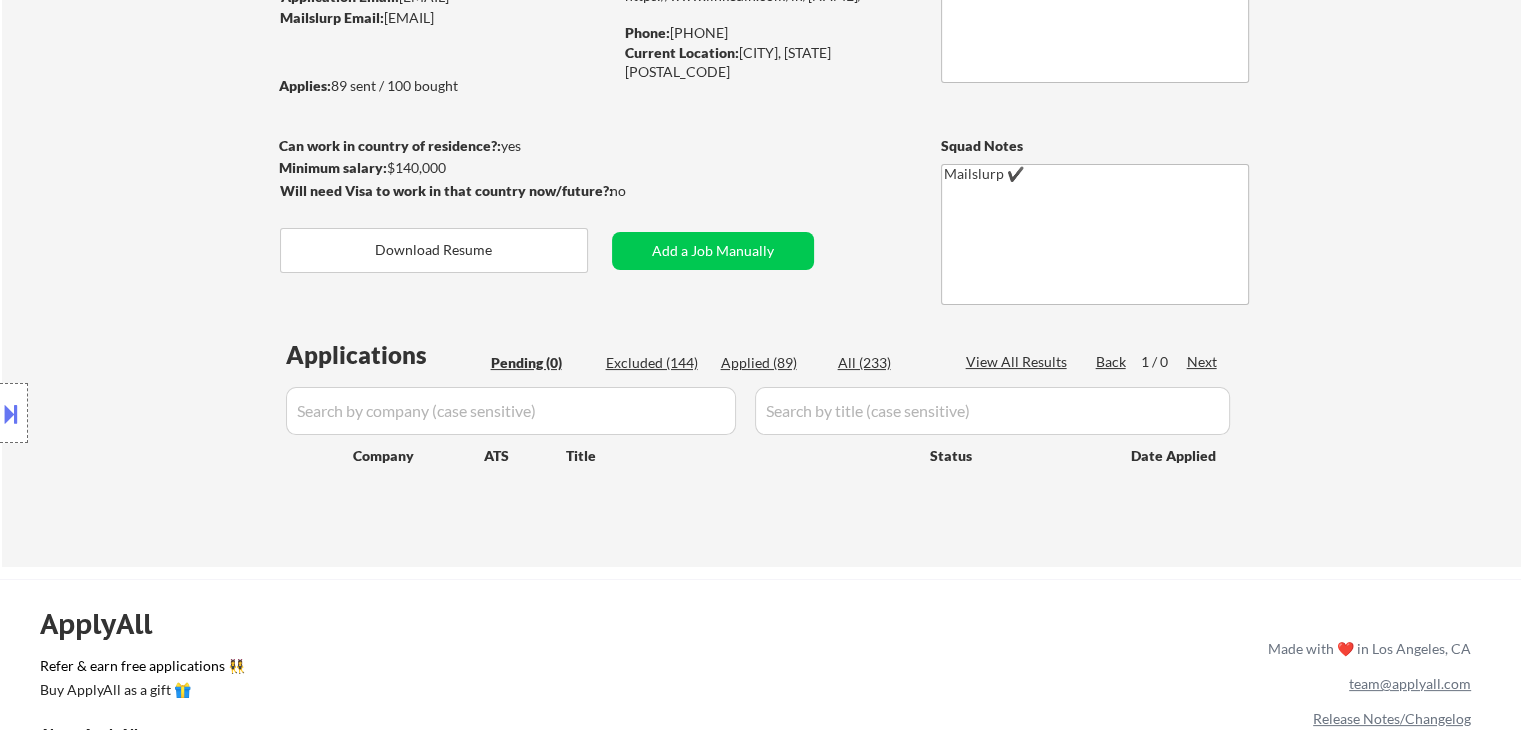 click on "Location Inclusions: Webster, [STATE]   Penfield, [STATE]   Irondequoit, [STATE]   East Rochester, [STATE]   Fairport, [STATE]   Rochester, [STATE]   Pittsford, [STATE]   Brighton, [STATE]   Greece, [STATE]   Henrietta, [STATE]   Victor, [STATE]   Perinton, [STATE]   Gates, [STATE]   Chili, [STATE]   Macedon, [STATE]   Ontario, [STATE]   Farmington, [STATE]   Spencerport, [STATE]   Brockport, [STATE]   Honeoye Falls, [STATE] Mendon, [STATE]   Honeoye Falls, [STATE]   Scottsville, [STATE]   Churchville, [STATE]   Canandaigua, [STATE]" at bounding box center (179, 413) 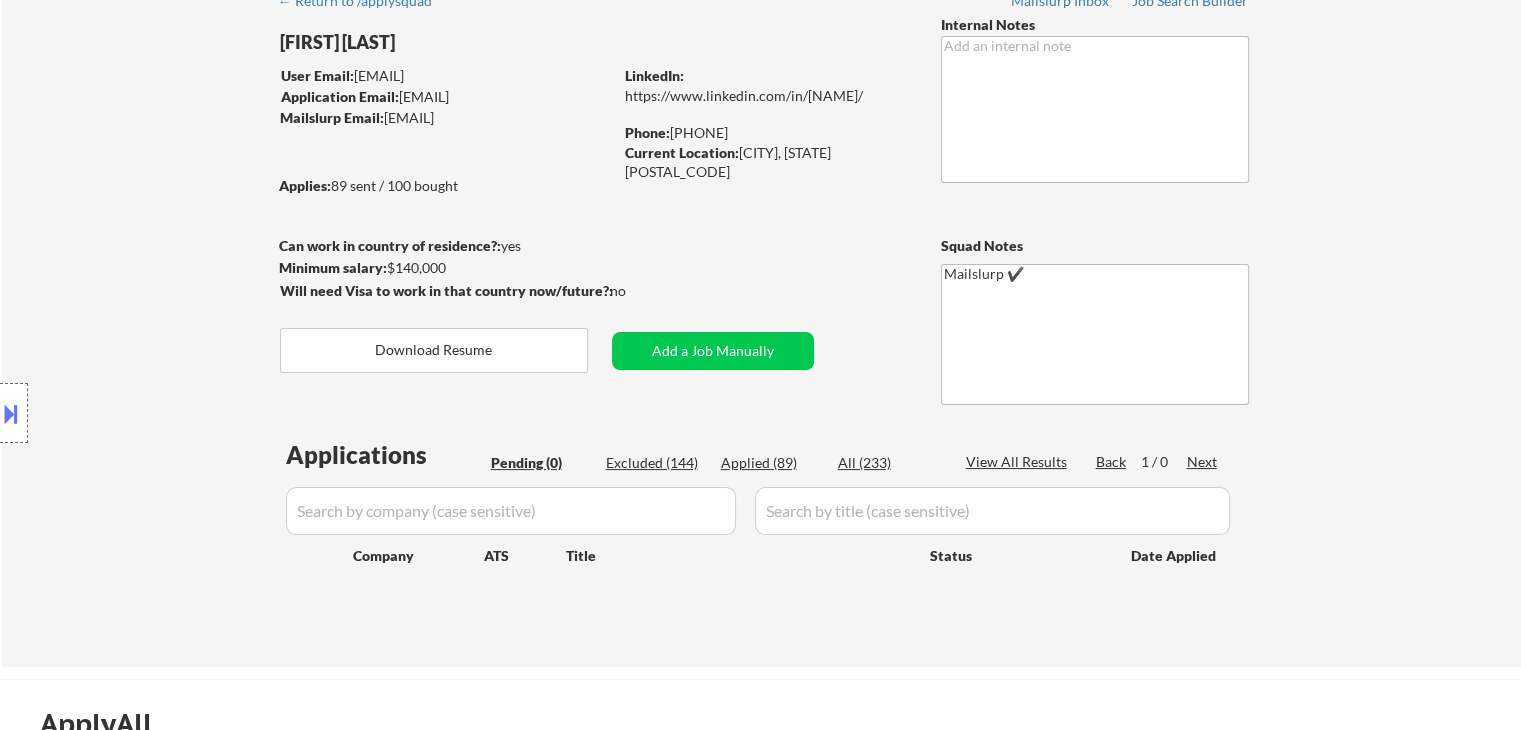 click on "Location Inclusions: Webster, [STATE]   Penfield, [STATE]   Irondequoit, [STATE]   East Rochester, [STATE]   Fairport, [STATE]   Rochester, [STATE]   Pittsford, [STATE]   Brighton, [STATE]   Greece, [STATE]   Henrietta, [STATE]   Victor, [STATE]   Perinton, [STATE]   Gates, [STATE]   Chili, [STATE]   Macedon, [STATE]   Ontario, [STATE]   Farmington, [STATE]   Spencerport, [STATE]   Brockport, [STATE]   Honeoye Falls, [STATE] Mendon, [STATE]   Honeoye Falls, [STATE]   Scottsville, [STATE]   Churchville, [STATE]   Canandaigua, [STATE]" at bounding box center [179, 413] 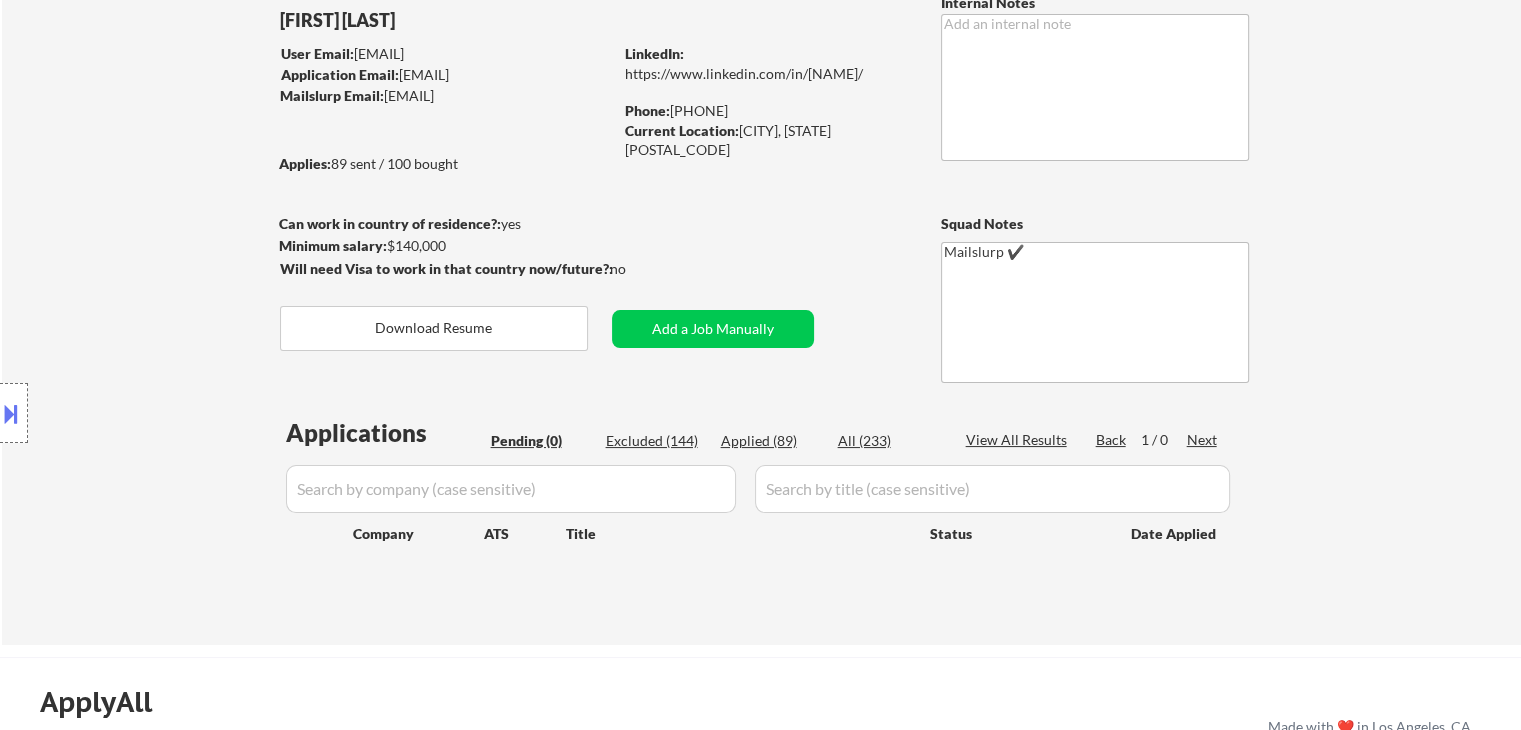 scroll, scrollTop: 0, scrollLeft: 0, axis: both 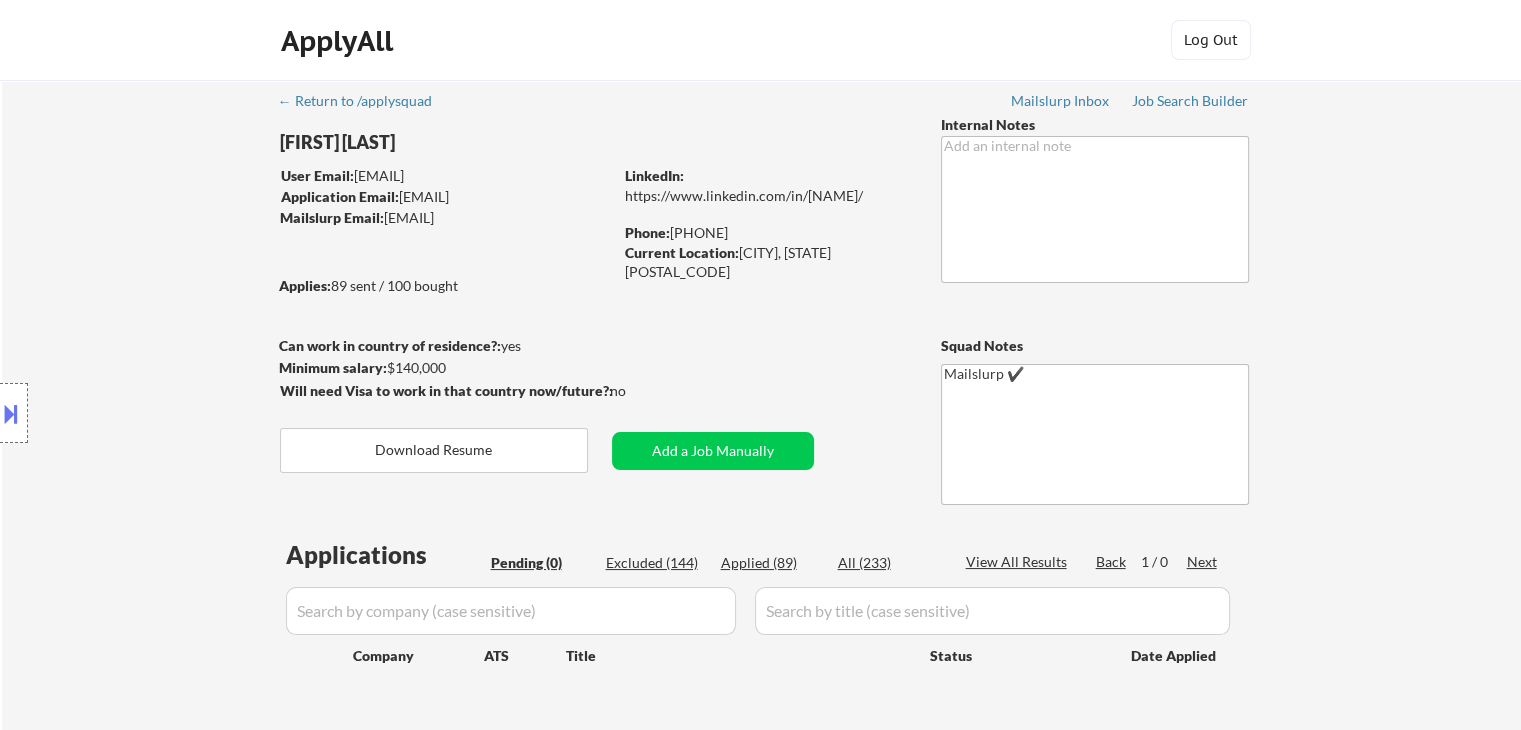 click on "Location Inclusions: Webster, [STATE]   Penfield, [STATE]   Irondequoit, [STATE]   East Rochester, [STATE]   Fairport, [STATE]   Rochester, [STATE]   Pittsford, [STATE]   Brighton, [STATE]   Greece, [STATE]   Henrietta, [STATE]   Victor, [STATE]   Perinton, [STATE]   Gates, [STATE]   Chili, [STATE]   Macedon, [STATE]   Ontario, [STATE]   Farmington, [STATE]   Spencerport, [STATE]   Brockport, [STATE]   Honeoye Falls, [STATE] Mendon, [STATE]   Honeoye Falls, [STATE]   Scottsville, [STATE]   Churchville, [STATE]   Canandaigua, [STATE]" at bounding box center [179, 413] 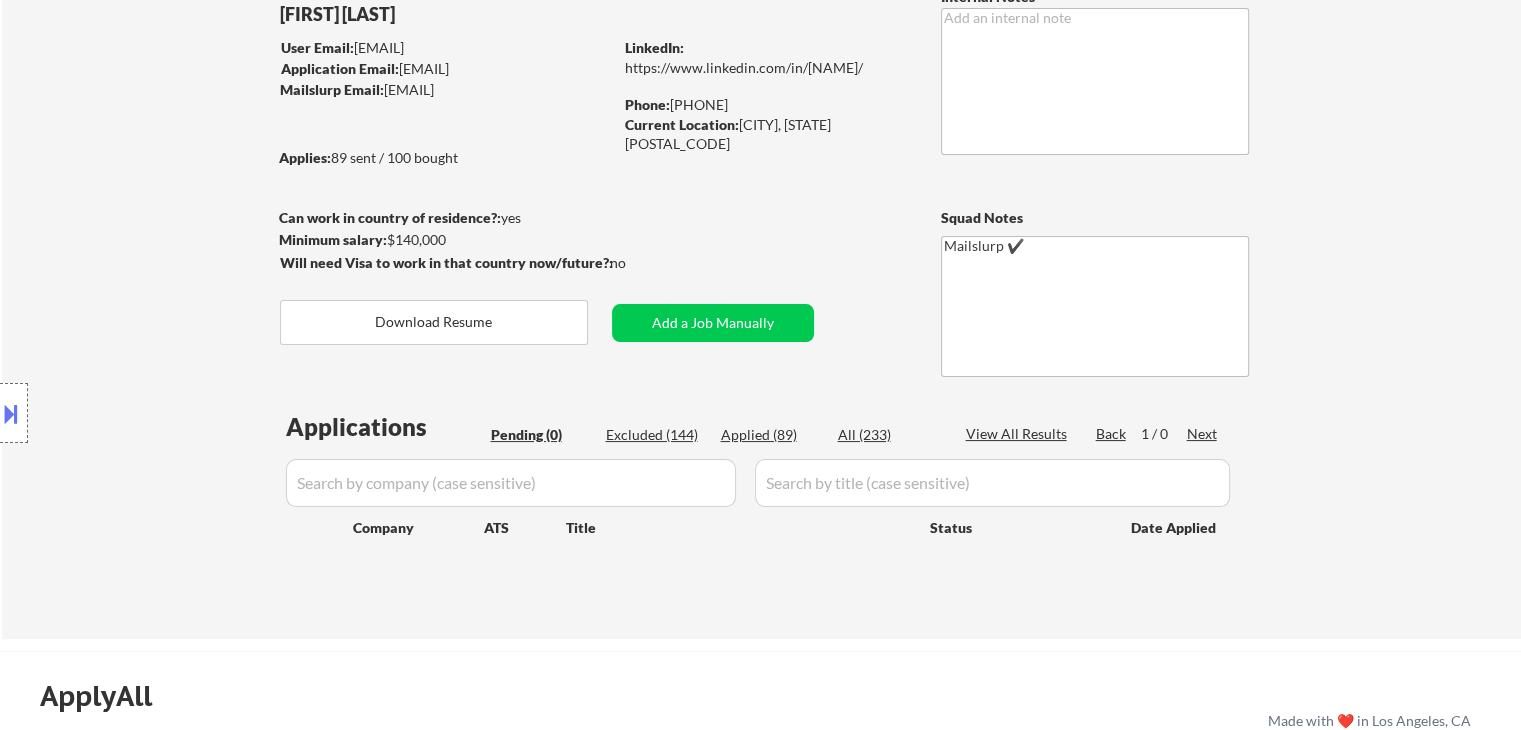 scroll, scrollTop: 200, scrollLeft: 0, axis: vertical 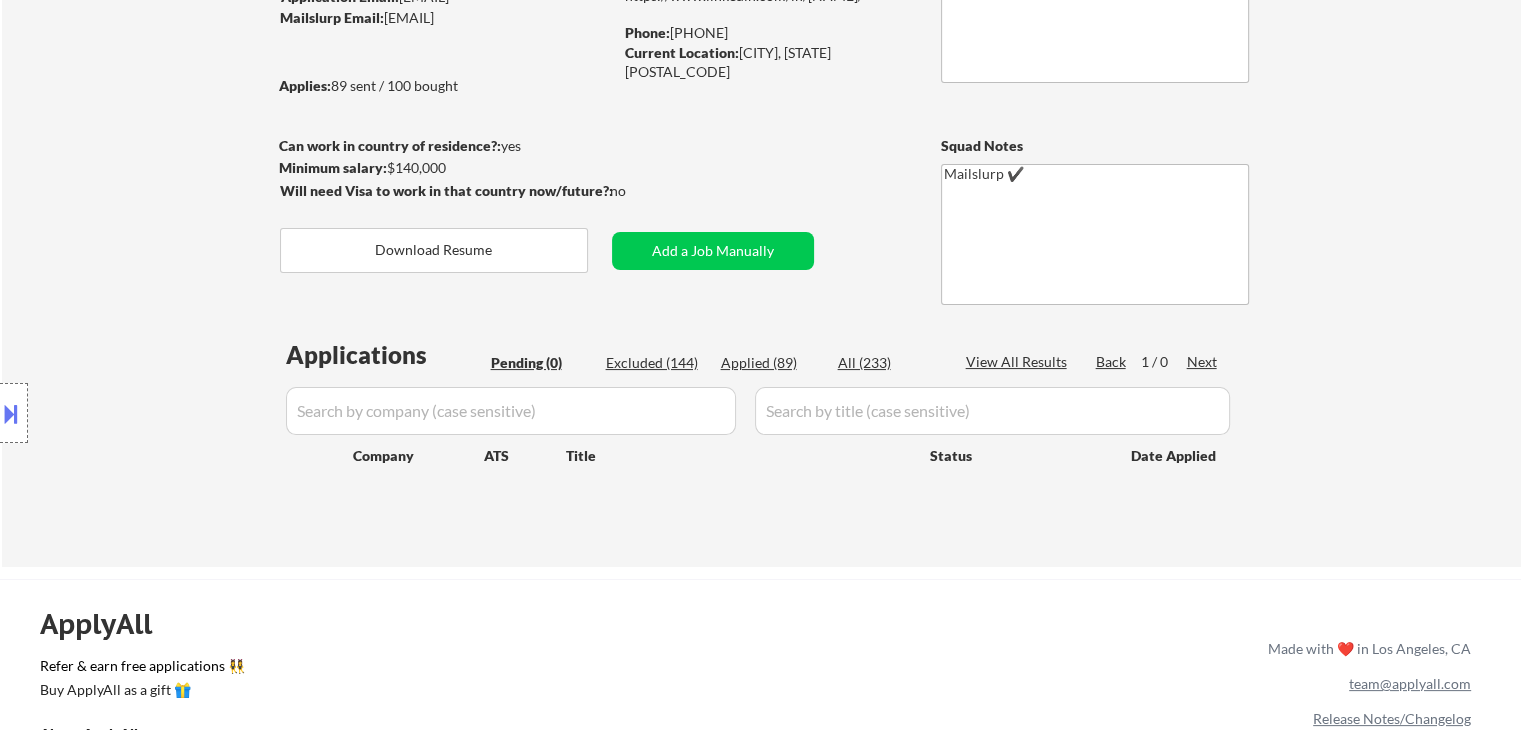 click on "Location Inclusions: Webster, [STATE]   Penfield, [STATE]   Irondequoit, [STATE]   East Rochester, [STATE]   Fairport, [STATE]   Rochester, [STATE]   Pittsford, [STATE]   Brighton, [STATE]   Greece, [STATE]   Henrietta, [STATE]   Victor, [STATE]   Perinton, [STATE]   Gates, [STATE]   Chili, [STATE]   Macedon, [STATE]   Ontario, [STATE]   Farmington, [STATE]   Spencerport, [STATE]   Brockport, [STATE]   Honeoye Falls, [STATE] Mendon, [STATE]   Honeoye Falls, [STATE]   Scottsville, [STATE]   Churchville, [STATE]   Canandaigua, [STATE]" at bounding box center [179, 413] 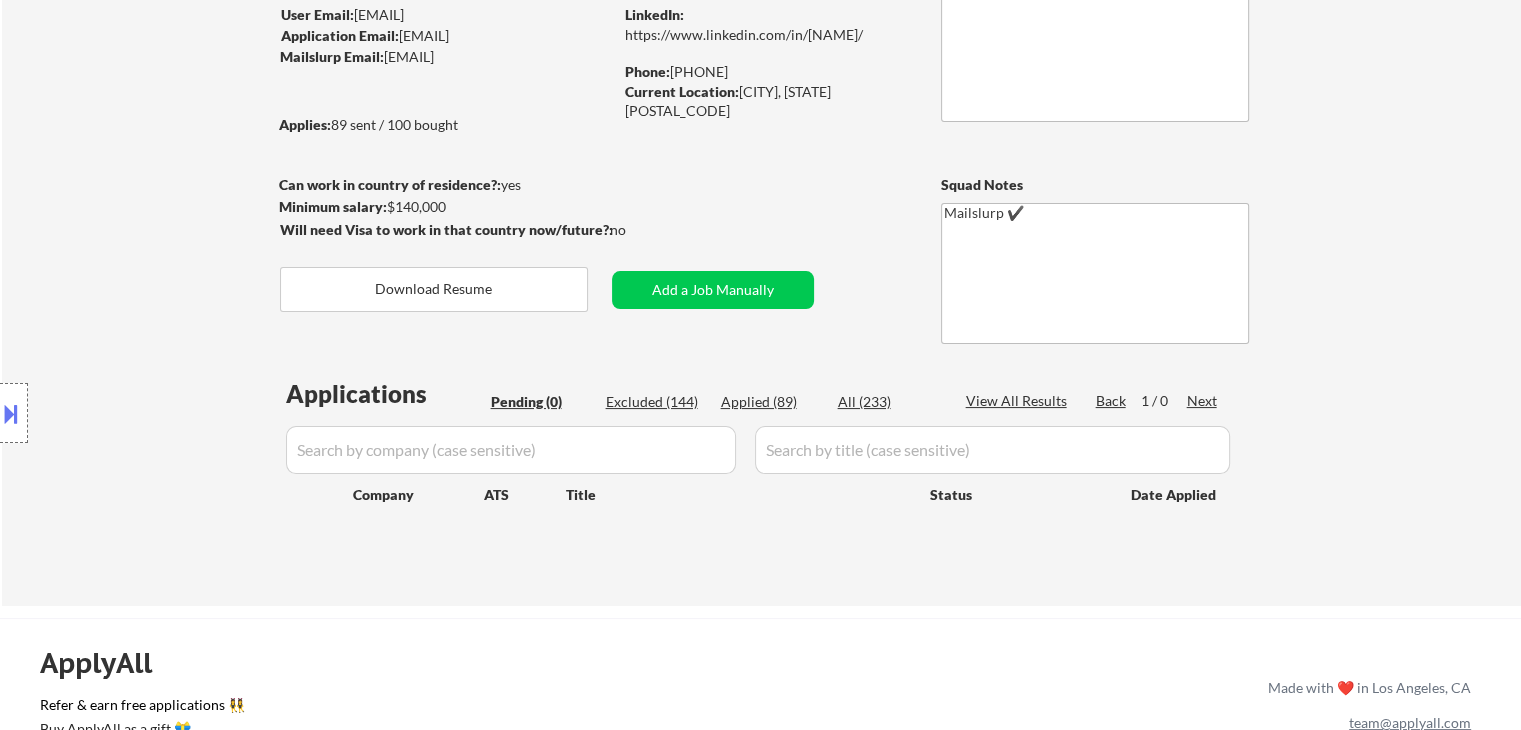 scroll, scrollTop: 100, scrollLeft: 0, axis: vertical 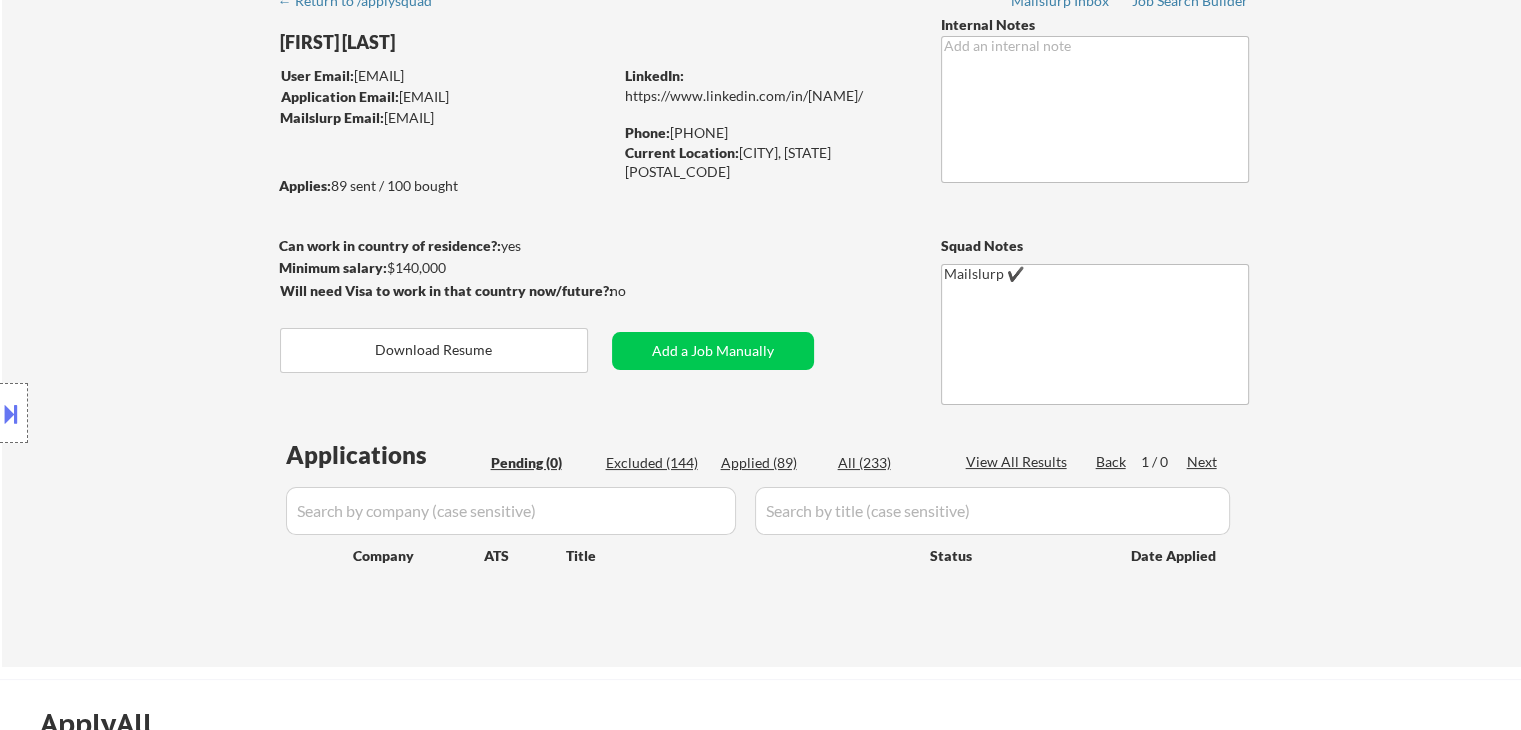 click on "Location Inclusions: Webster, [STATE]   Penfield, [STATE]   Irondequoit, [STATE]   East Rochester, [STATE]   Fairport, [STATE]   Rochester, [STATE]   Pittsford, [STATE]   Brighton, [STATE]   Greece, [STATE]   Henrietta, [STATE]   Victor, [STATE]   Perinton, [STATE]   Gates, [STATE]   Chili, [STATE]   Macedon, [STATE]   Ontario, [STATE]   Farmington, [STATE]   Spencerport, [STATE]   Brockport, [STATE]   Honeoye Falls, [STATE] Mendon, [STATE]   Honeoye Falls, [STATE]   Scottsville, [STATE]   Churchville, [STATE]   Canandaigua, [STATE]" at bounding box center (179, 413) 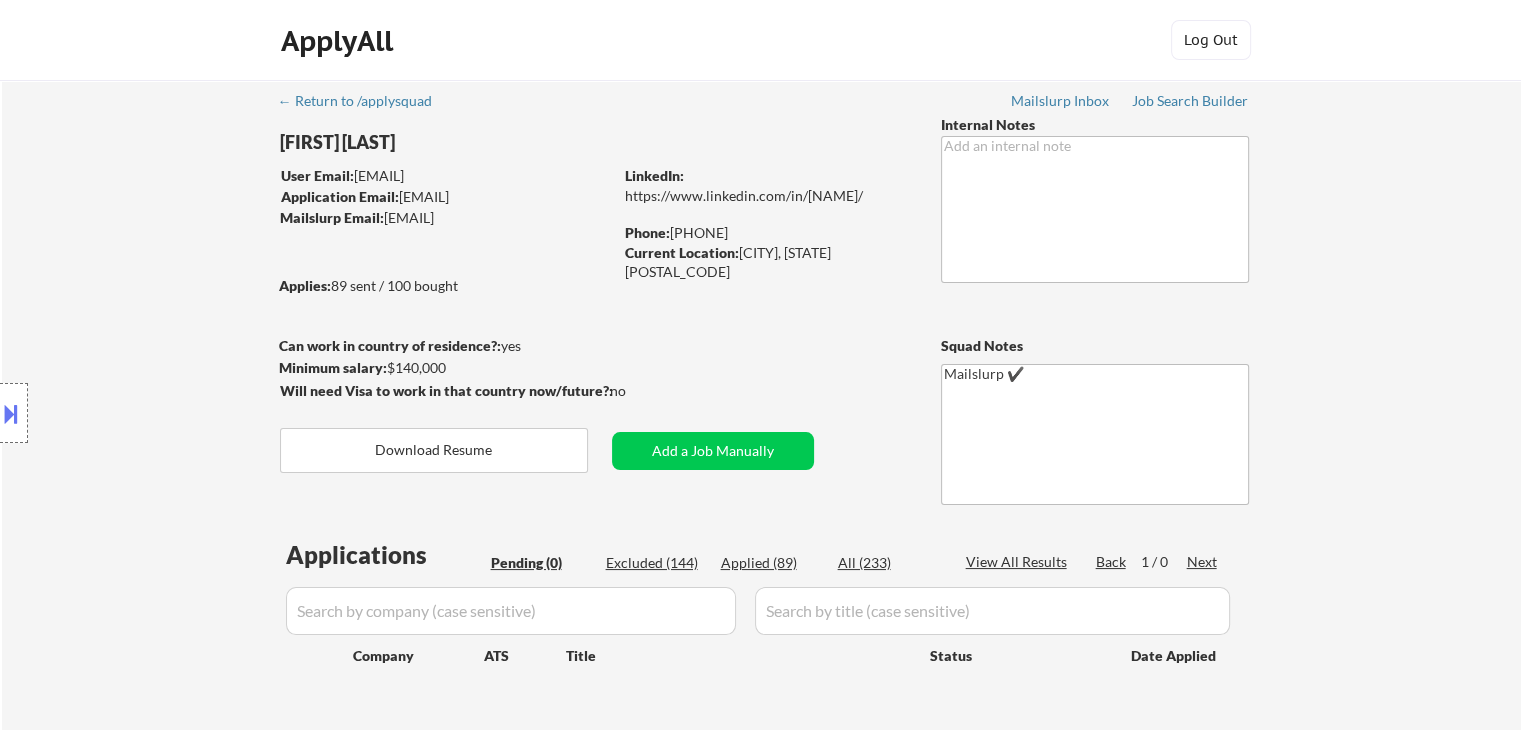 click on "Location Inclusions: Webster, [STATE]   Penfield, [STATE]   Irondequoit, [STATE]   East Rochester, [STATE]   Fairport, [STATE]   Rochester, [STATE]   Pittsford, [STATE]   Brighton, [STATE]   Greece, [STATE]   Henrietta, [STATE]   Victor, [STATE]   Perinton, [STATE]   Gates, [STATE]   Chili, [STATE]   Macedon, [STATE]   Ontario, [STATE]   Farmington, [STATE]   Spencerport, [STATE]   Brockport, [STATE]   Honeoye Falls, [STATE] Mendon, [STATE]   Honeoye Falls, [STATE]   Scottsville, [STATE]   Churchville, [STATE]   Canandaigua, [STATE]" at bounding box center (179, 413) 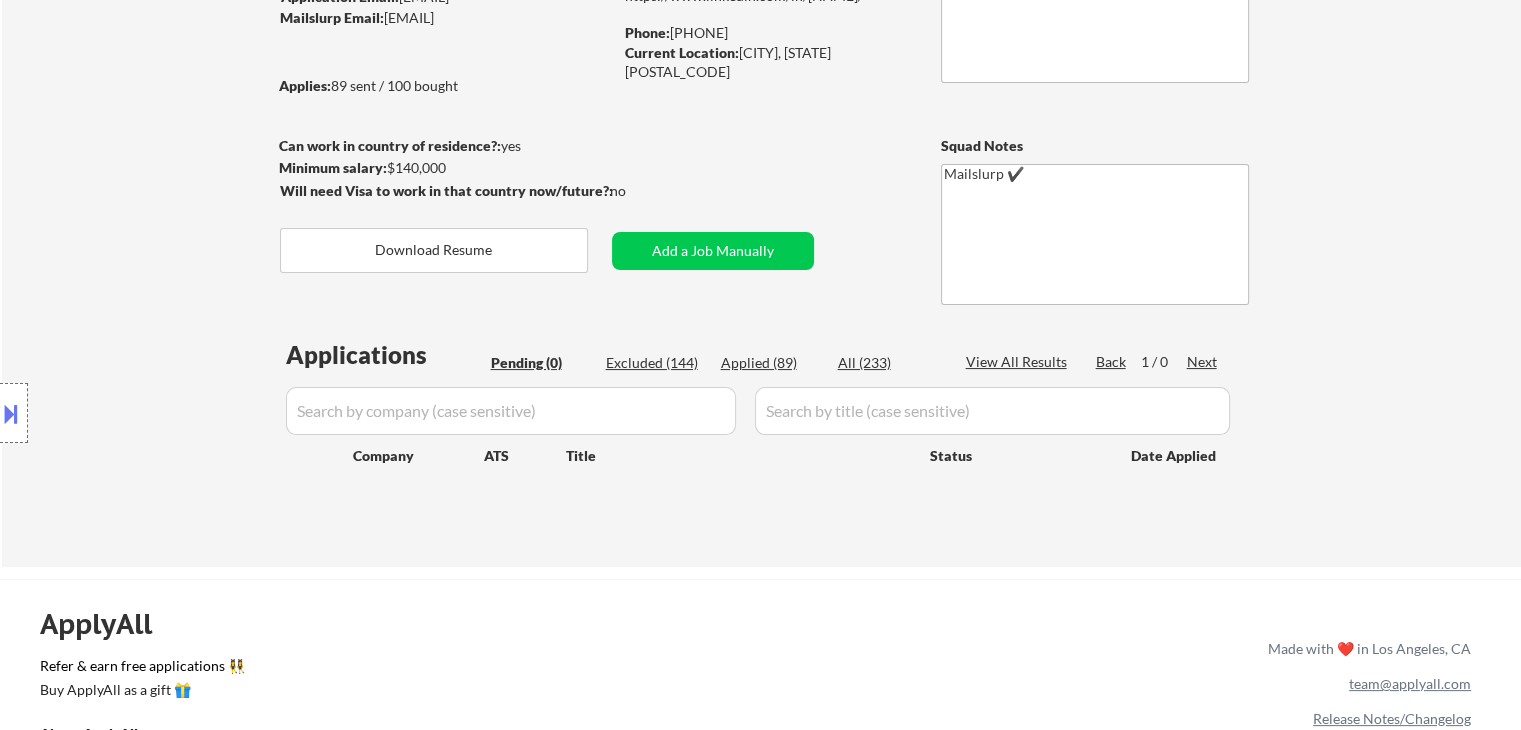click on "Location Inclusions: Webster, [STATE]   Penfield, [STATE]   Irondequoit, [STATE]   East Rochester, [STATE]   Fairport, [STATE]   Rochester, [STATE]   Pittsford, [STATE]   Brighton, [STATE]   Greece, [STATE]   Henrietta, [STATE]   Victor, [STATE]   Perinton, [STATE]   Gates, [STATE]   Chili, [STATE]   Macedon, [STATE]   Ontario, [STATE]   Farmington, [STATE]   Spencerport, [STATE]   Brockport, [STATE]   Honeoye Falls, [STATE] Mendon, [STATE]   Honeoye Falls, [STATE]   Scottsville, [STATE]   Churchville, [STATE]   Canandaigua, [STATE]" at bounding box center [179, 413] 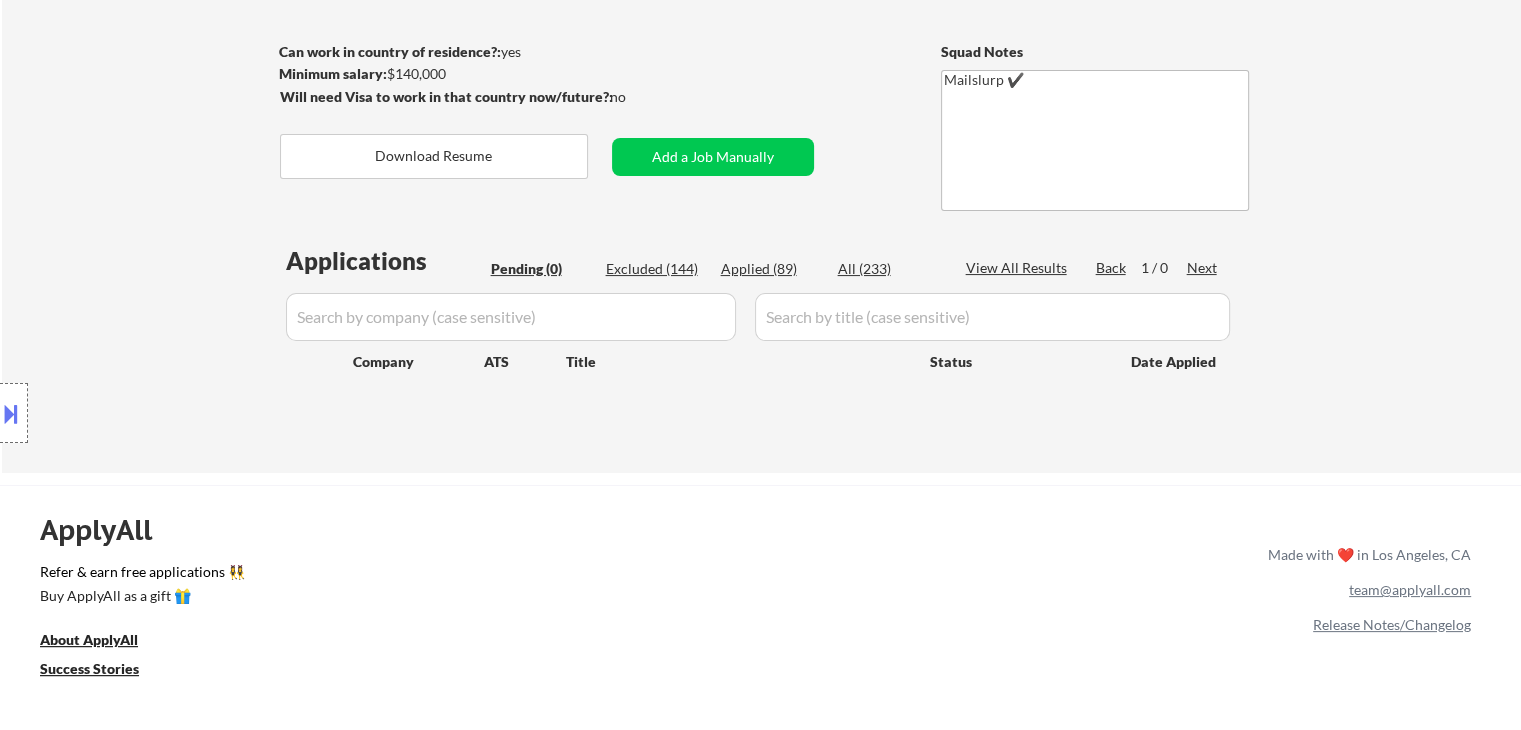scroll, scrollTop: 0, scrollLeft: 0, axis: both 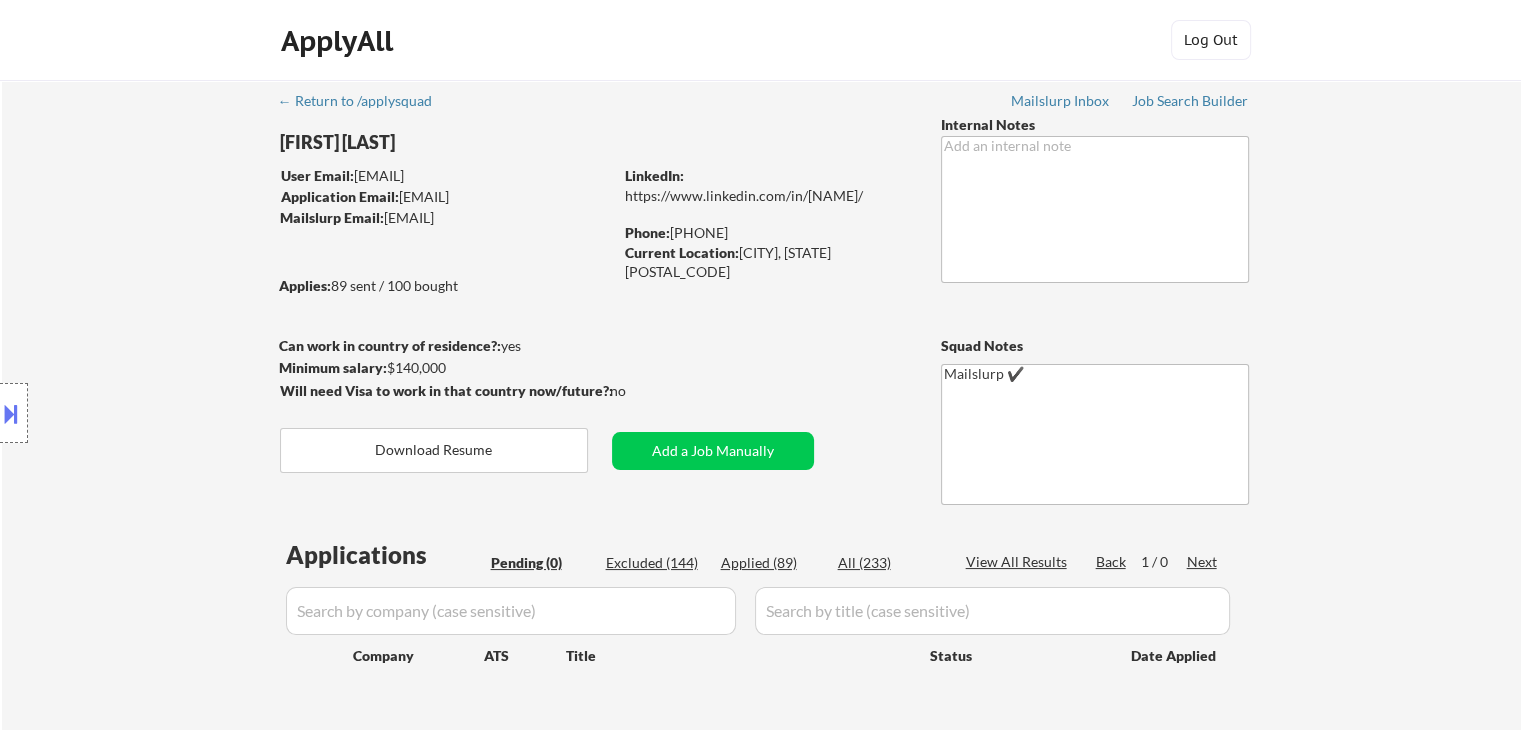 click on "Location Inclusions: Webster, [STATE]   Penfield, [STATE]   Irondequoit, [STATE]   East Rochester, [STATE]   Fairport, [STATE]   Rochester, [STATE]   Pittsford, [STATE]   Brighton, [STATE]   Greece, [STATE]   Henrietta, [STATE]   Victor, [STATE]   Perinton, [STATE]   Gates, [STATE]   Chili, [STATE]   Macedon, [STATE]   Ontario, [STATE]   Farmington, [STATE]   Spencerport, [STATE]   Brockport, [STATE]   Honeoye Falls, [STATE] Mendon, [STATE]   Honeoye Falls, [STATE]   Scottsville, [STATE]   Churchville, [STATE]   Canandaigua, [STATE]" at bounding box center (179, 413) 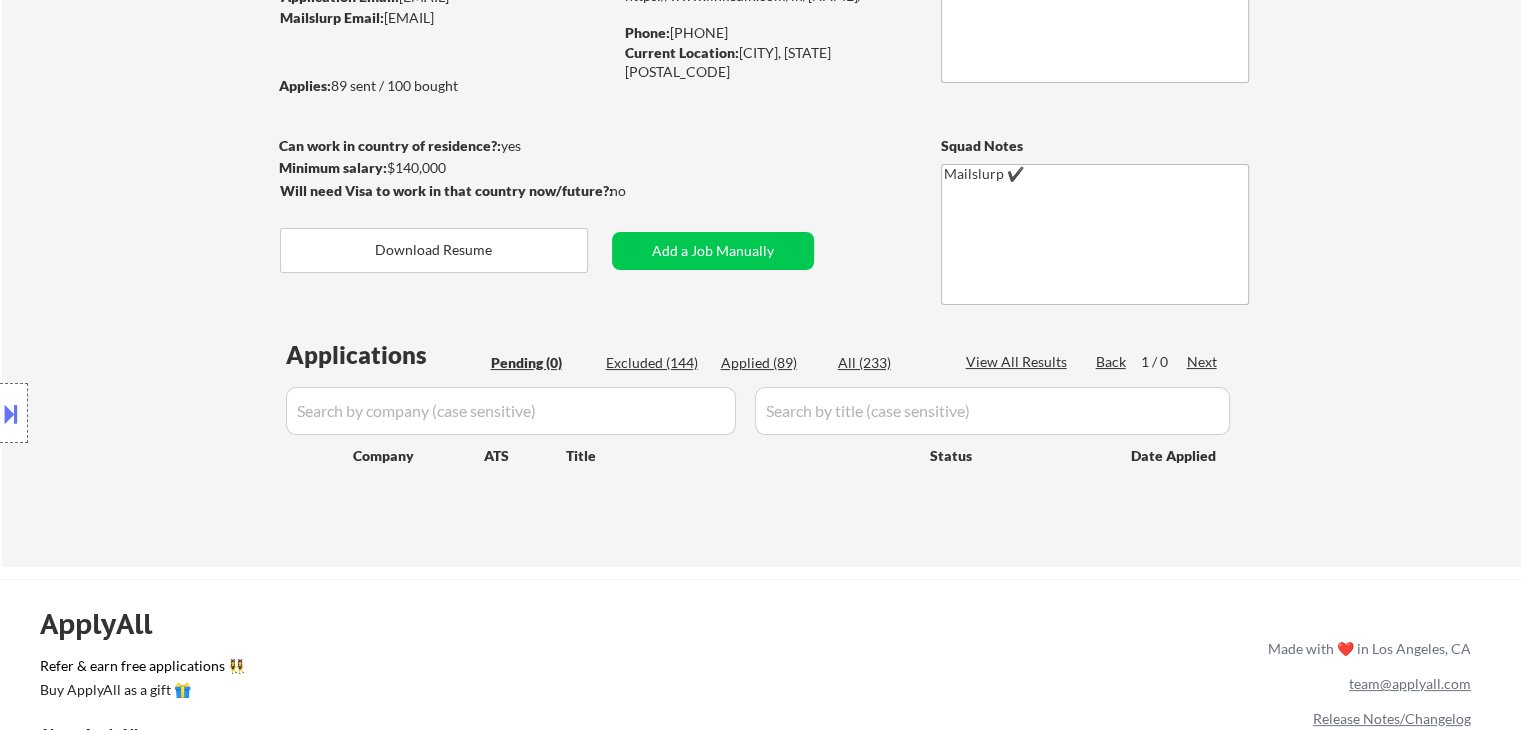 click on "Location Inclusions: Webster, [STATE]   Penfield, [STATE]   Irondequoit, [STATE]   East Rochester, [STATE]   Fairport, [STATE]   Rochester, [STATE]   Pittsford, [STATE]   Brighton, [STATE]   Greece, [STATE]   Henrietta, [STATE]   Victor, [STATE]   Perinton, [STATE]   Gates, [STATE]   Chili, [STATE]   Macedon, [STATE]   Ontario, [STATE]   Farmington, [STATE]   Spencerport, [STATE]   Brockport, [STATE]   Honeoye Falls, [STATE] Mendon, [STATE]   Honeoye Falls, [STATE]   Scottsville, [STATE]   Churchville, [STATE]   Canandaigua, [STATE]" at bounding box center (179, 413) 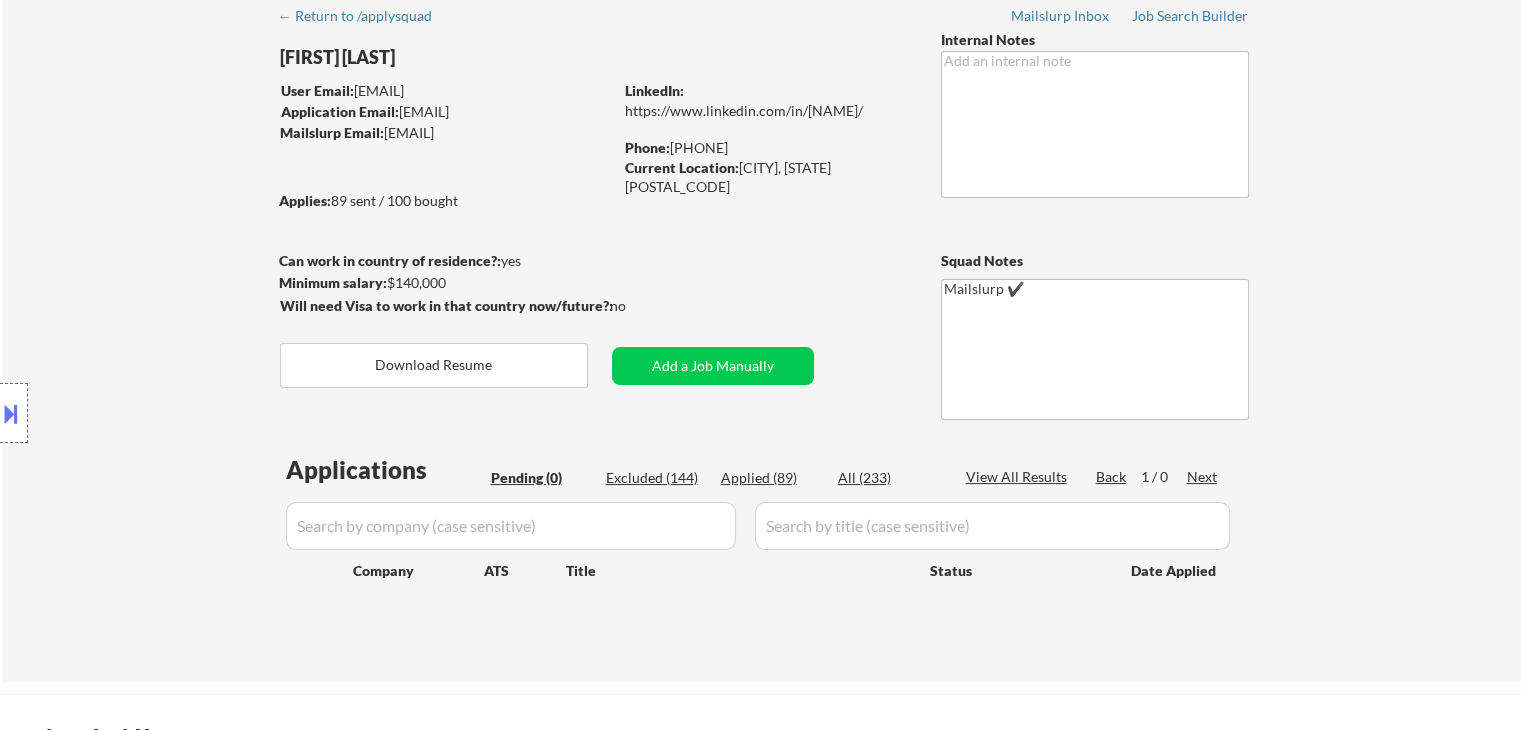 scroll, scrollTop: 0, scrollLeft: 0, axis: both 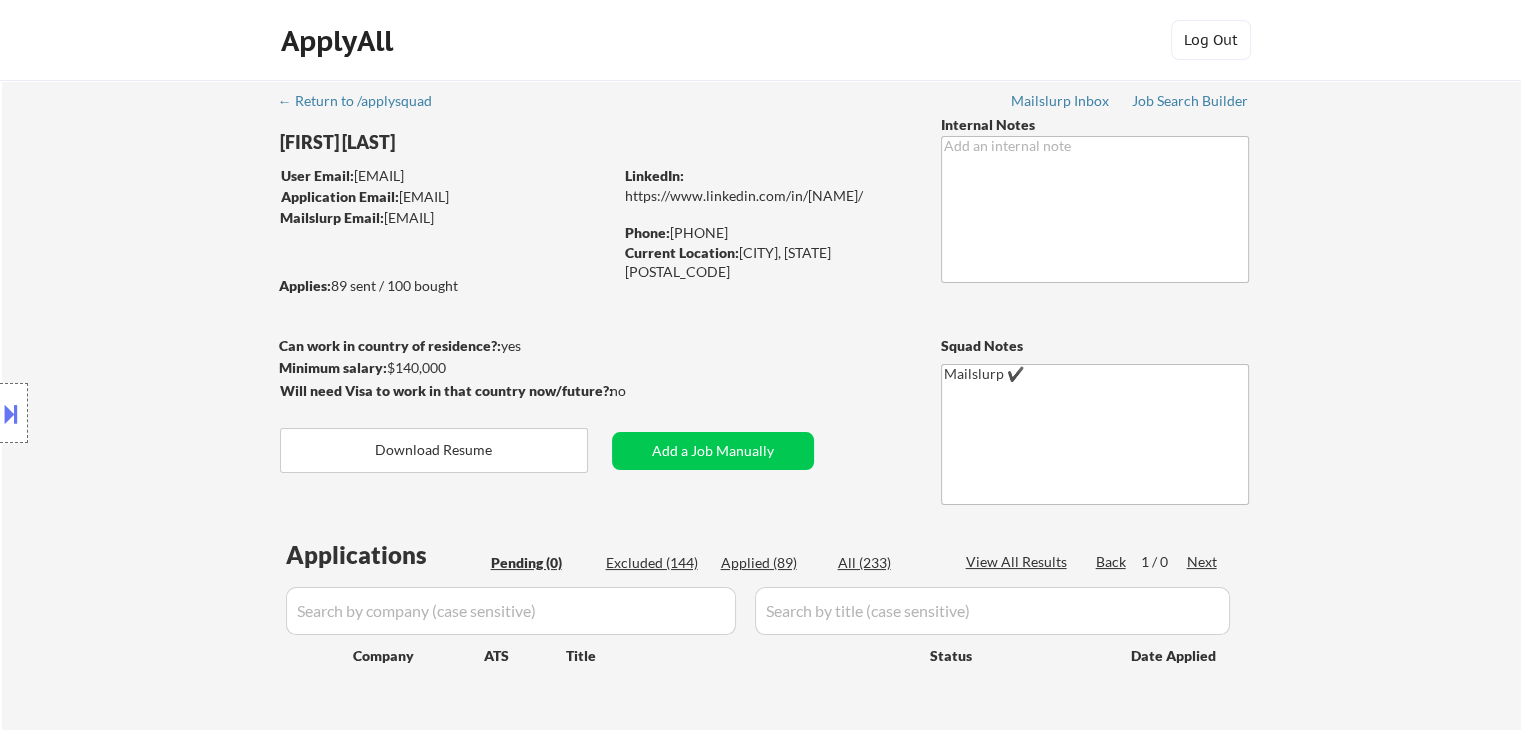 click on "Location Inclusions: Webster, [STATE]   Penfield, [STATE]   Irondequoit, [STATE]   East Rochester, [STATE]   Fairport, [STATE]   Rochester, [STATE]   Pittsford, [STATE]   Brighton, [STATE]   Greece, [STATE]   Henrietta, [STATE]   Victor, [STATE]   Perinton, [STATE]   Gates, [STATE]   Chili, [STATE]   Macedon, [STATE]   Ontario, [STATE]   Farmington, [STATE]   Spencerport, [STATE]   Brockport, [STATE]   Honeoye Falls, [STATE] Mendon, [STATE]   Honeoye Falls, [STATE]   Scottsville, [STATE]   Churchville, [STATE]   Canandaigua, [STATE]" at bounding box center (179, 413) 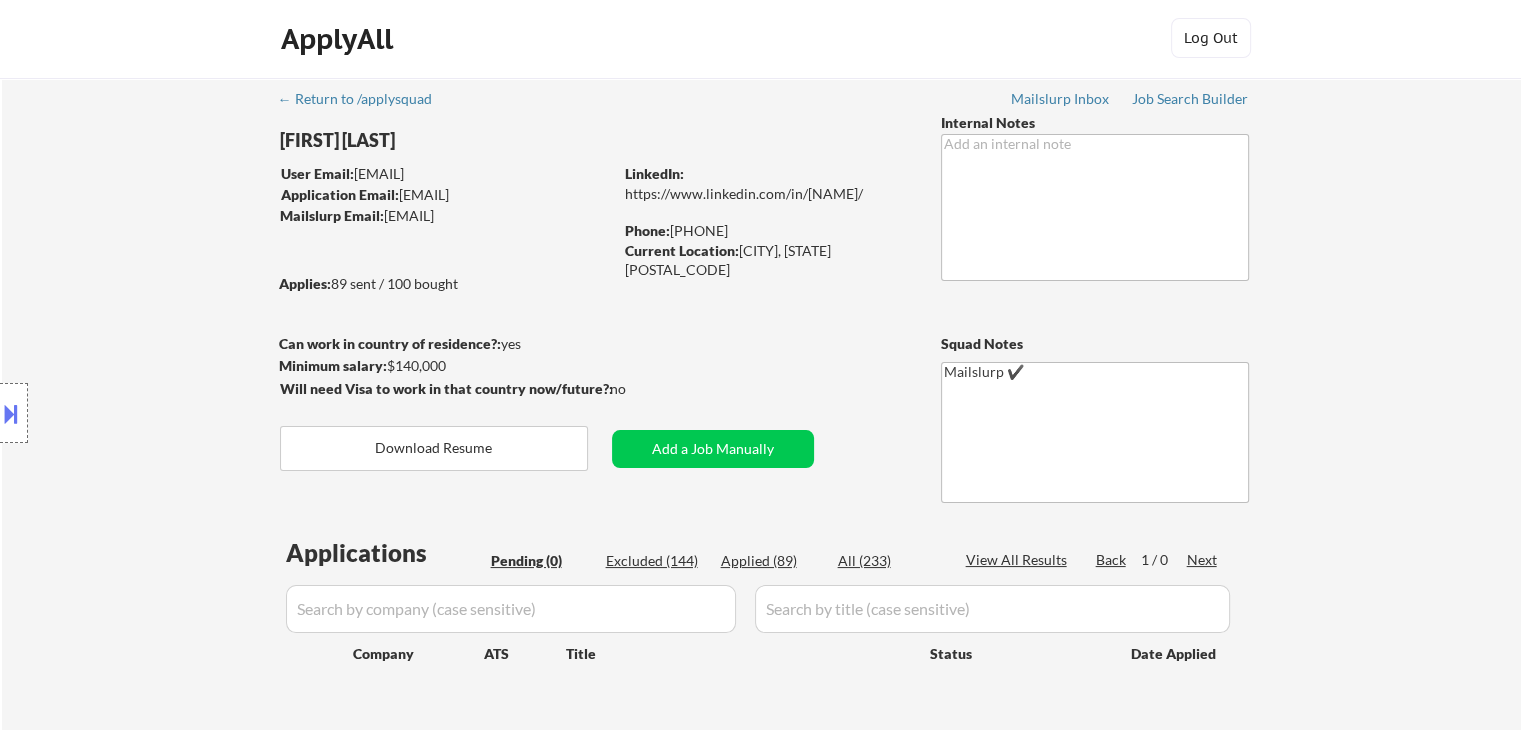 scroll, scrollTop: 0, scrollLeft: 0, axis: both 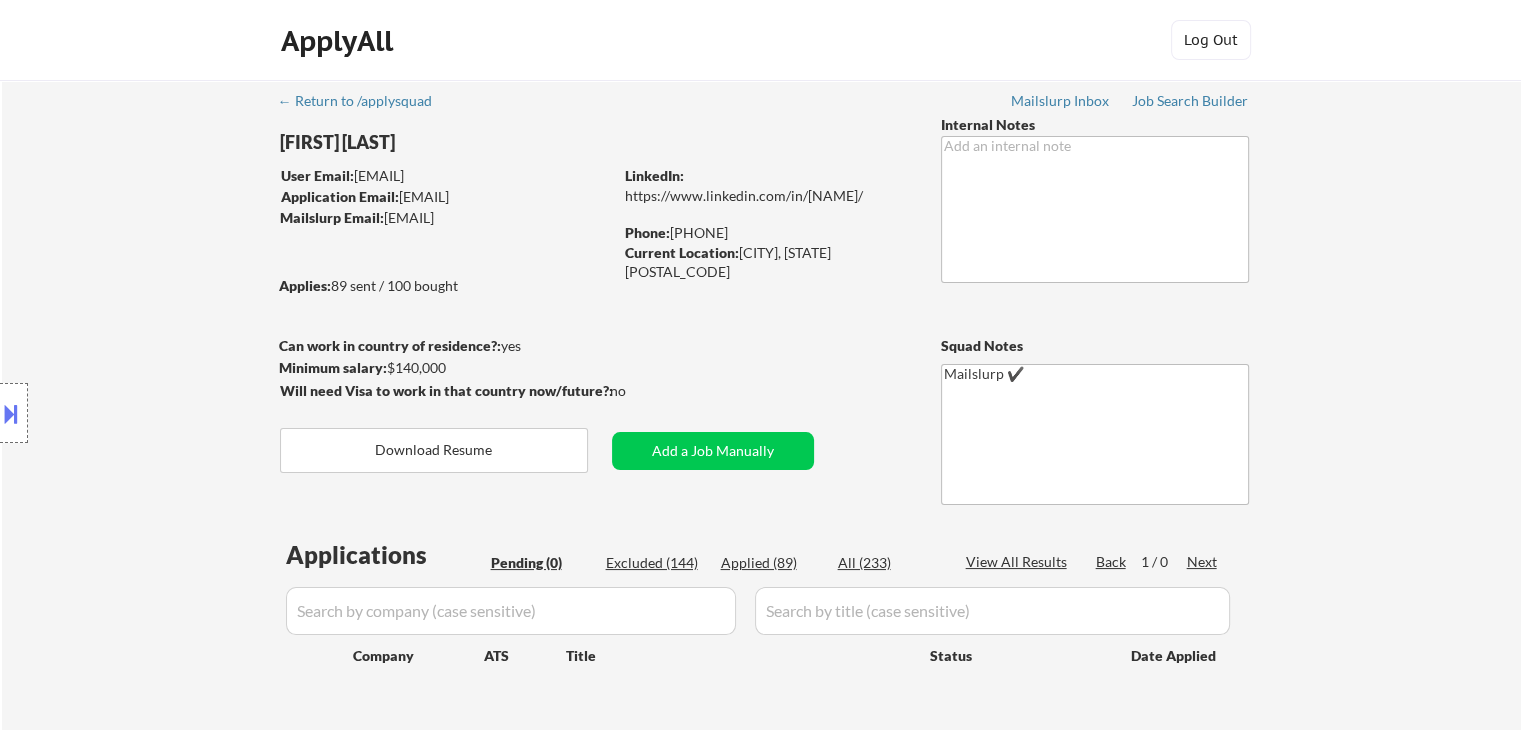click on "Location Inclusions: Webster, [STATE]   Penfield, [STATE]   Irondequoit, [STATE]   East Rochester, [STATE]   Fairport, [STATE]   Rochester, [STATE]   Pittsford, [STATE]   Brighton, [STATE]   Greece, [STATE]   Henrietta, [STATE]   Victor, [STATE]   Perinton, [STATE]   Gates, [STATE]   Chili, [STATE]   Macedon, [STATE]   Ontario, [STATE]   Farmington, [STATE]   Spencerport, [STATE]   Brockport, [STATE]   Honeoye Falls, [STATE] Mendon, [STATE]   Honeoye Falls, [STATE]   Scottsville, [STATE]   Churchville, [STATE]   Canandaigua, [STATE]" at bounding box center [179, 413] 